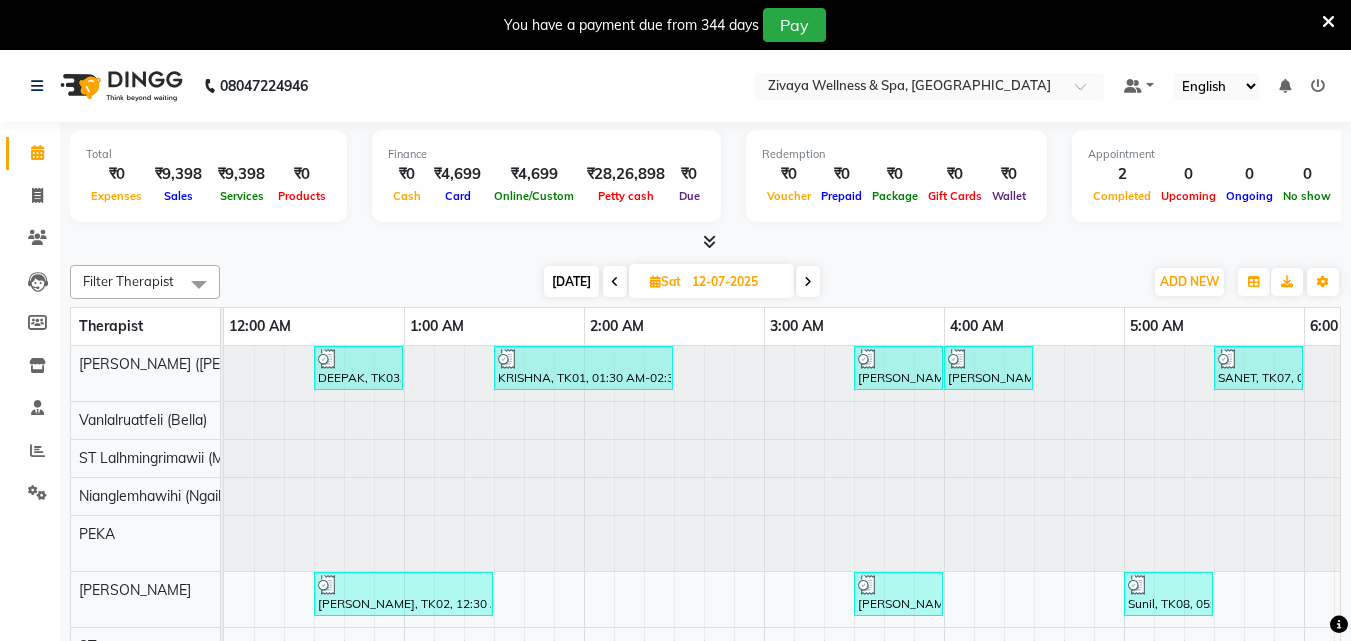 scroll, scrollTop: 0, scrollLeft: 0, axis: both 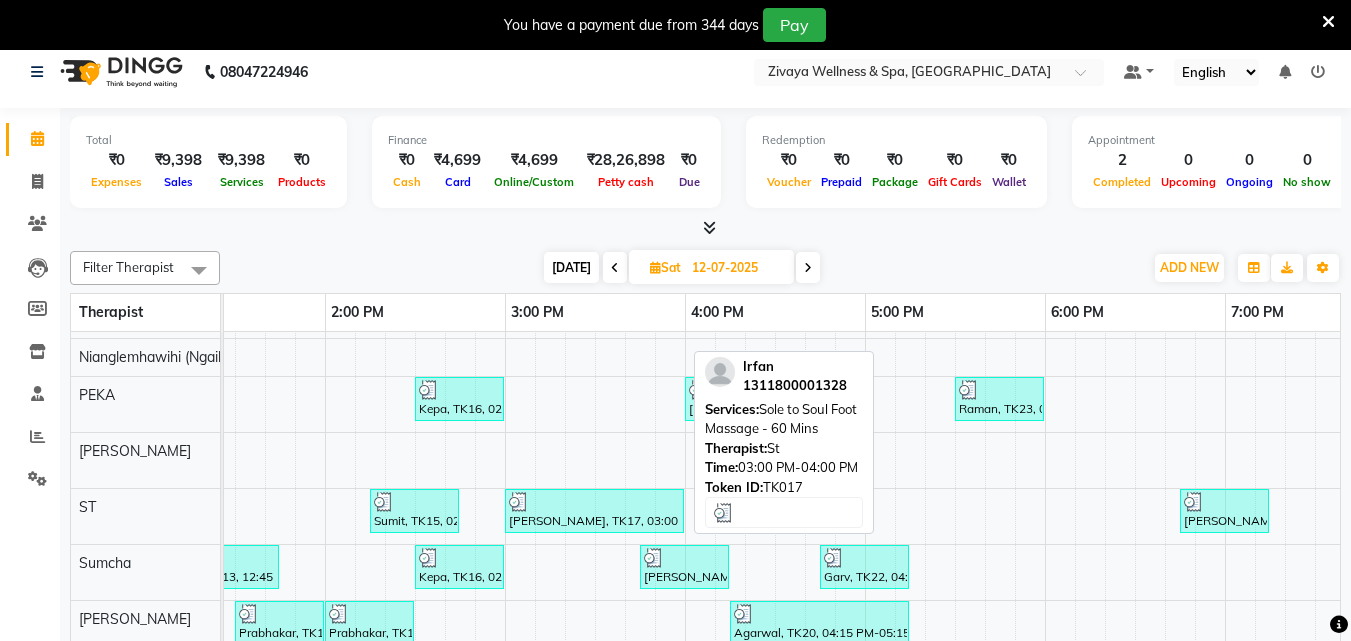 click on "Irfan, TK17, 03:00 PM-04:00 PM, Sole to Soul Foot Massage - 60 Mins" at bounding box center (594, 511) 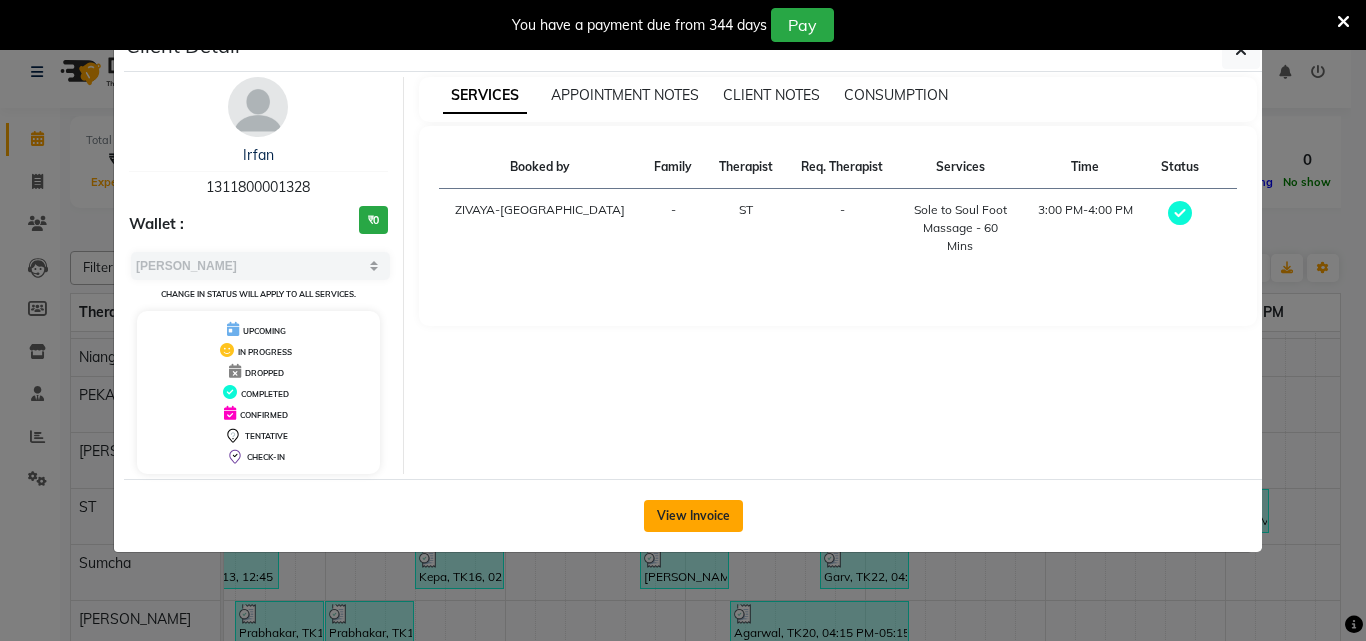 click on "View Invoice" 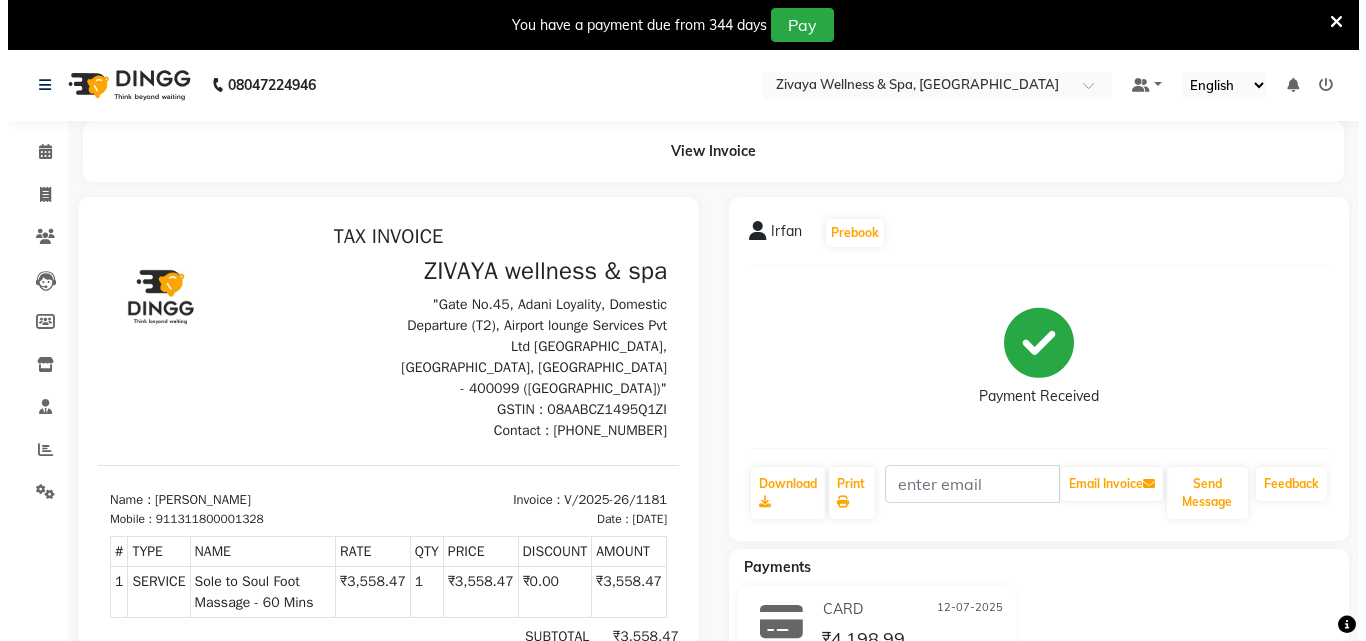 scroll, scrollTop: 0, scrollLeft: 0, axis: both 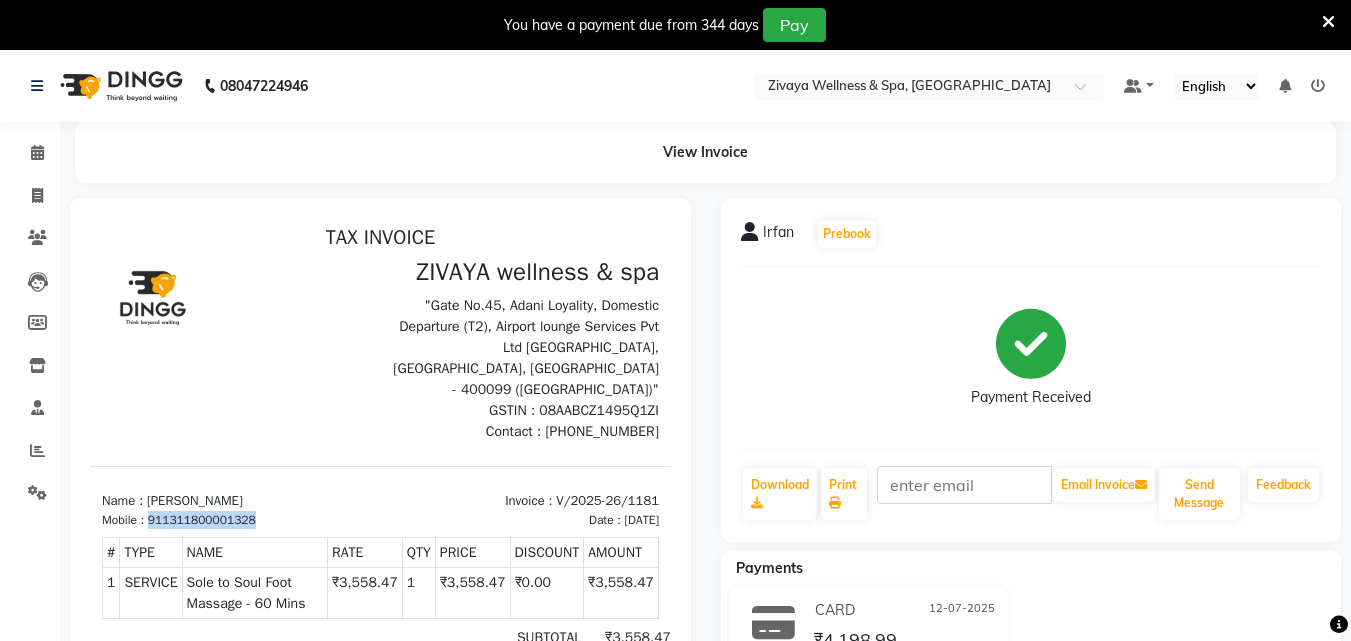 drag, startPoint x: 253, startPoint y: 503, endPoint x: 153, endPoint y: 496, distance: 100.2447 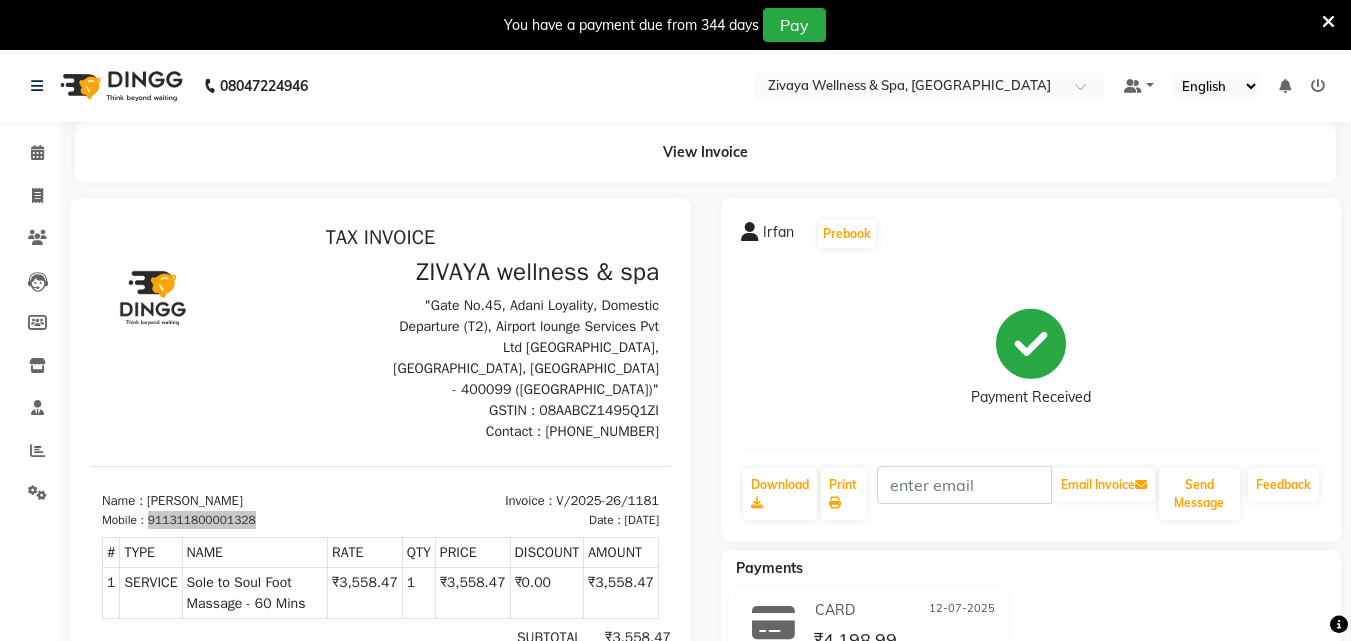 click at bounding box center [1328, 22] 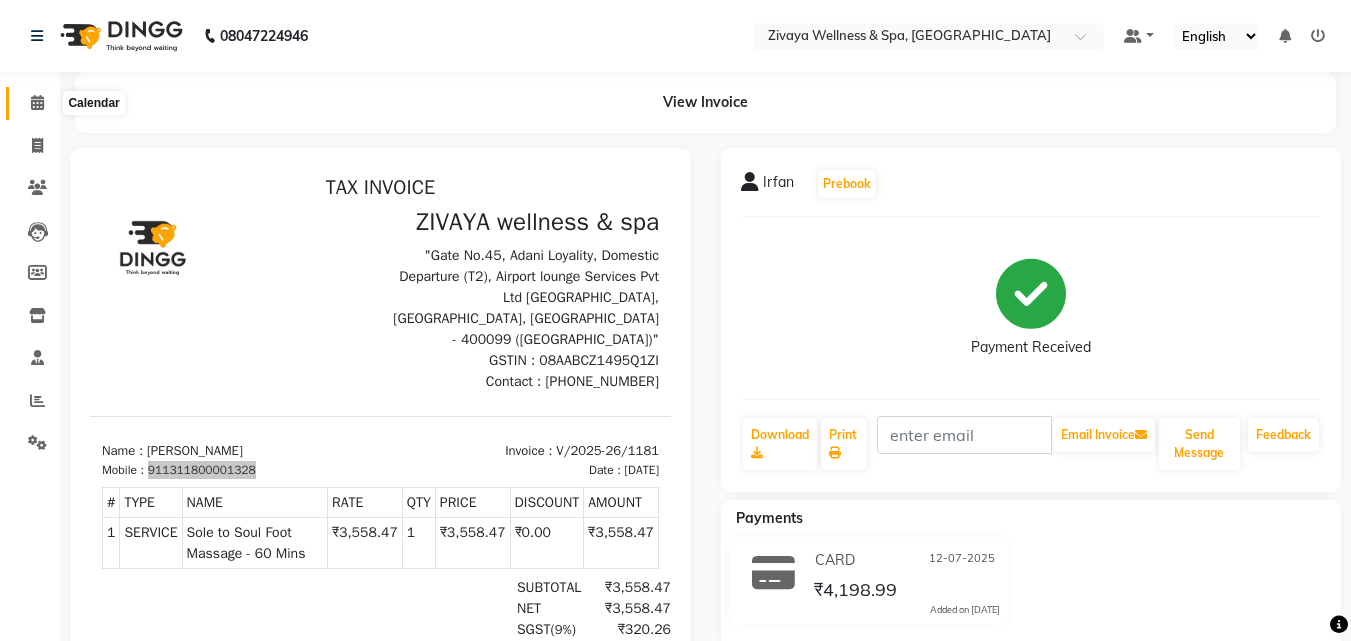 click 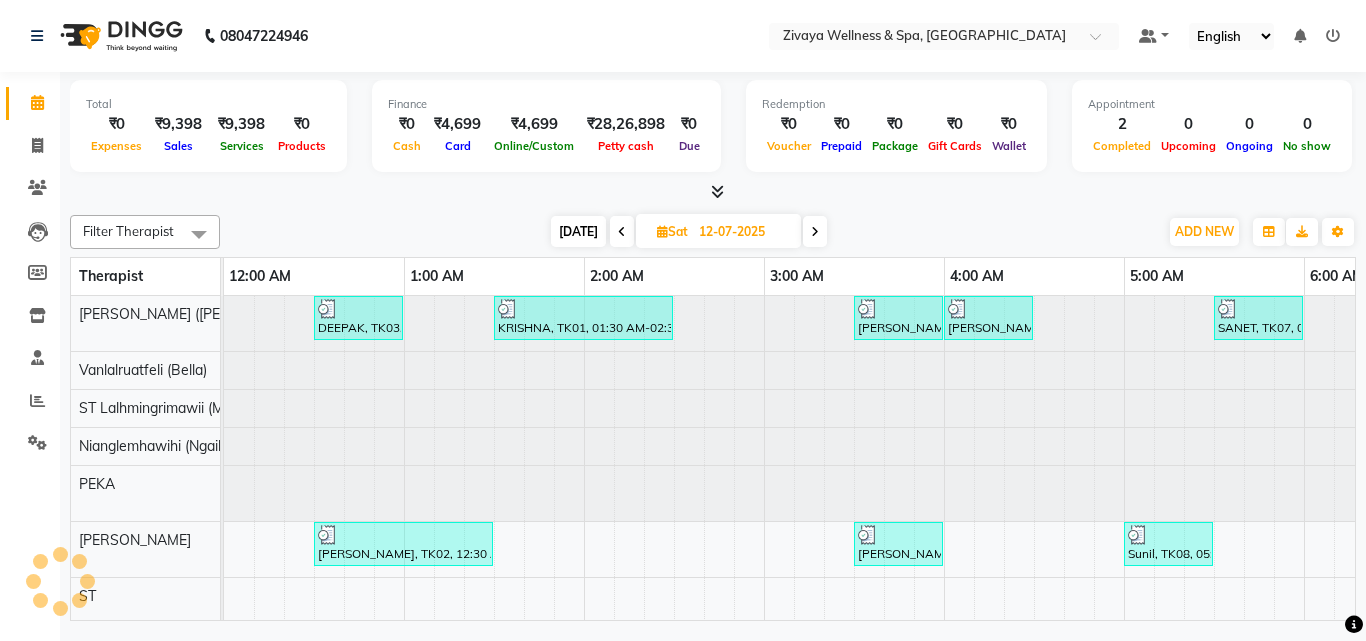 scroll, scrollTop: 0, scrollLeft: 541, axis: horizontal 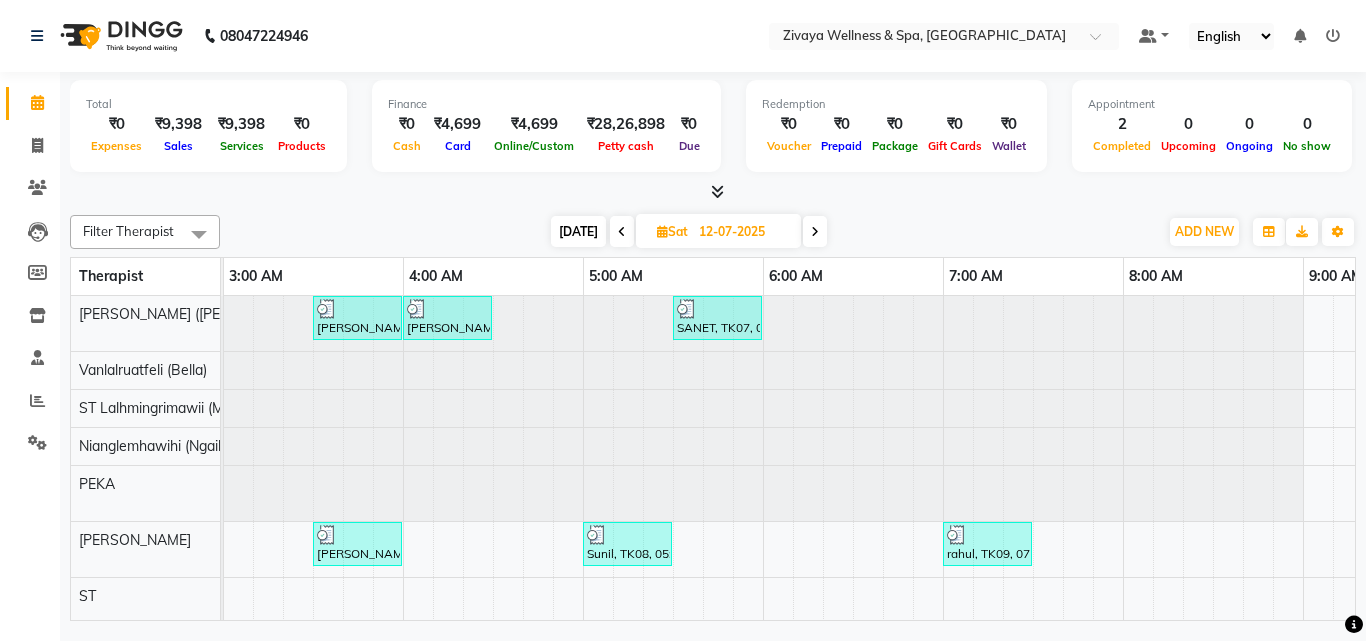 click at bounding box center [622, 232] 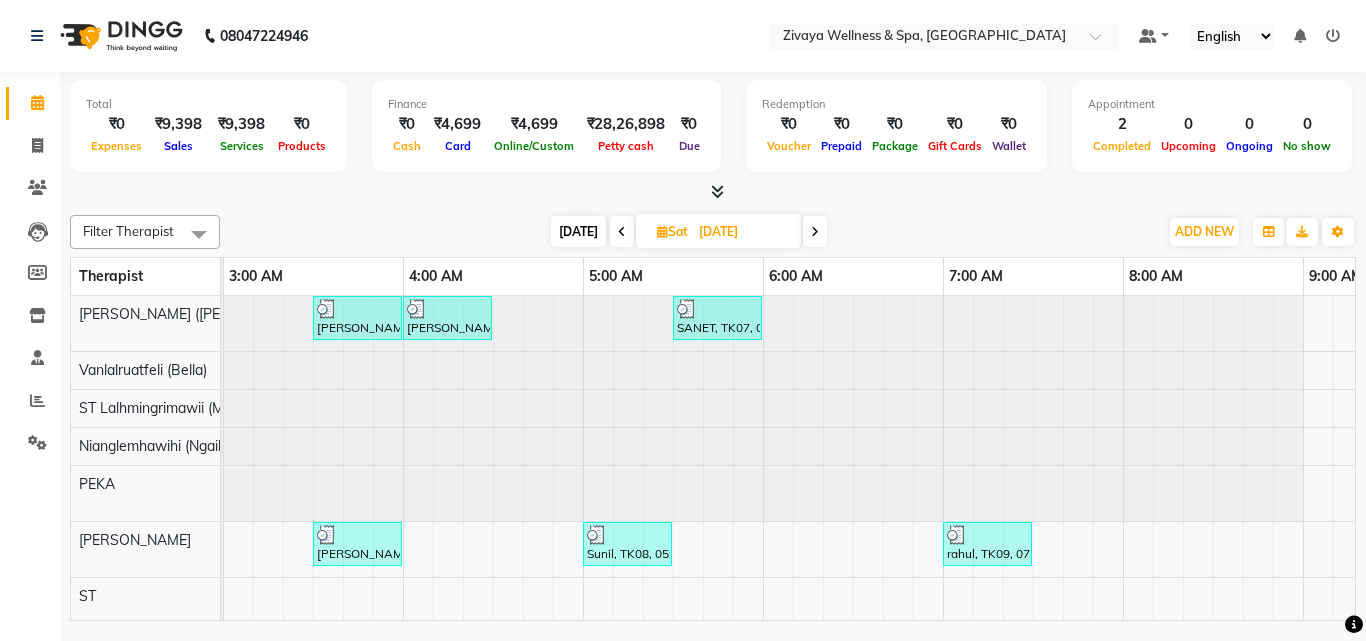 scroll, scrollTop: 0, scrollLeft: 1081, axis: horizontal 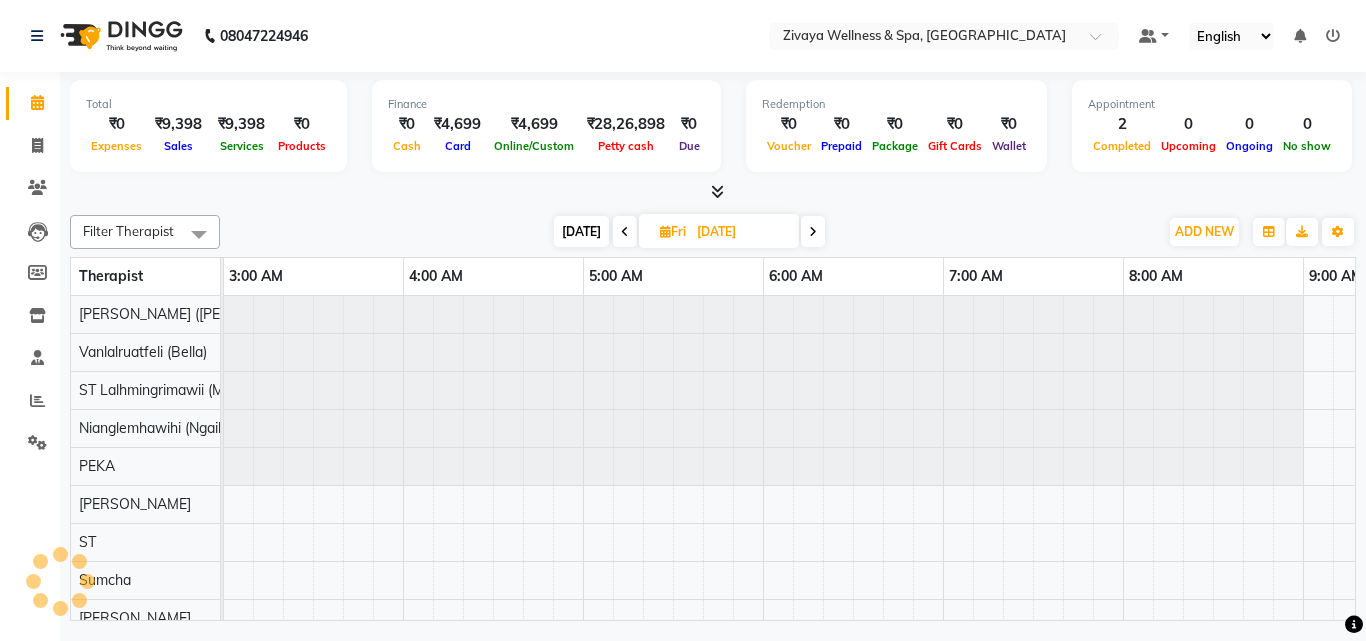 click at bounding box center [625, 232] 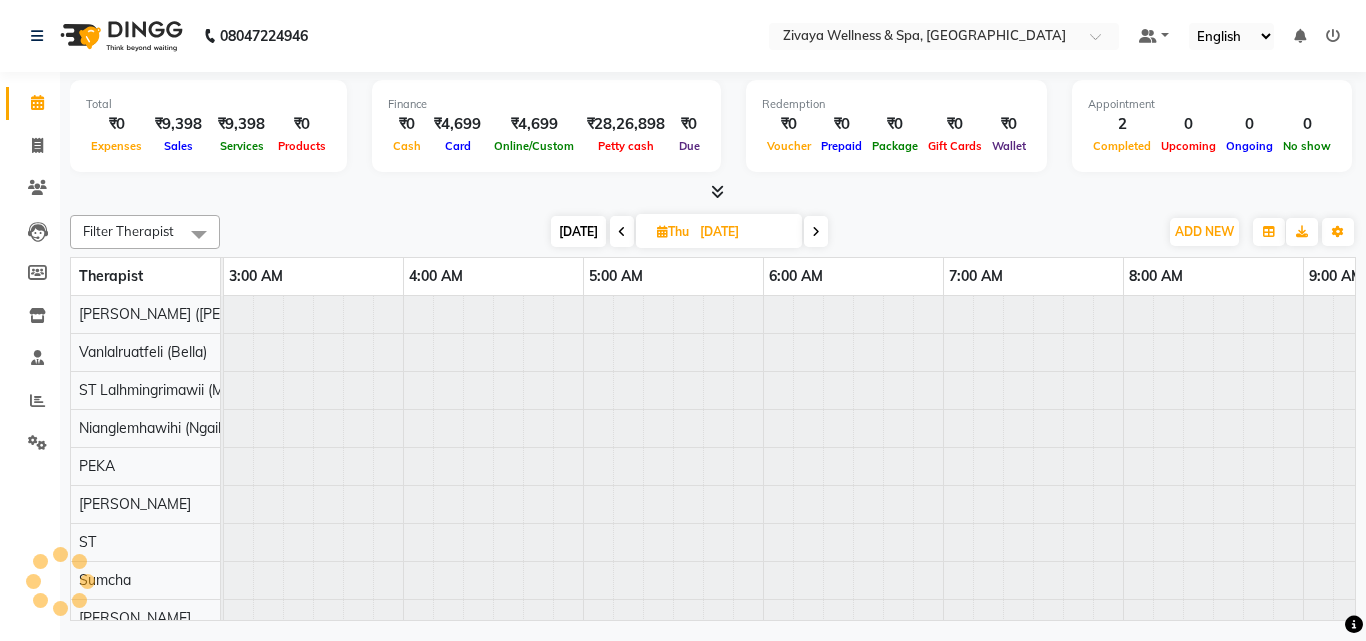 scroll, scrollTop: 0, scrollLeft: 1081, axis: horizontal 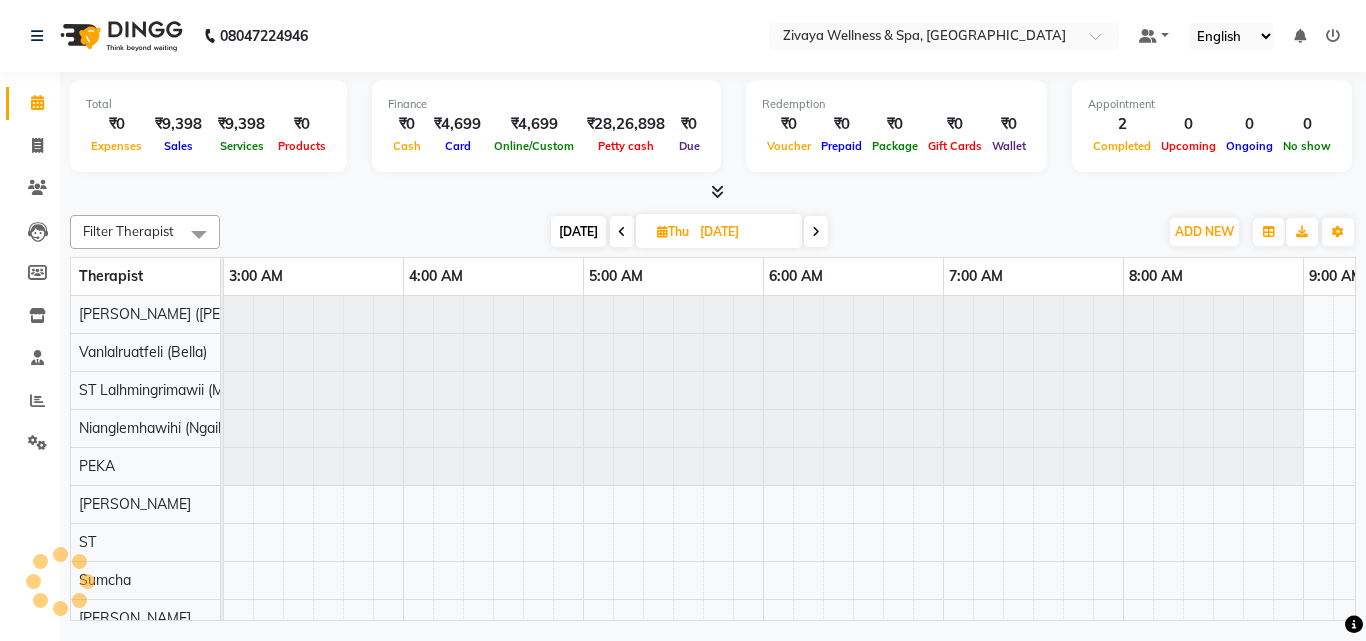 click at bounding box center (622, 232) 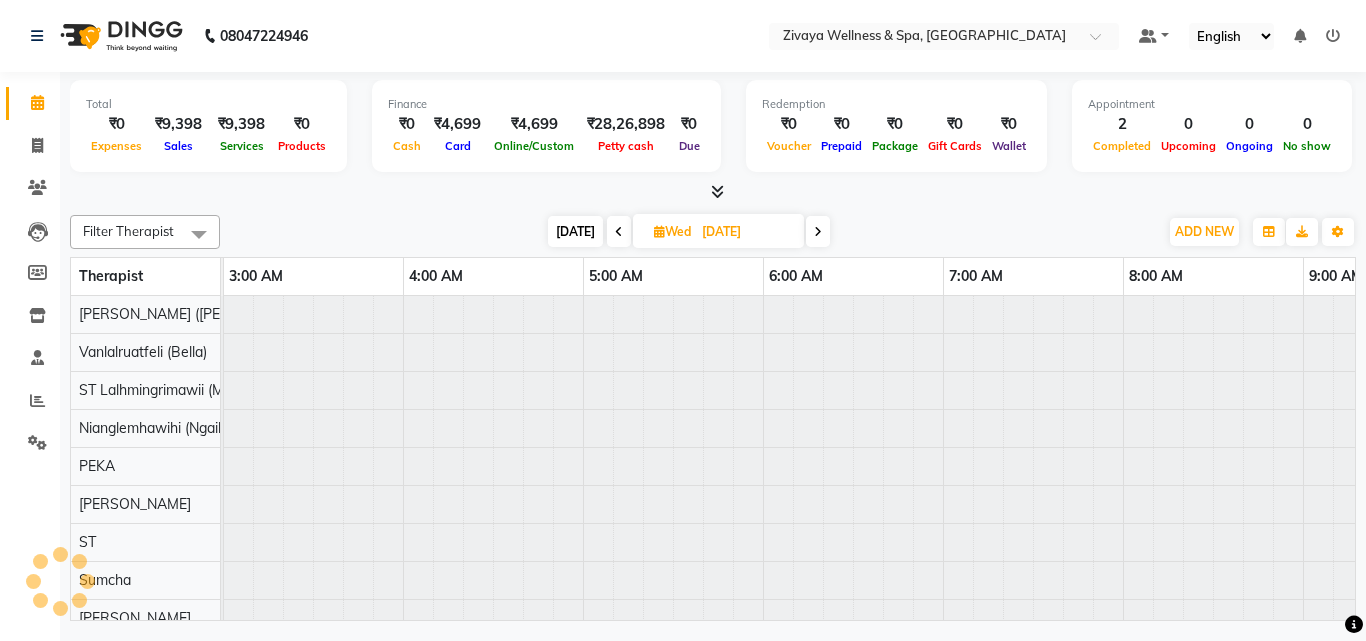 scroll, scrollTop: 0, scrollLeft: 1081, axis: horizontal 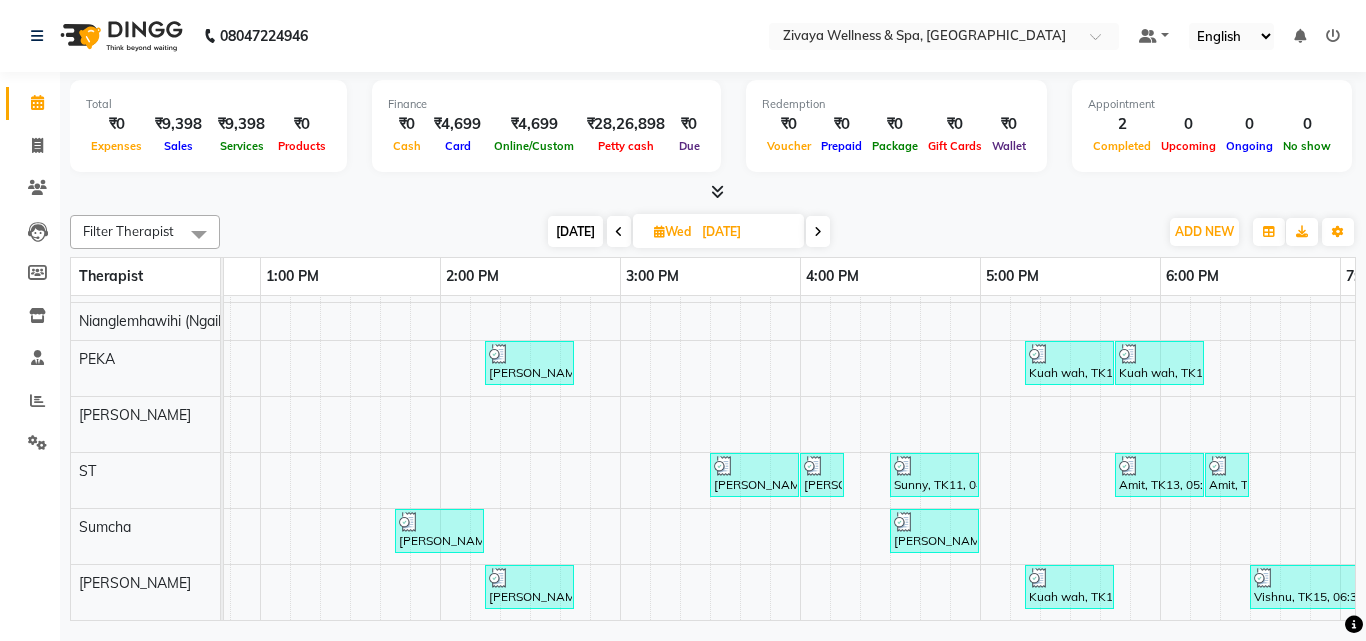 click at bounding box center [818, 231] 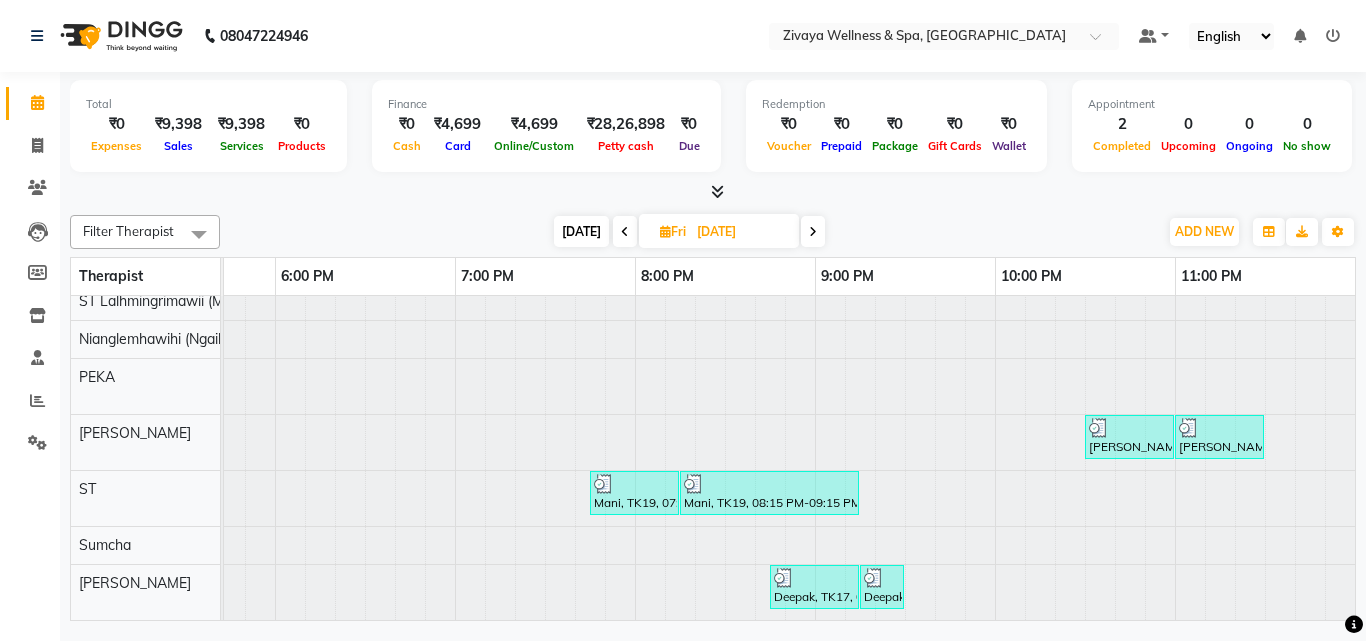 click at bounding box center [813, 232] 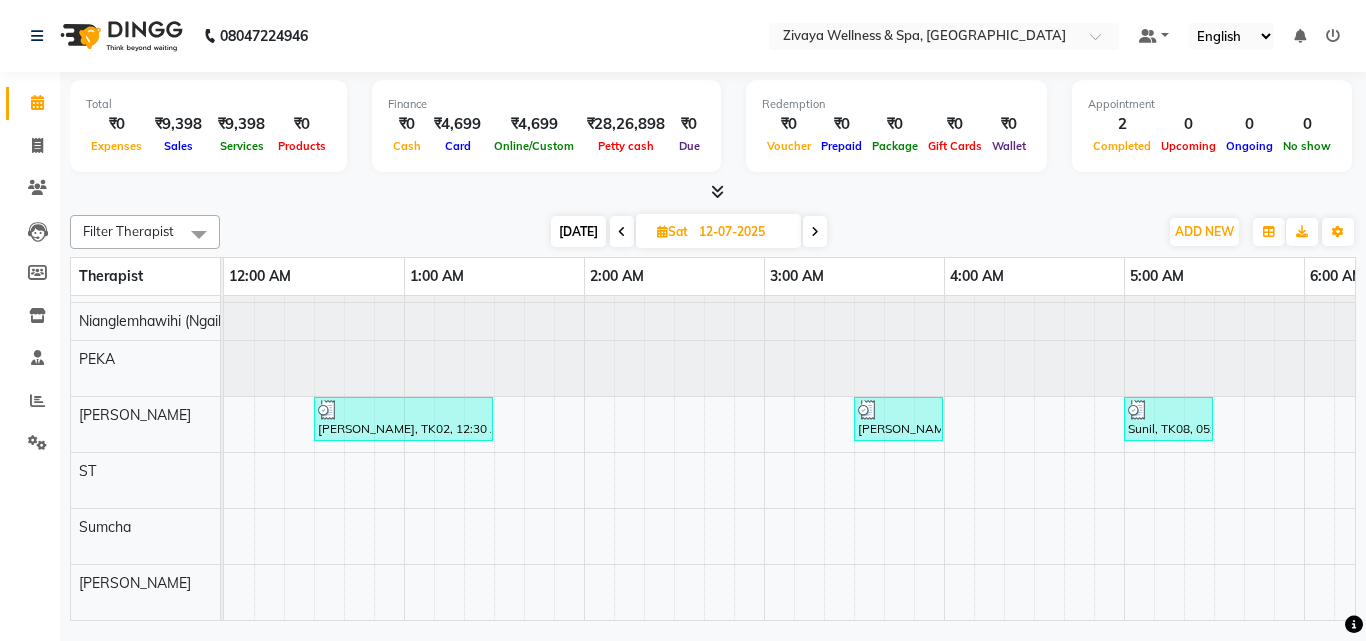 click at bounding box center [622, 231] 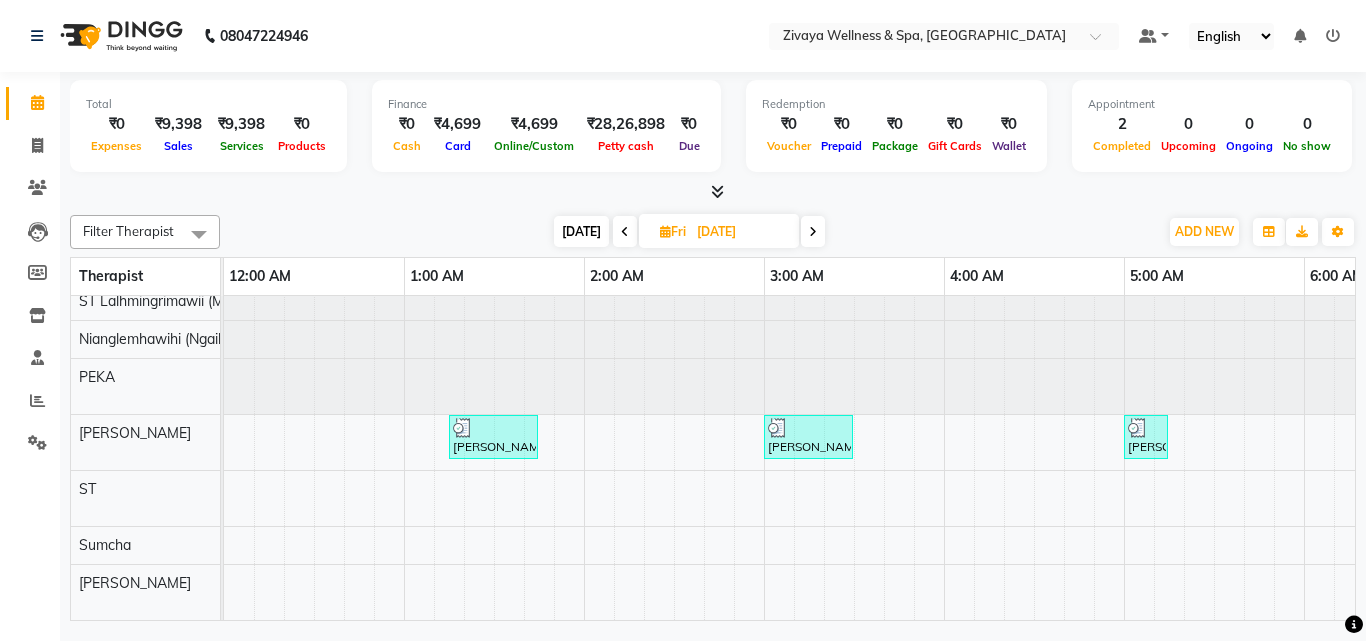 click at bounding box center [625, 231] 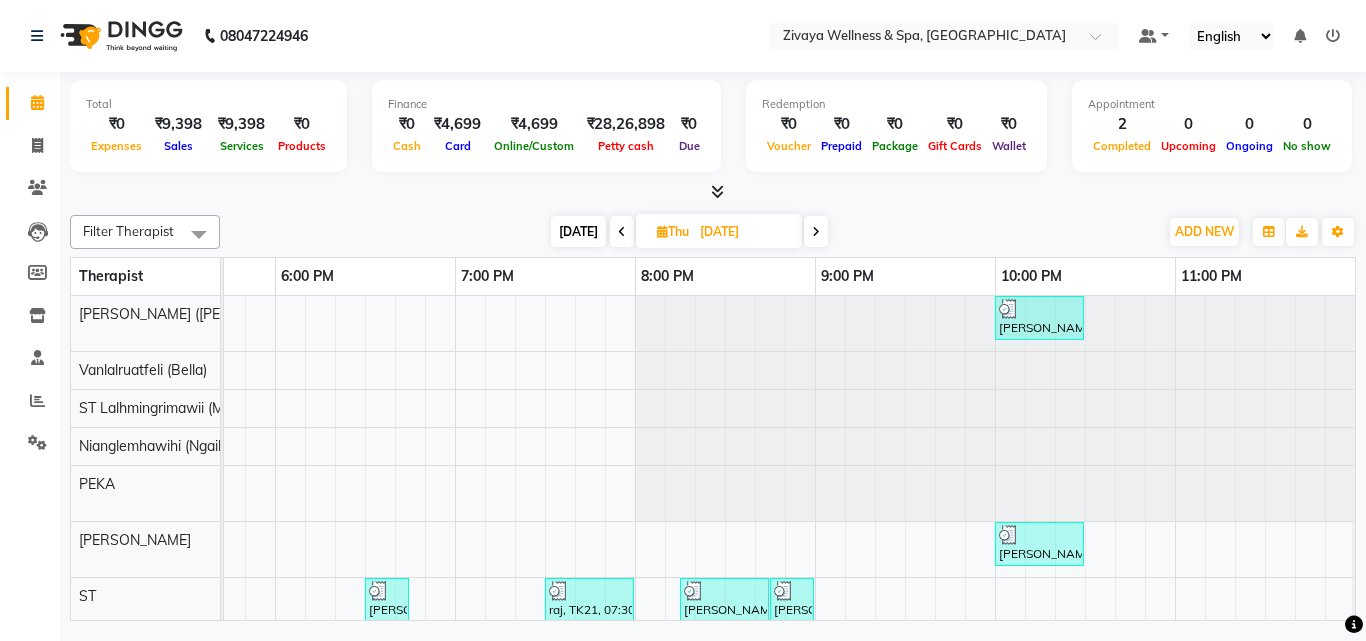 click at bounding box center [816, 231] 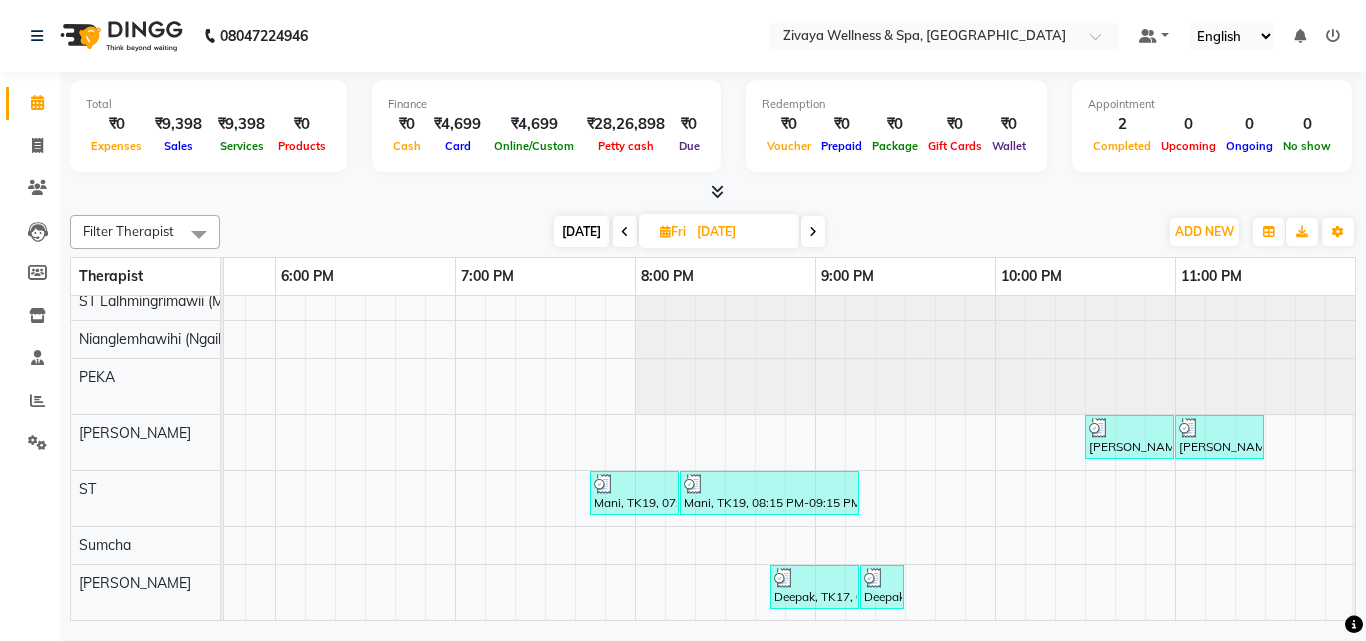 click at bounding box center (813, 231) 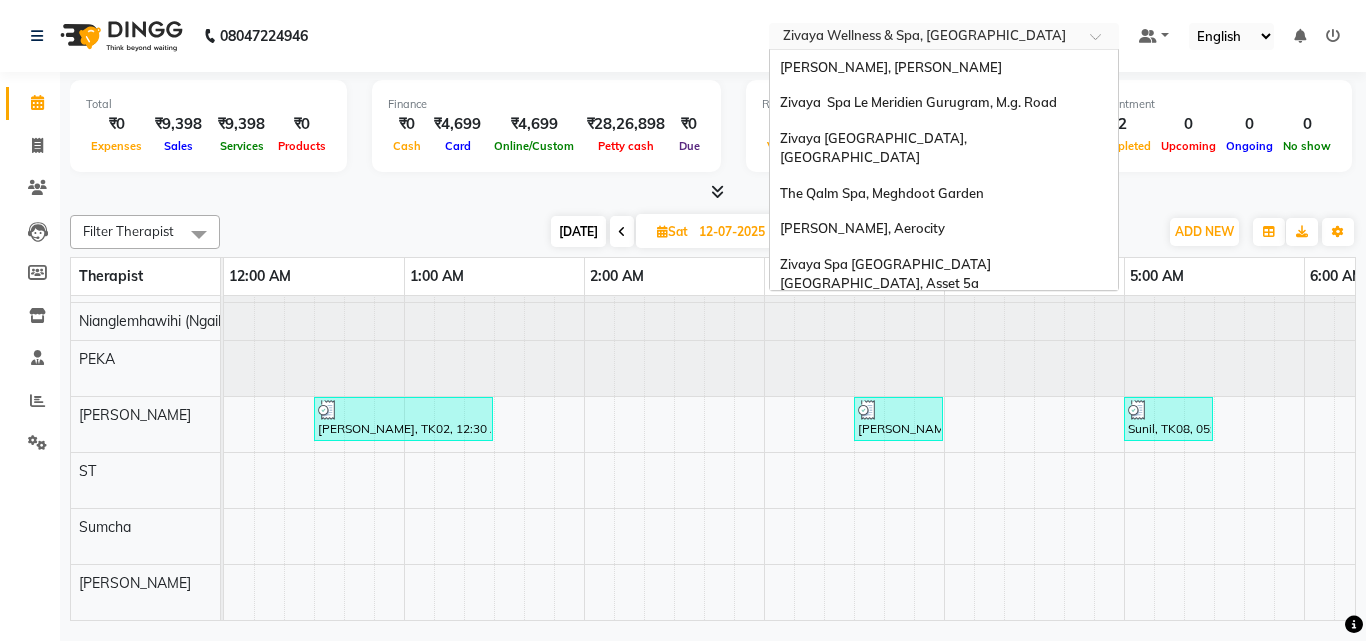 click on "Select Location ×  Zivaya Wellness & Spa, Mumbai Airport" at bounding box center [944, 36] 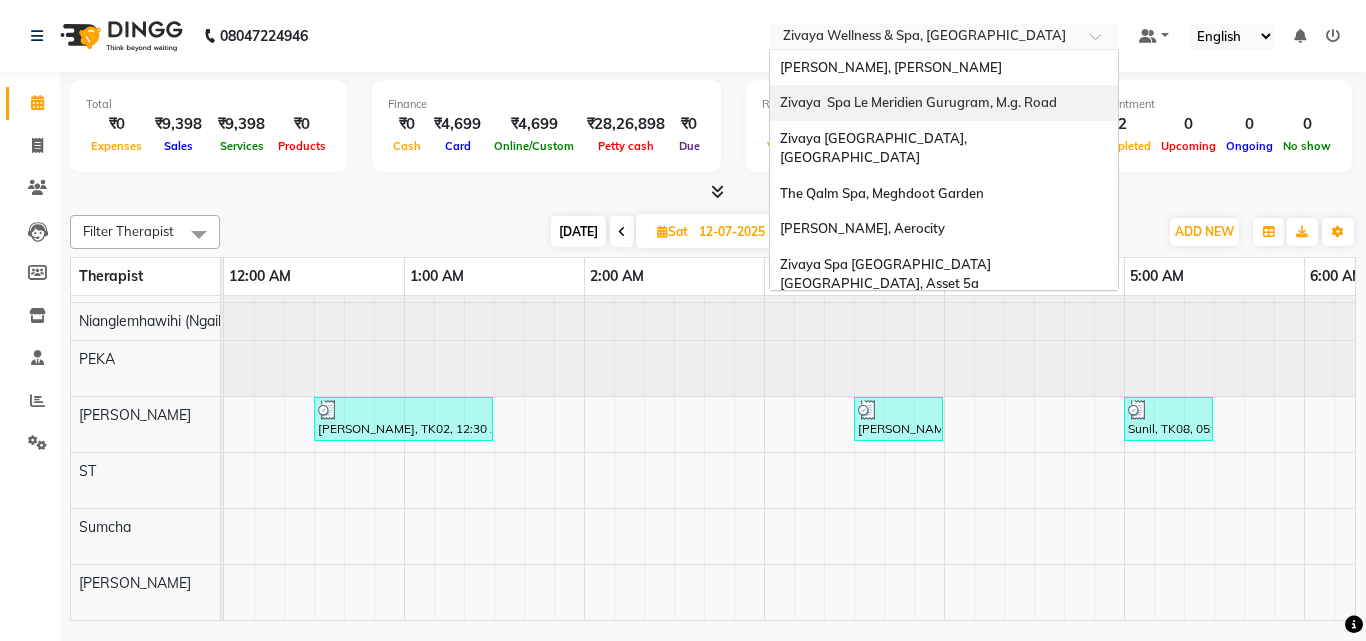 click on "Zivaya  Spa Le Meridien Gurugram, M.g. Road" at bounding box center (918, 102) 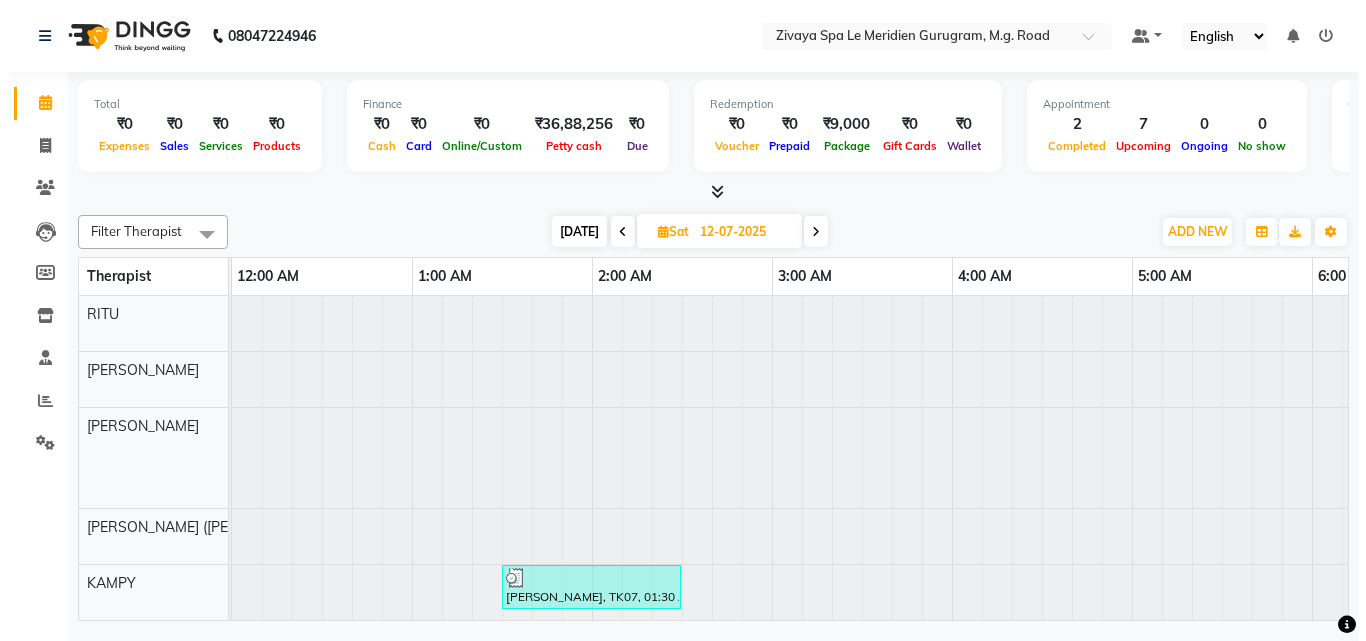 scroll, scrollTop: 0, scrollLeft: 0, axis: both 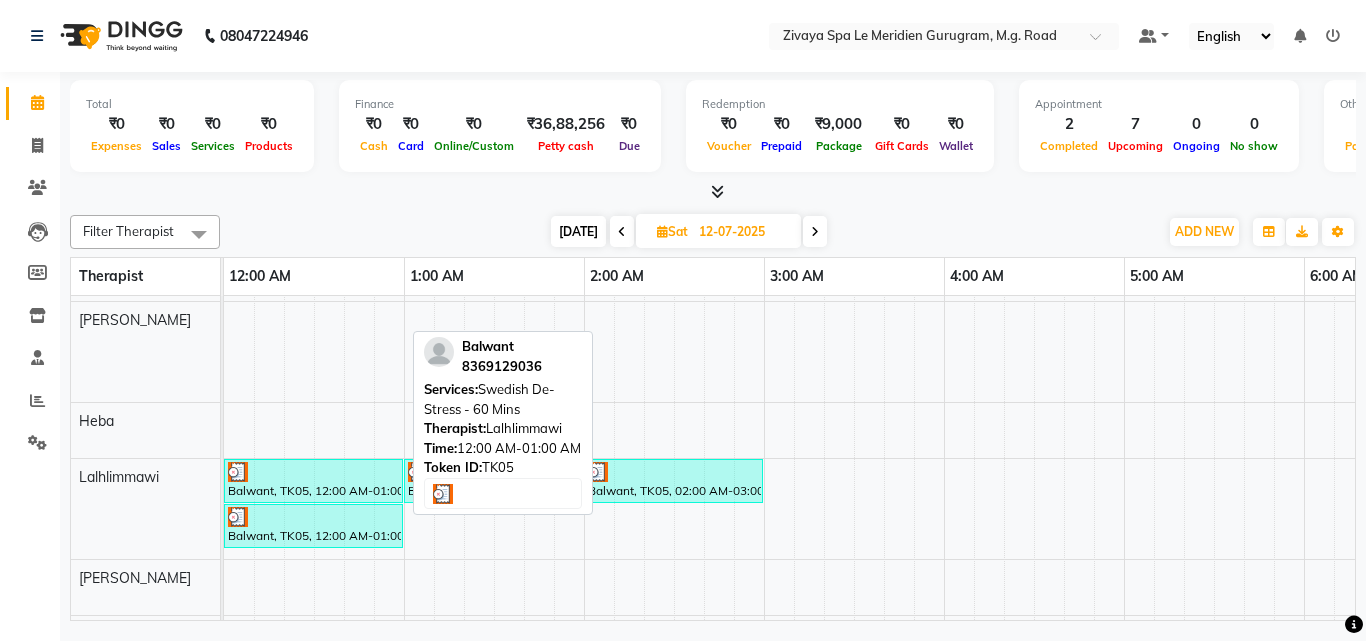 click at bounding box center [313, 472] 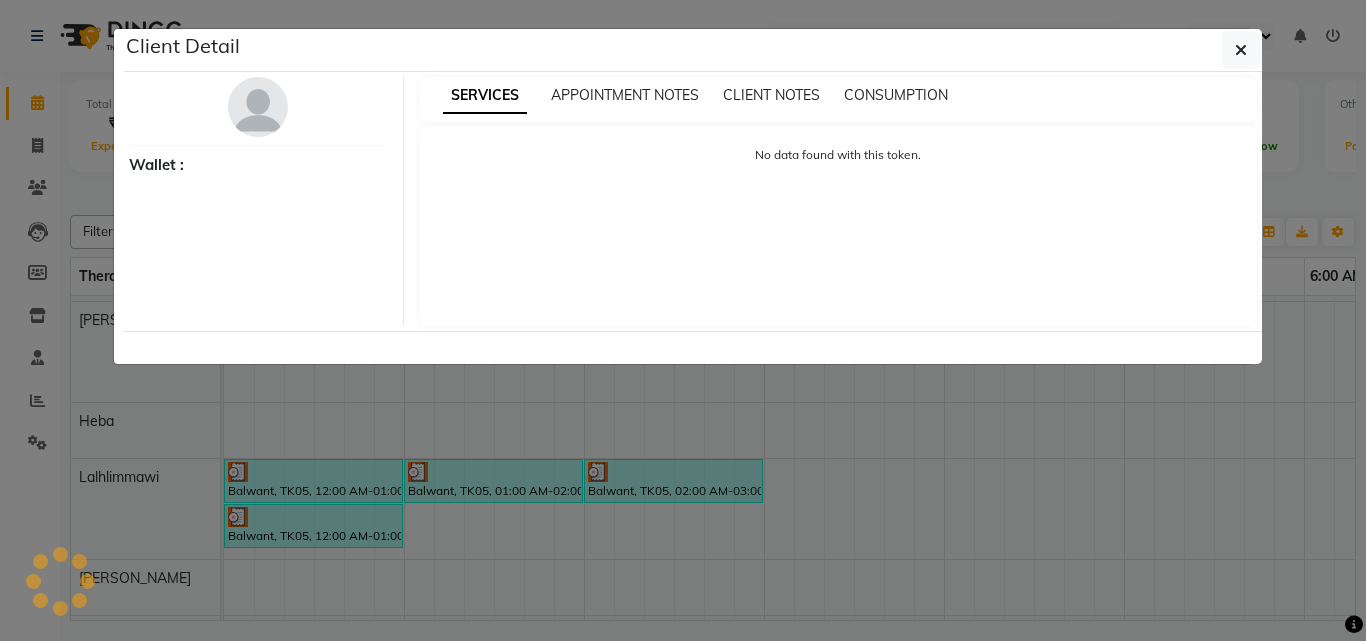 select on "3" 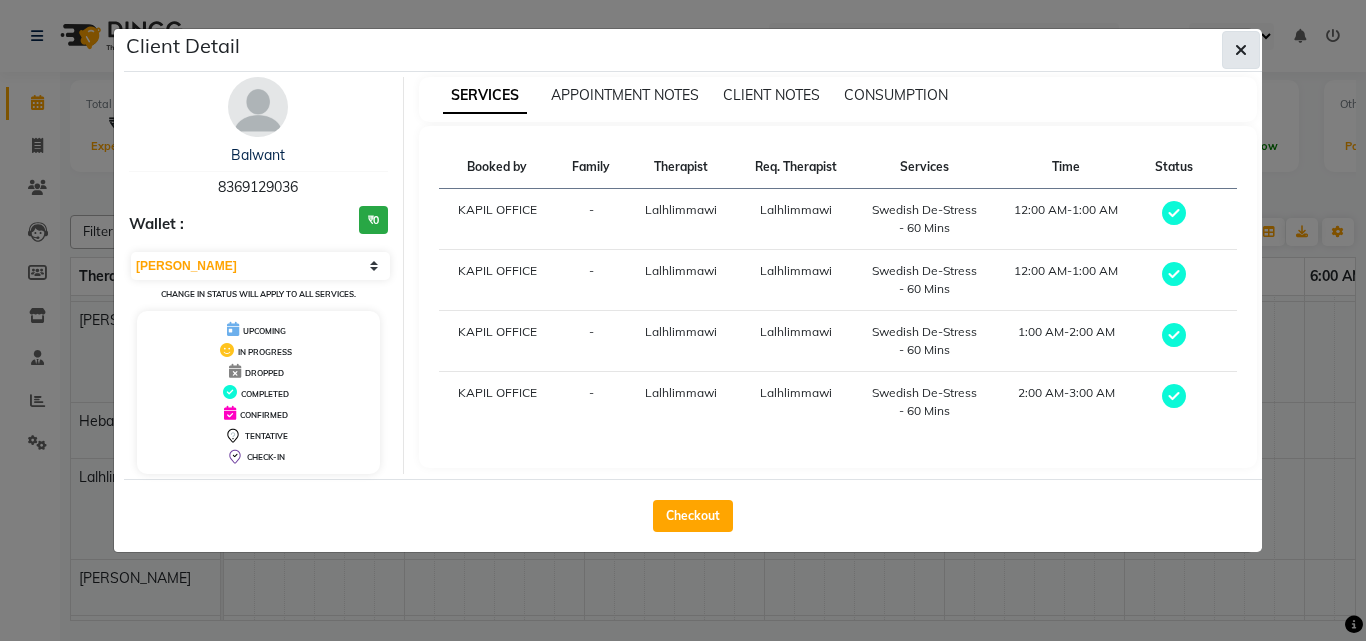 click 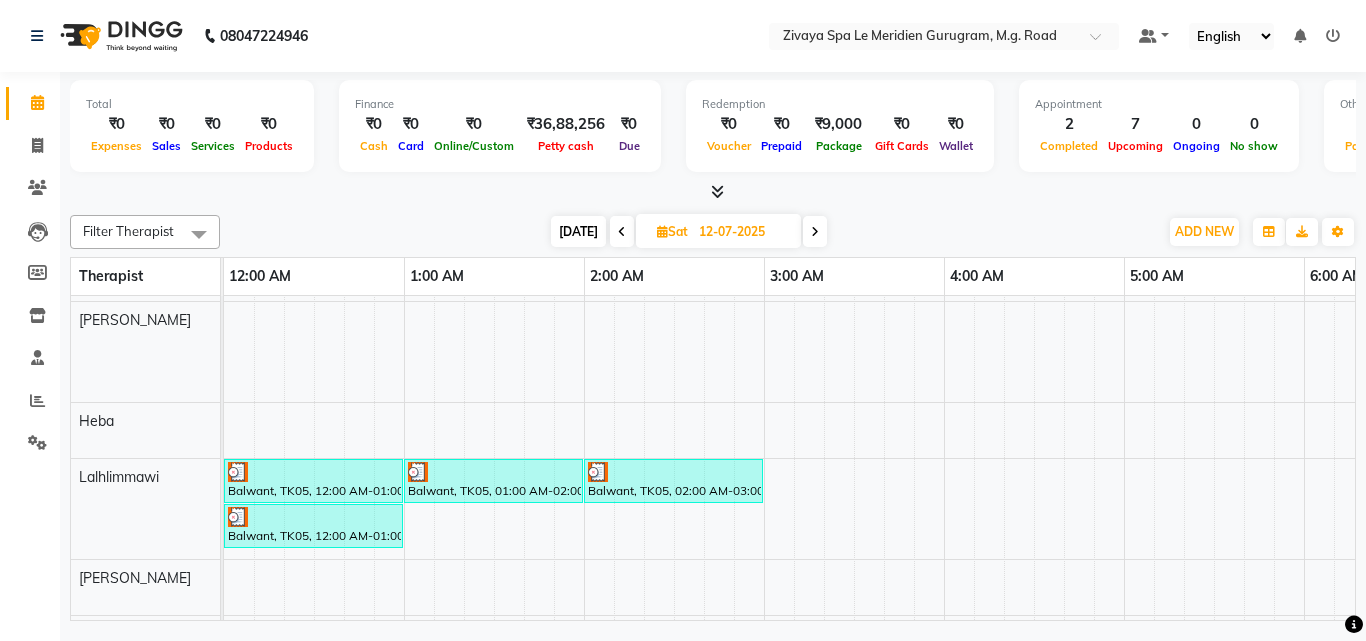 click at bounding box center (622, 232) 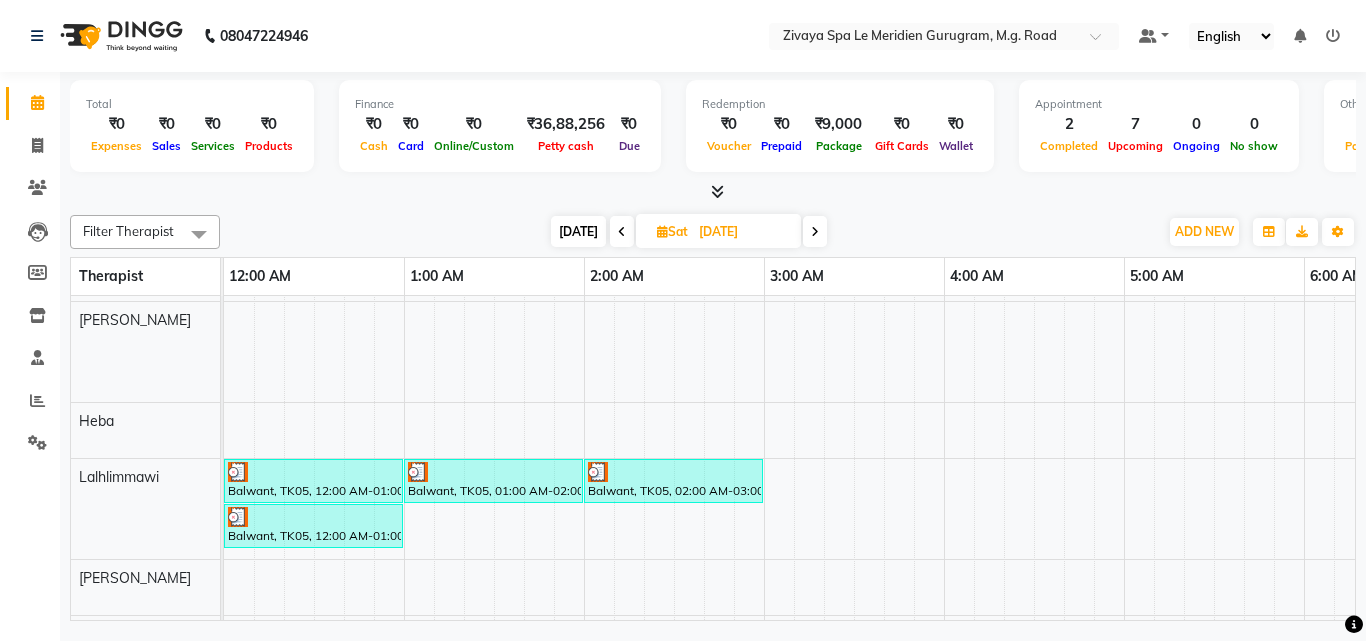 scroll, scrollTop: 0, scrollLeft: 1081, axis: horizontal 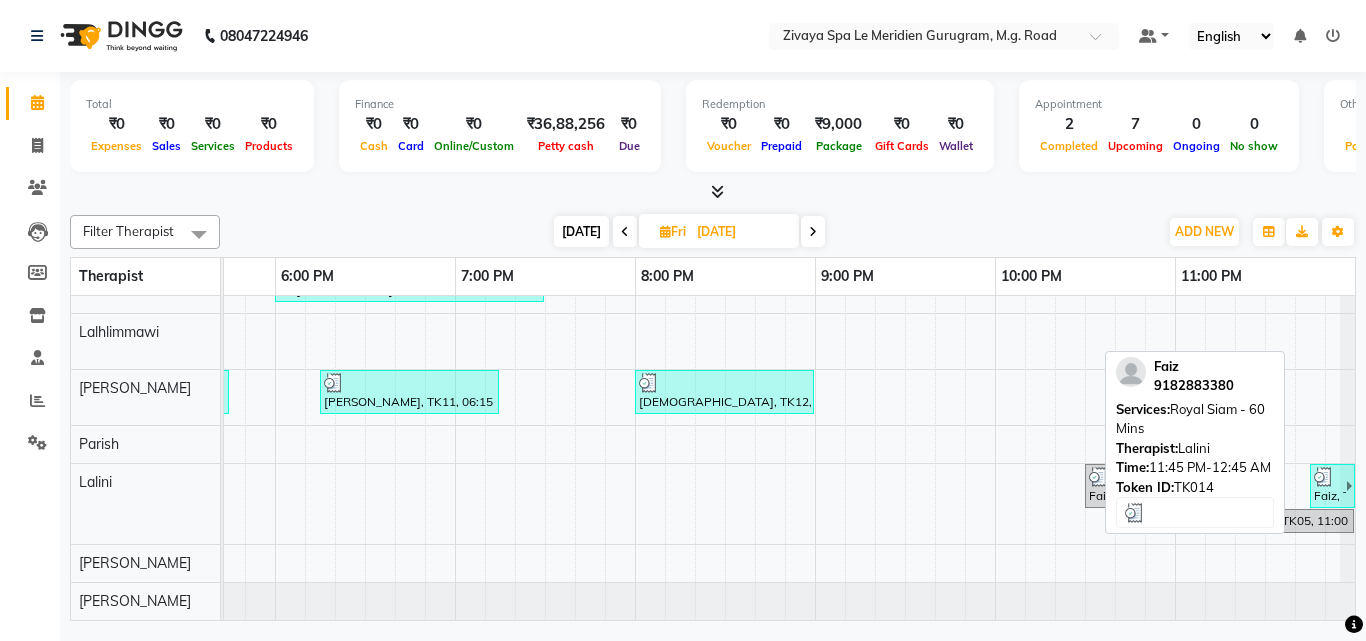 click at bounding box center [1324, 477] 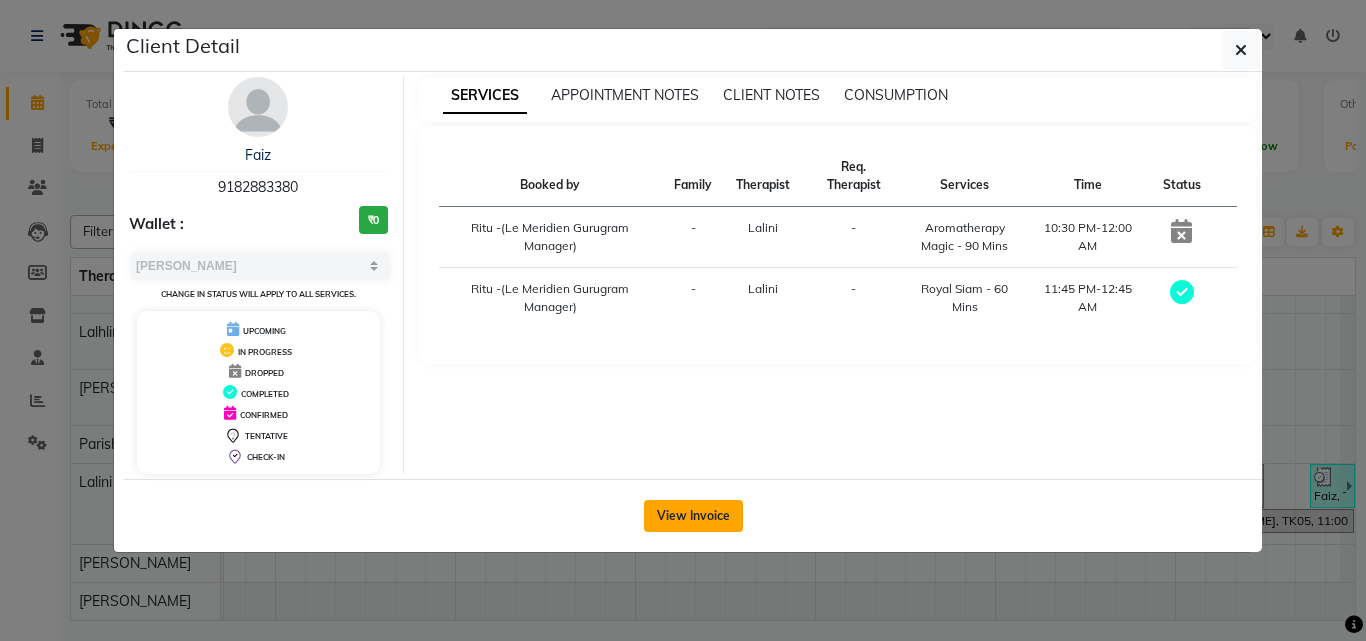 click on "View Invoice" 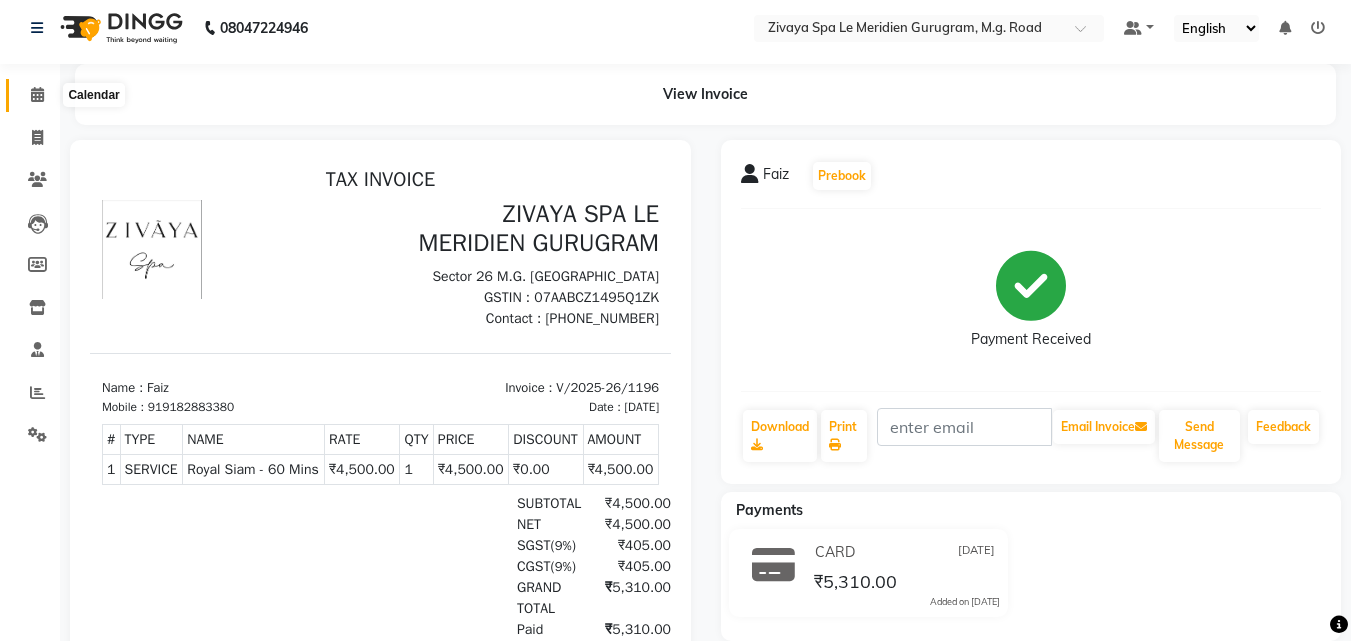 click 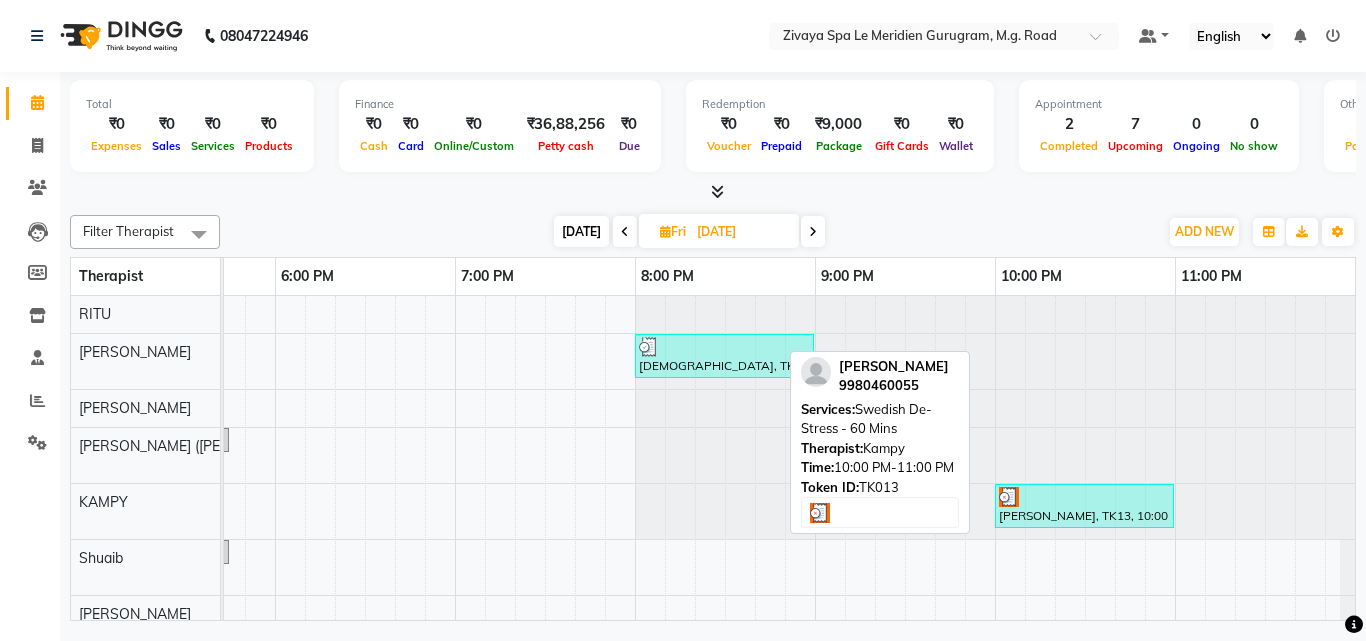 click at bounding box center (1084, 497) 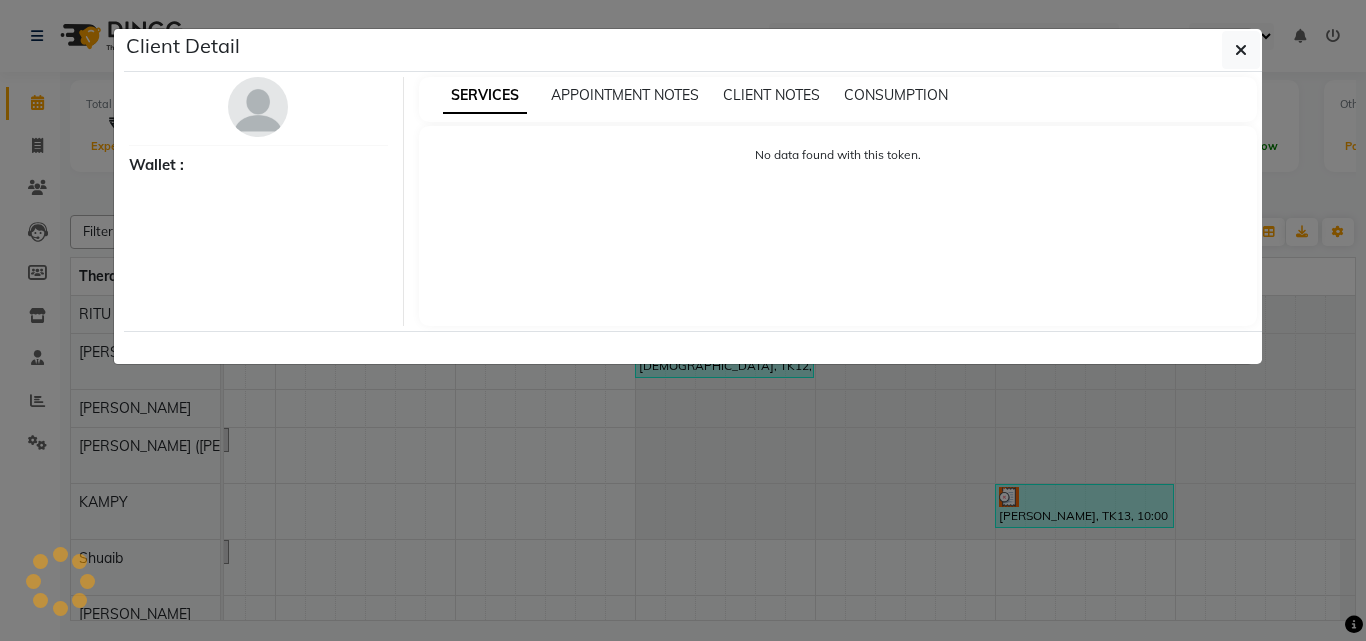 select on "3" 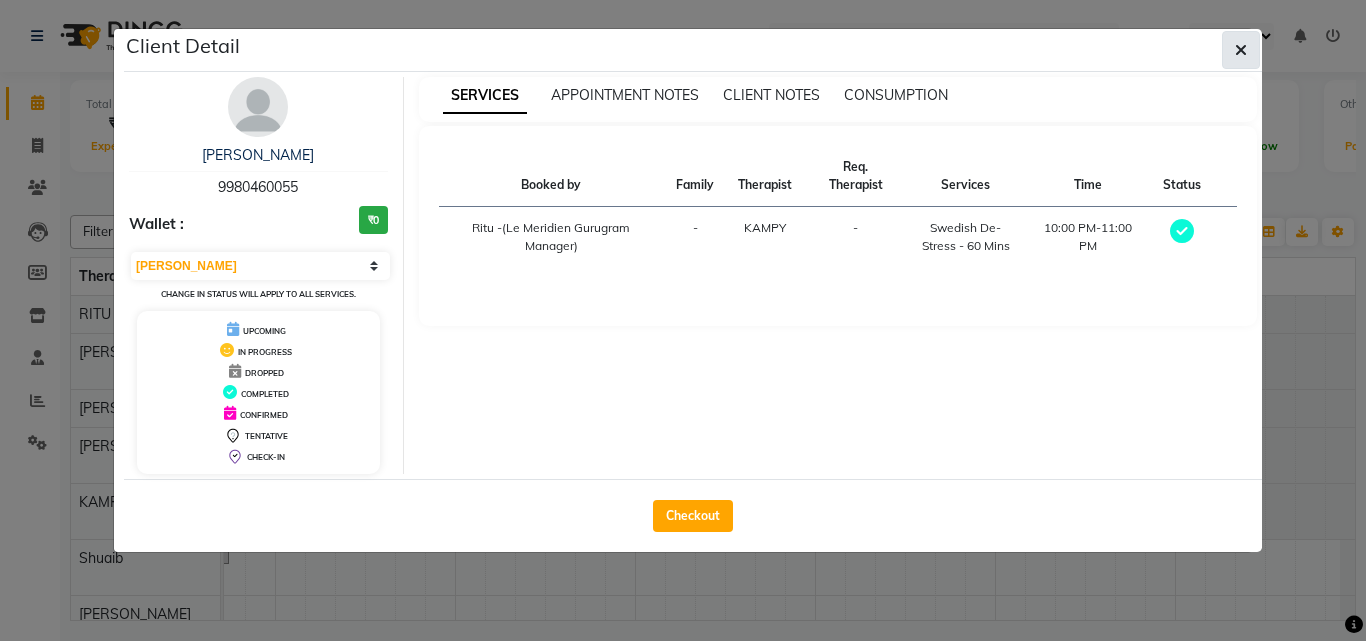 click 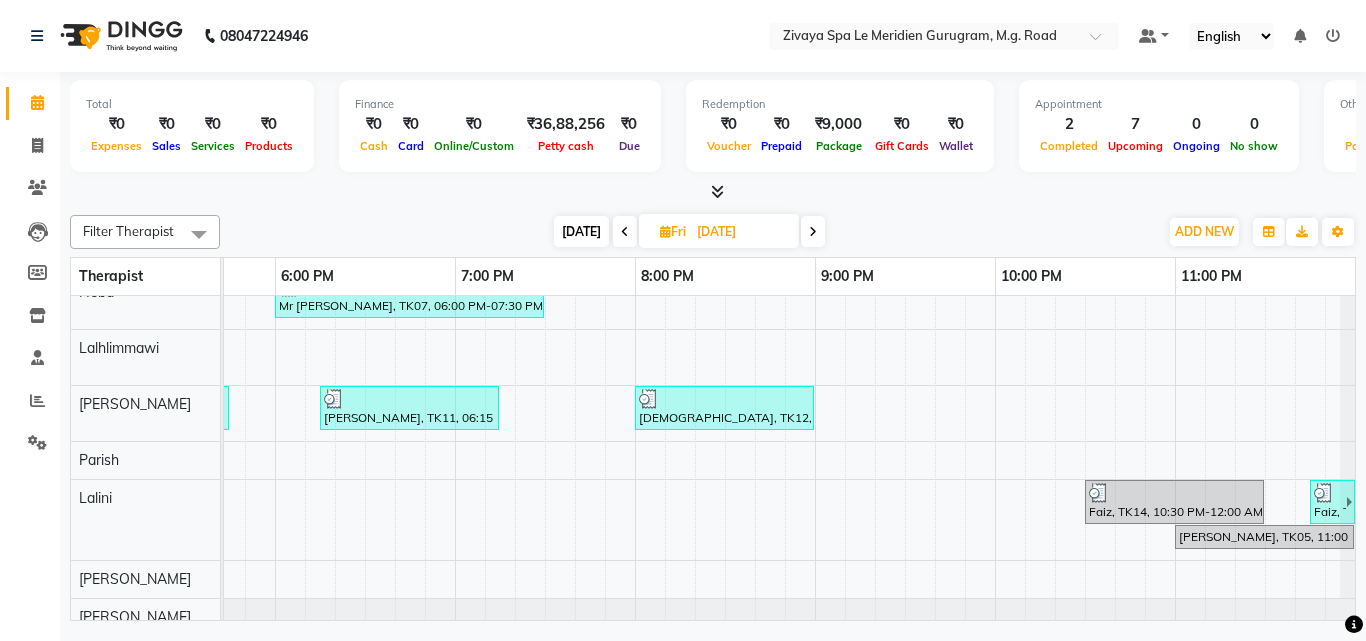 click at bounding box center (813, 231) 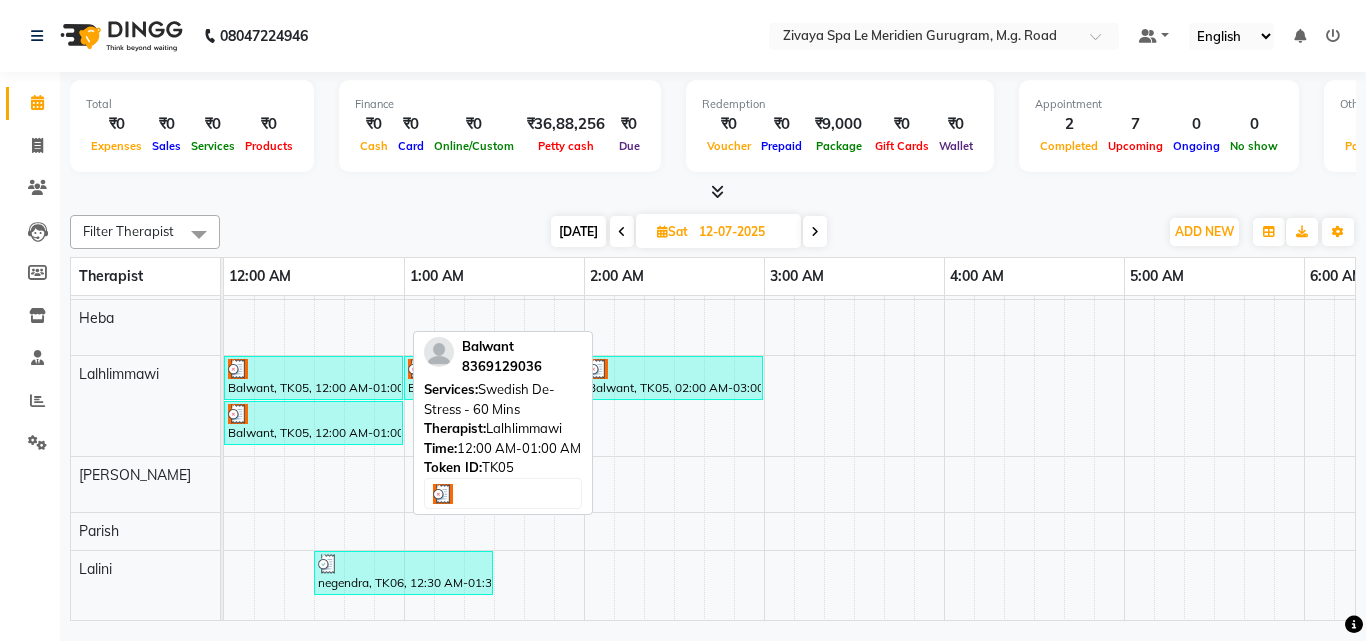 click on "Balwant, TK05, 12:00 AM-01:00 AM, Swedish De-Stress - 60 Mins" at bounding box center (313, 423) 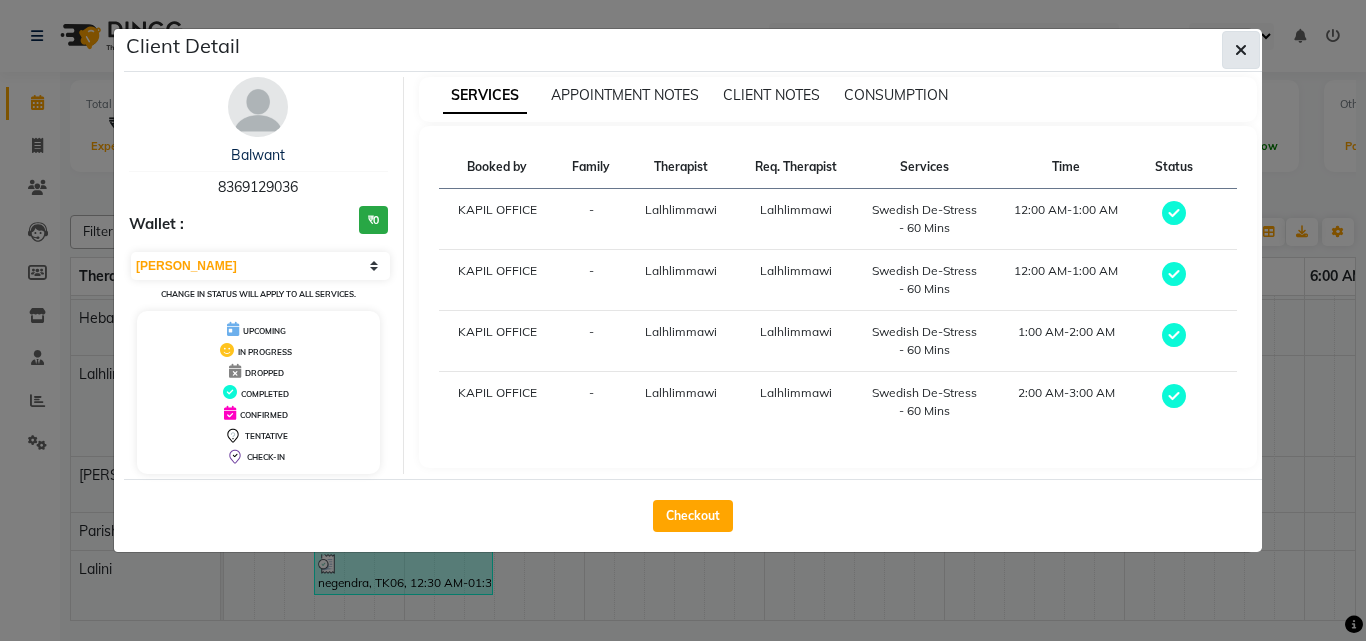 click 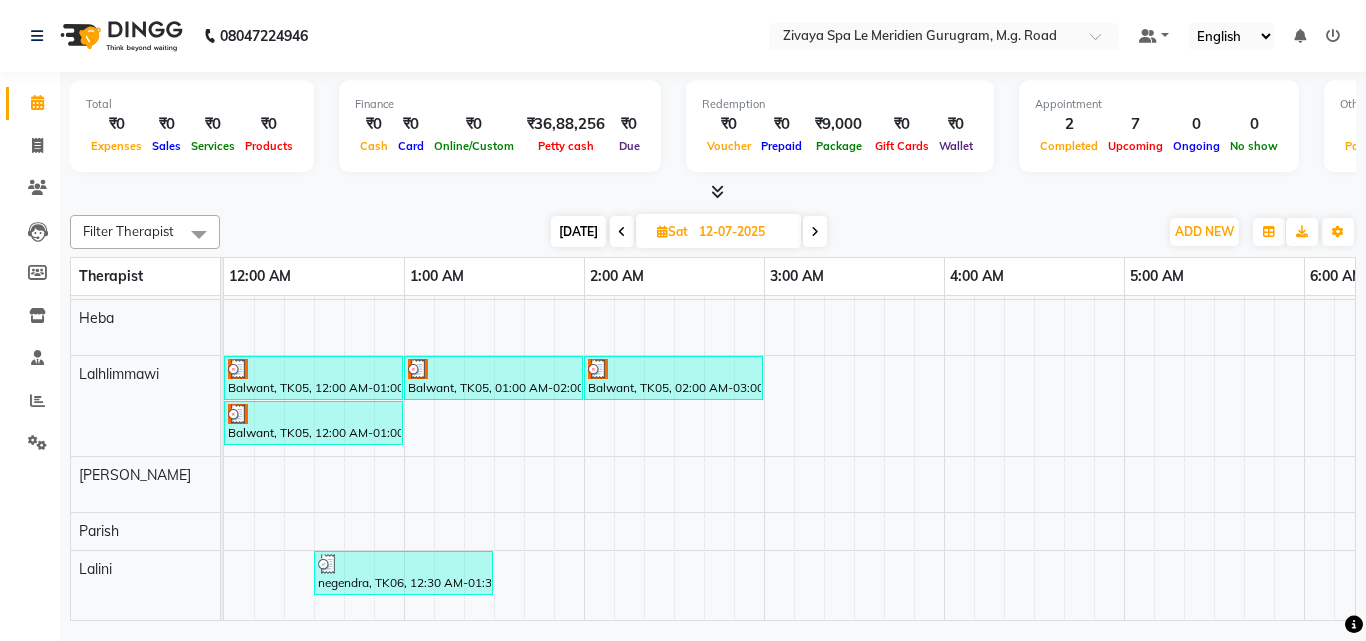 scroll, scrollTop: 523, scrollLeft: 3204, axis: both 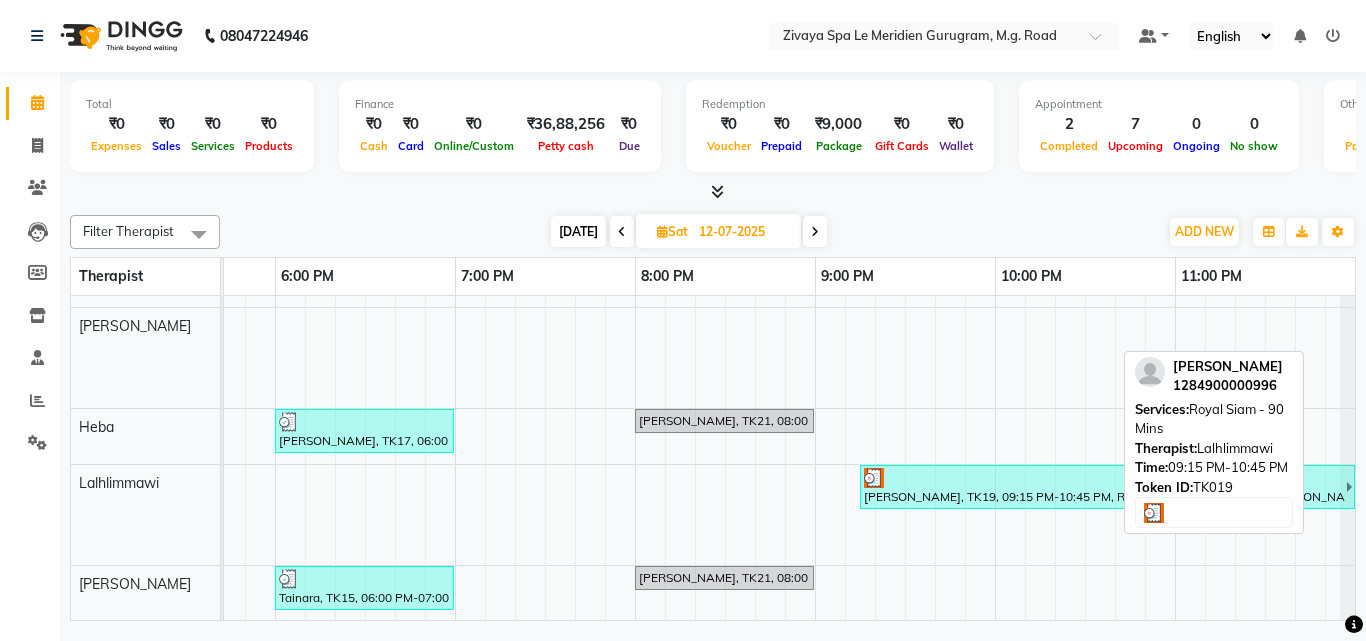click on "[PERSON_NAME], TK19, 09:15 PM-10:45 PM, Royal Siam - 90 Mins" at bounding box center (994, 487) 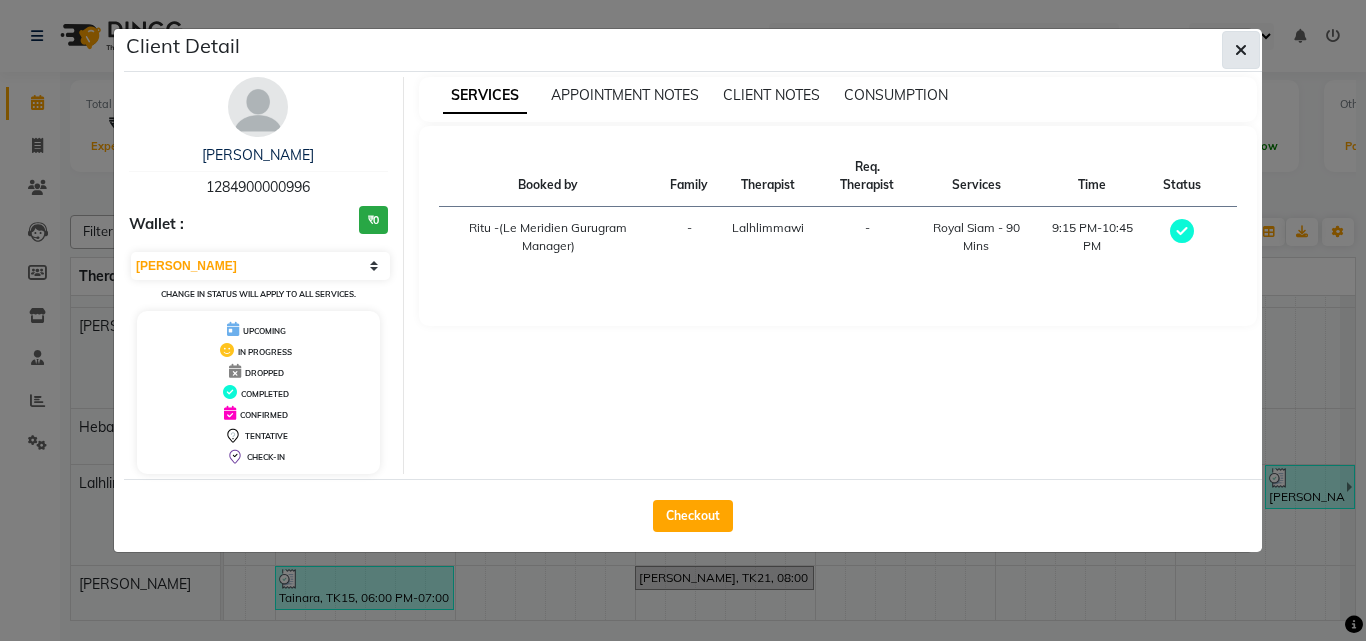 click 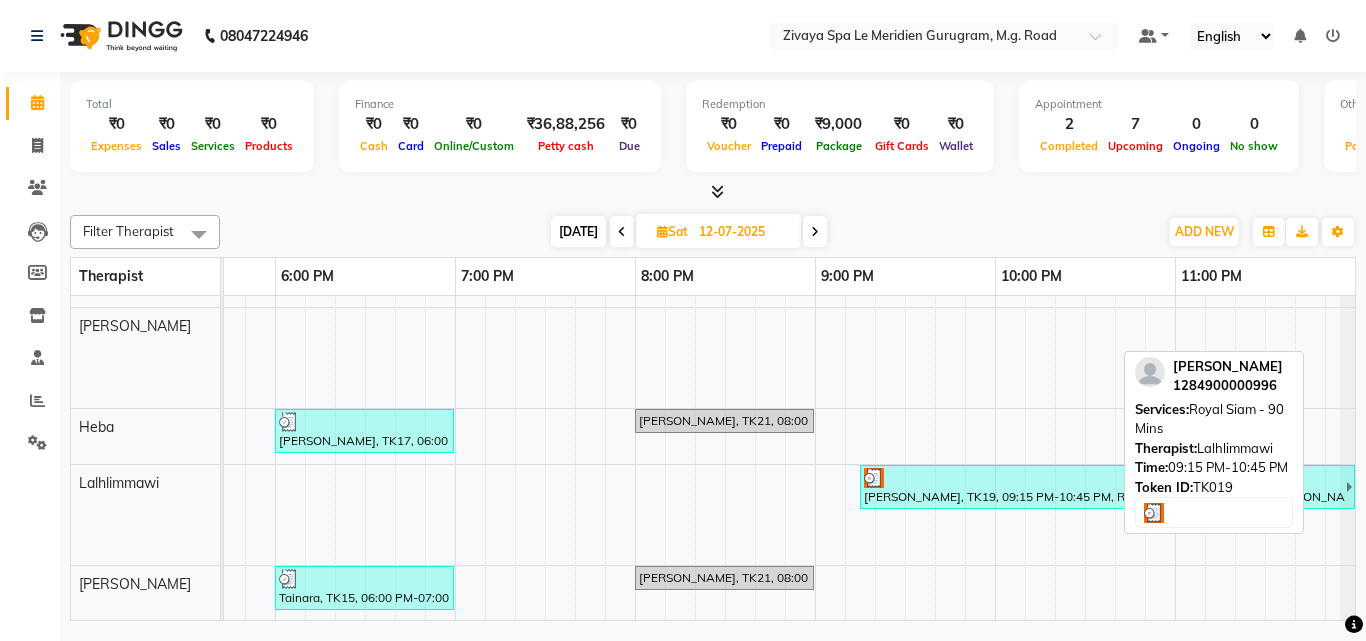 click on "[PERSON_NAME], TK19, 09:15 PM-10:45 PM, Royal Siam - 90 Mins" at bounding box center (994, 487) 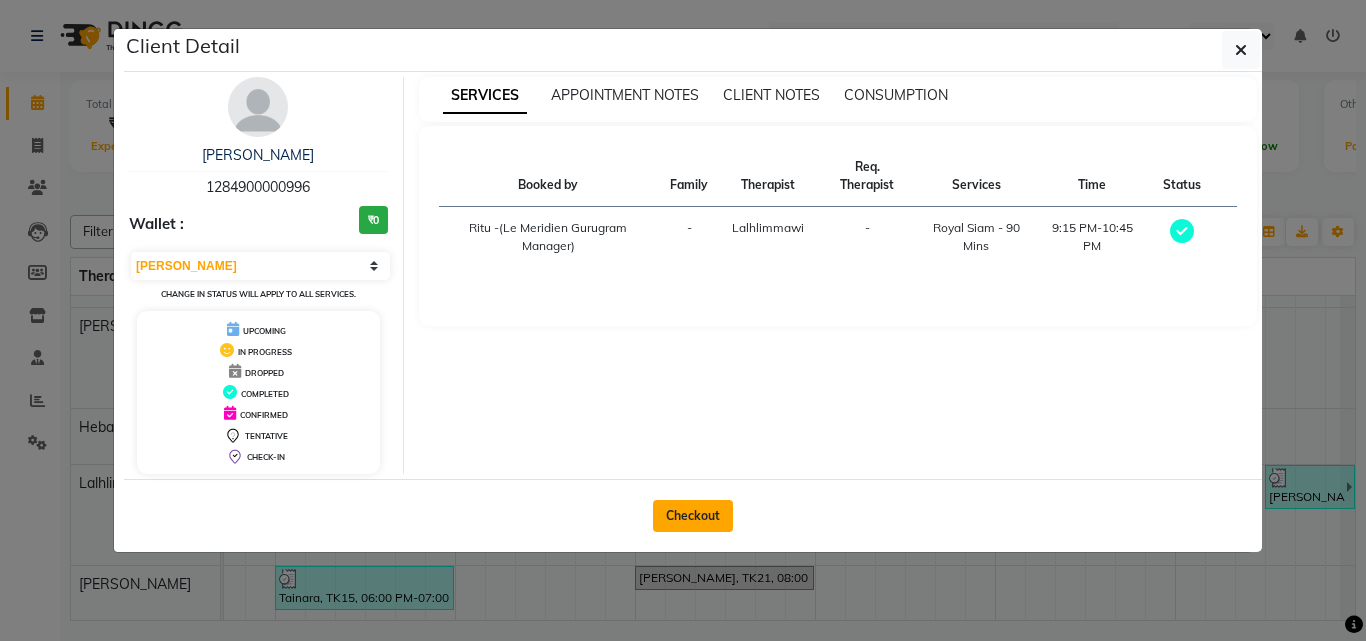 click on "Checkout" 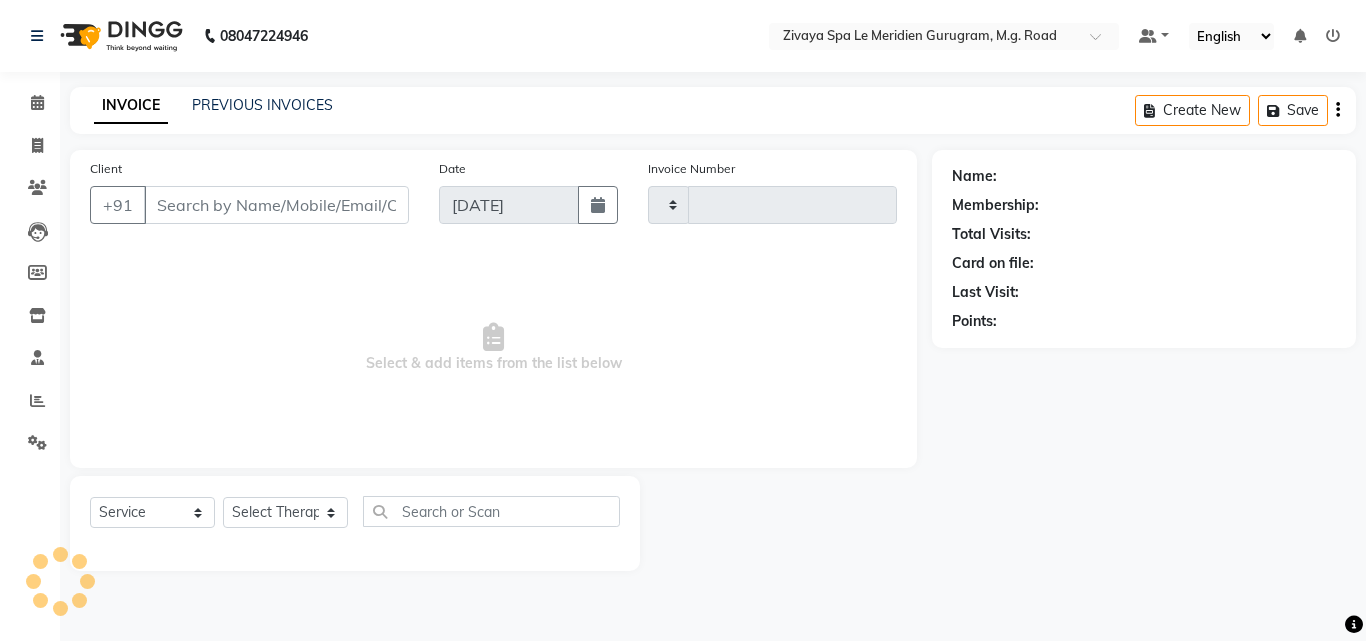 type on "1214" 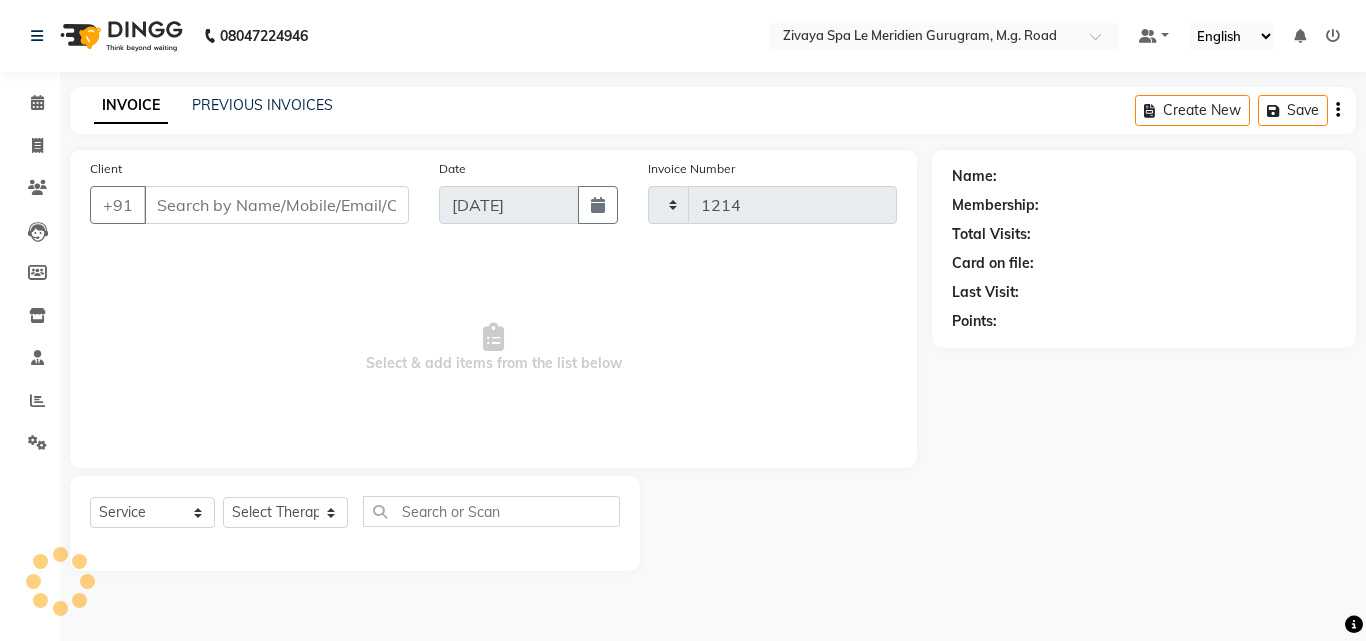 select on "6503" 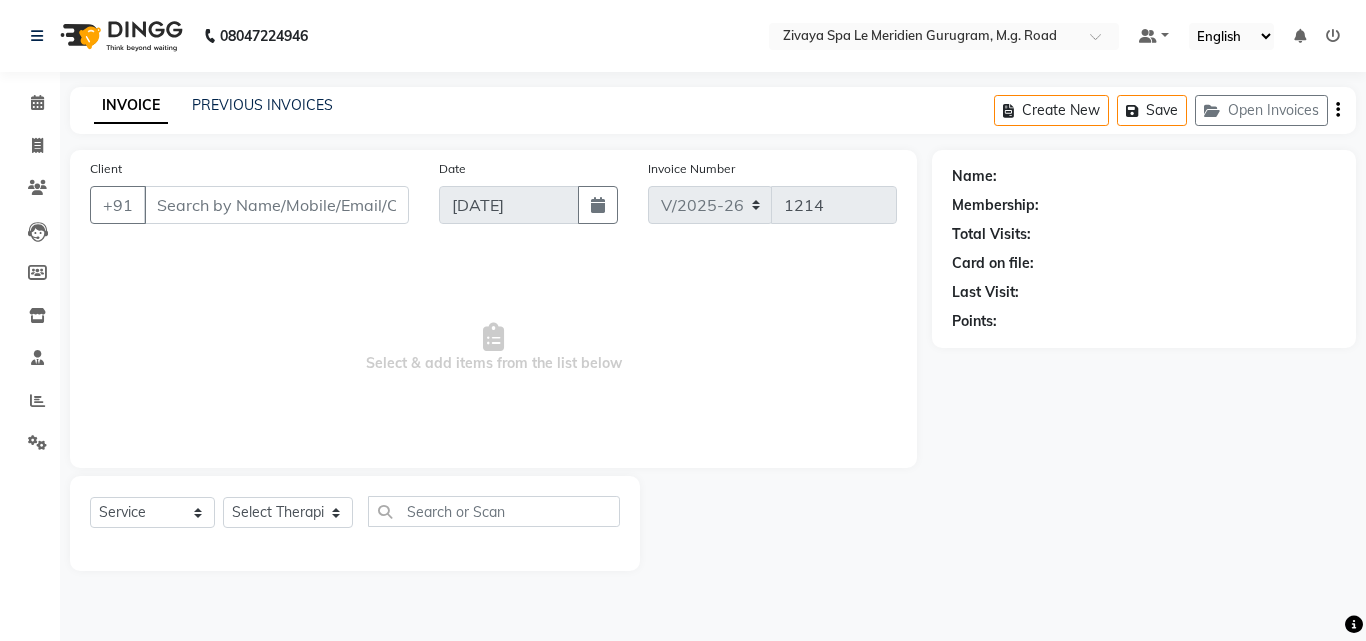 type on "1284900000996" 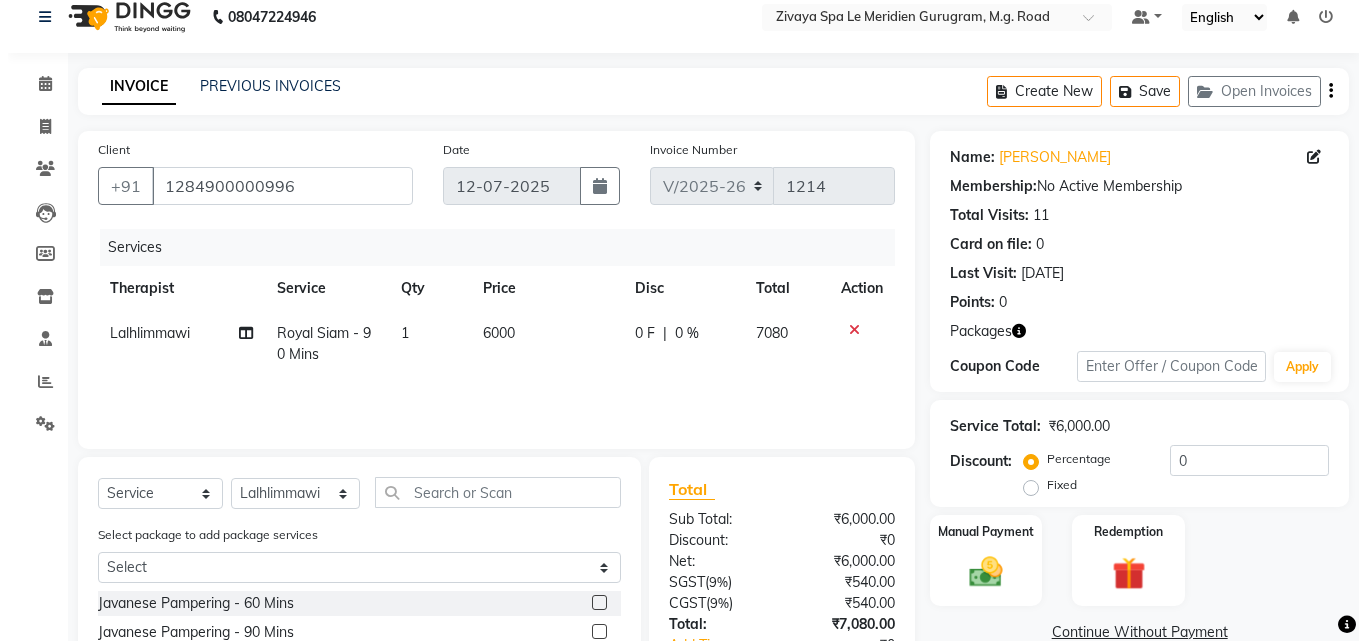 scroll, scrollTop: 0, scrollLeft: 0, axis: both 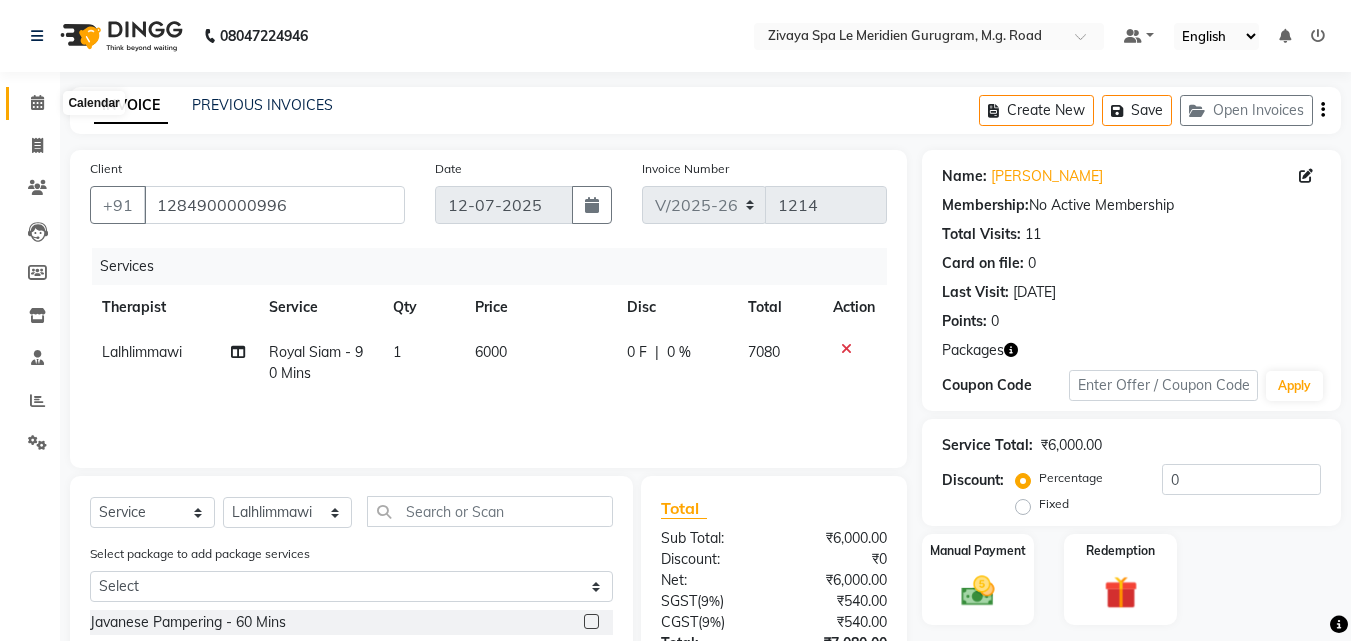 click 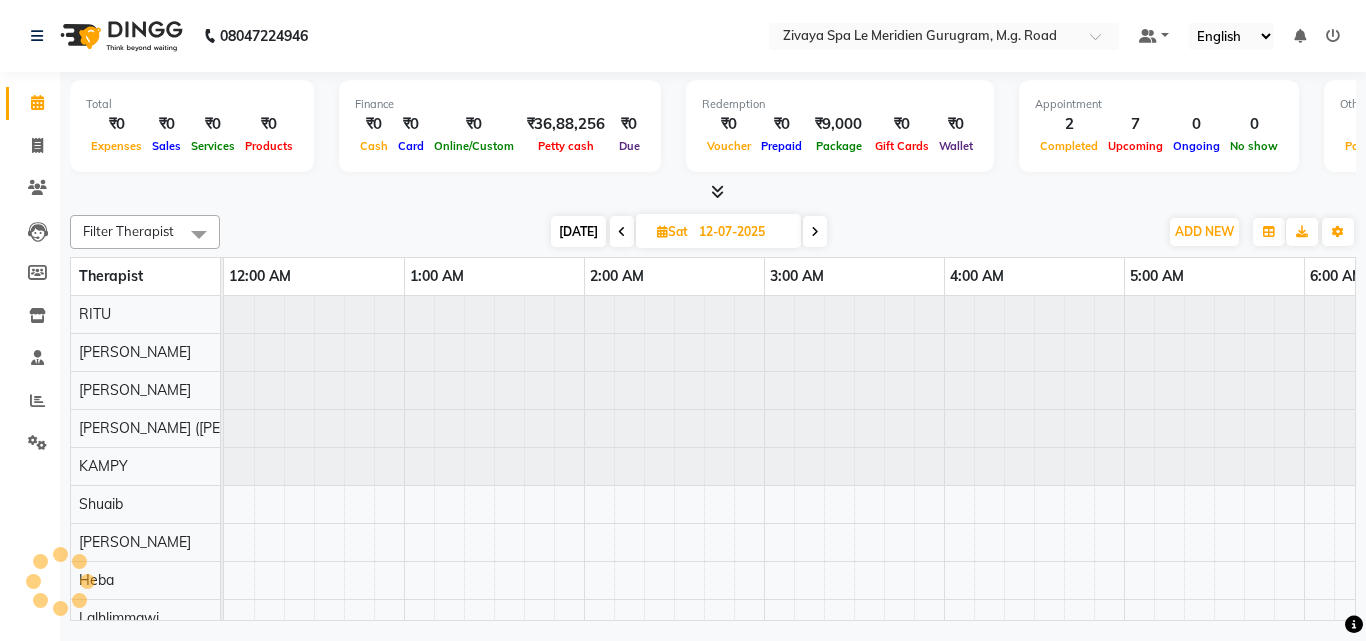 scroll, scrollTop: 0, scrollLeft: 541, axis: horizontal 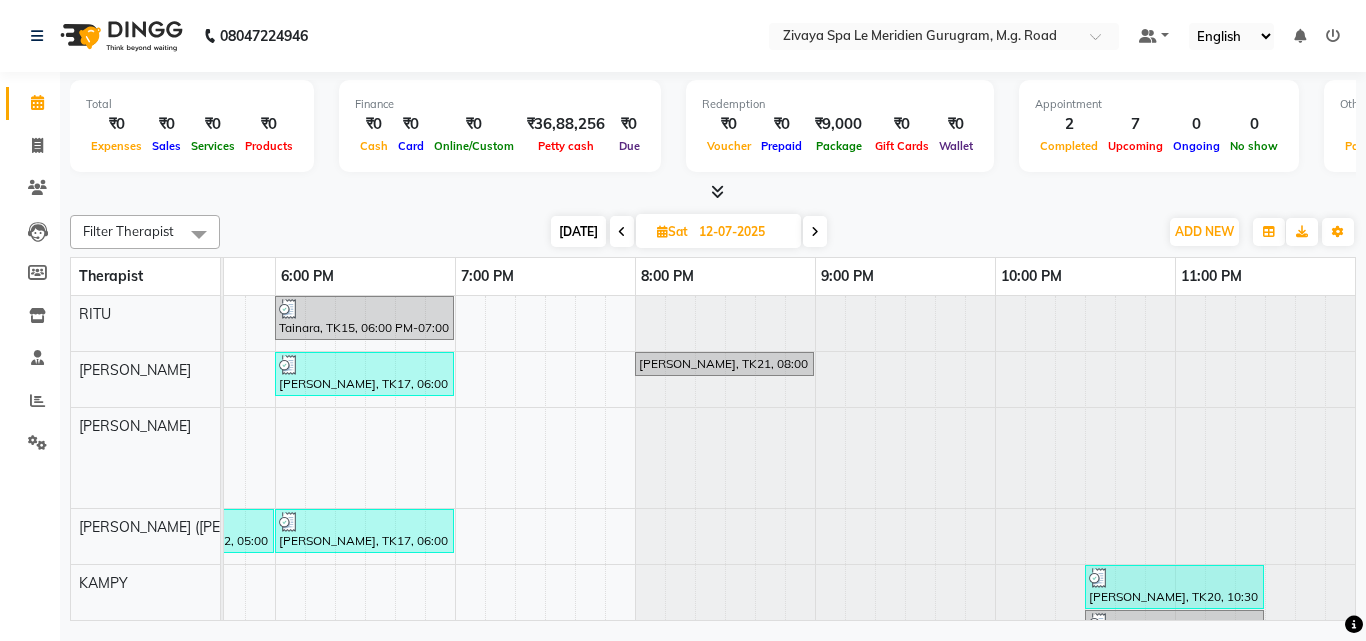 click at bounding box center [622, 232] 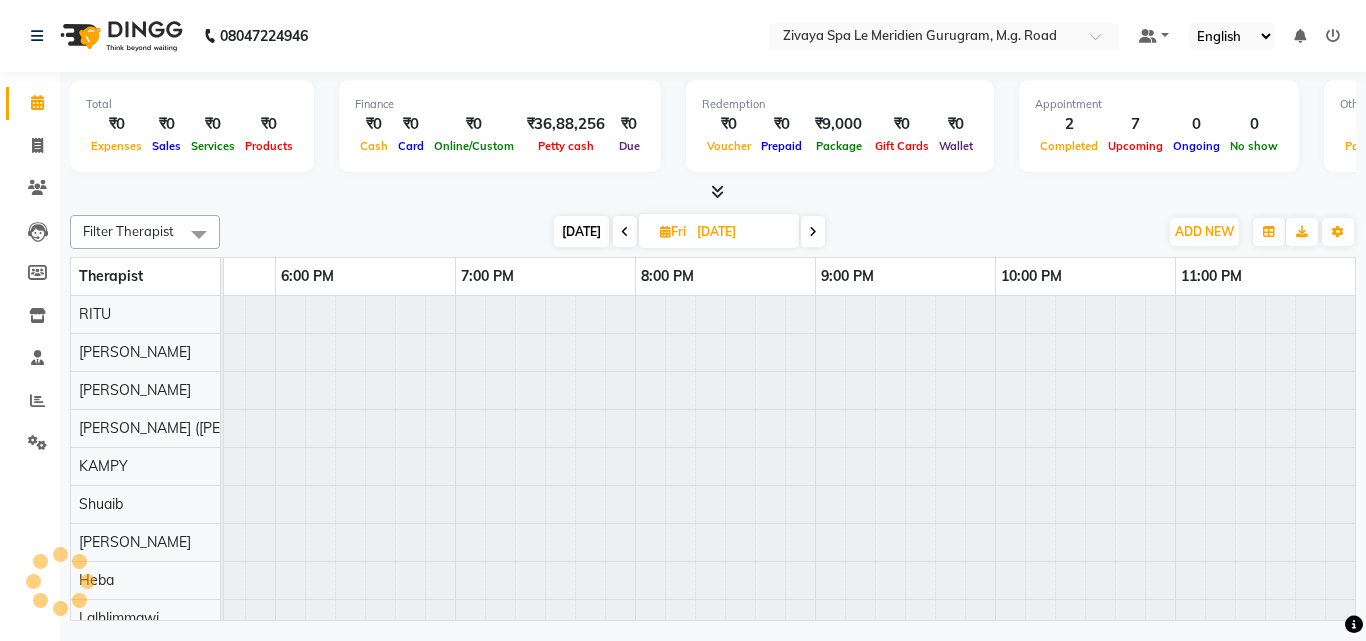 scroll, scrollTop: 0, scrollLeft: 1081, axis: horizontal 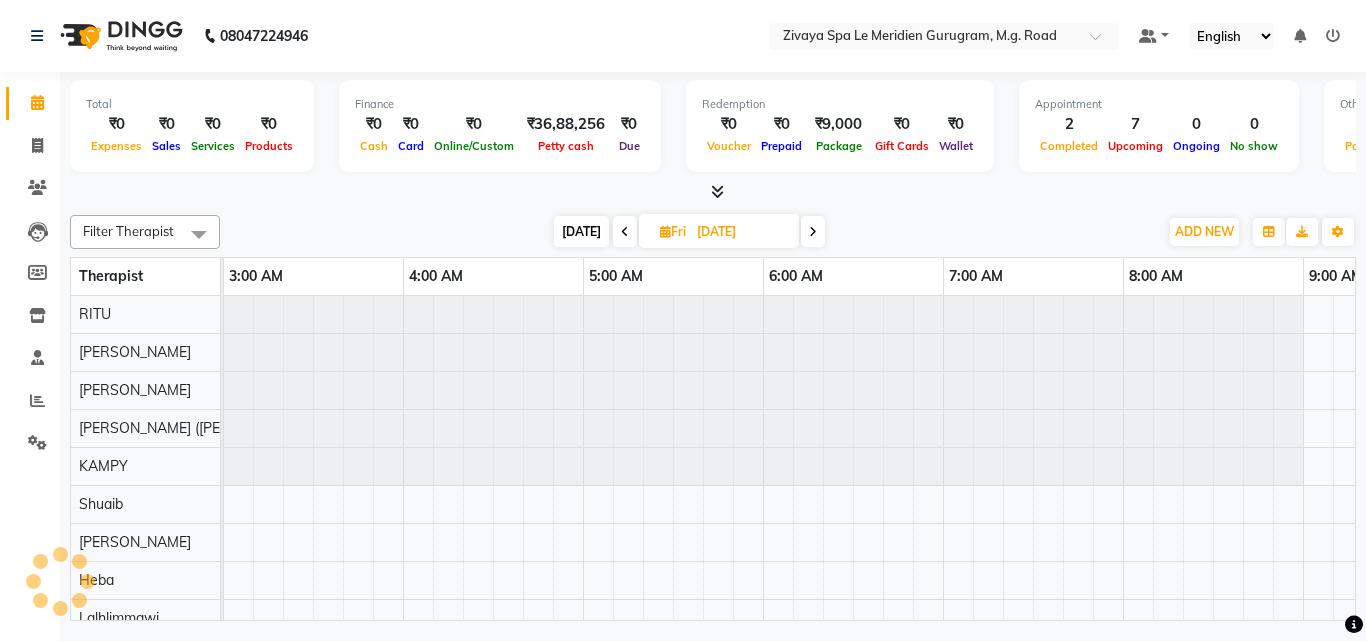 click at bounding box center [625, 231] 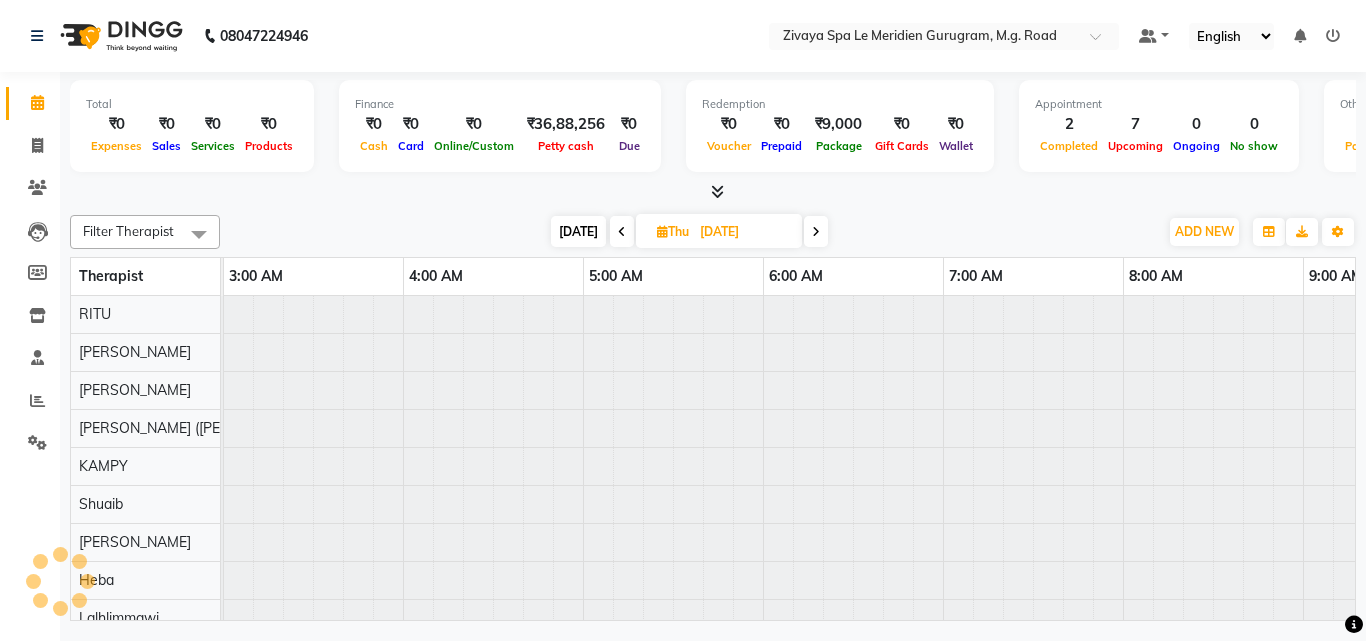 scroll, scrollTop: 0, scrollLeft: 1081, axis: horizontal 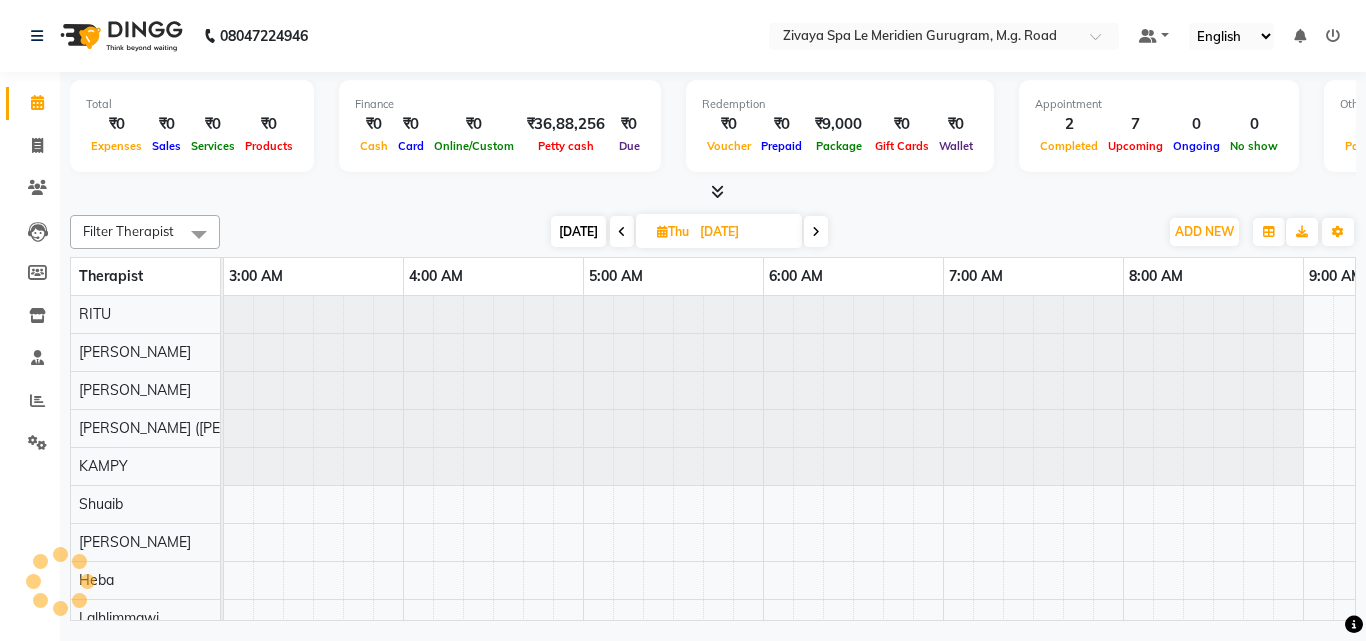 click at bounding box center (622, 232) 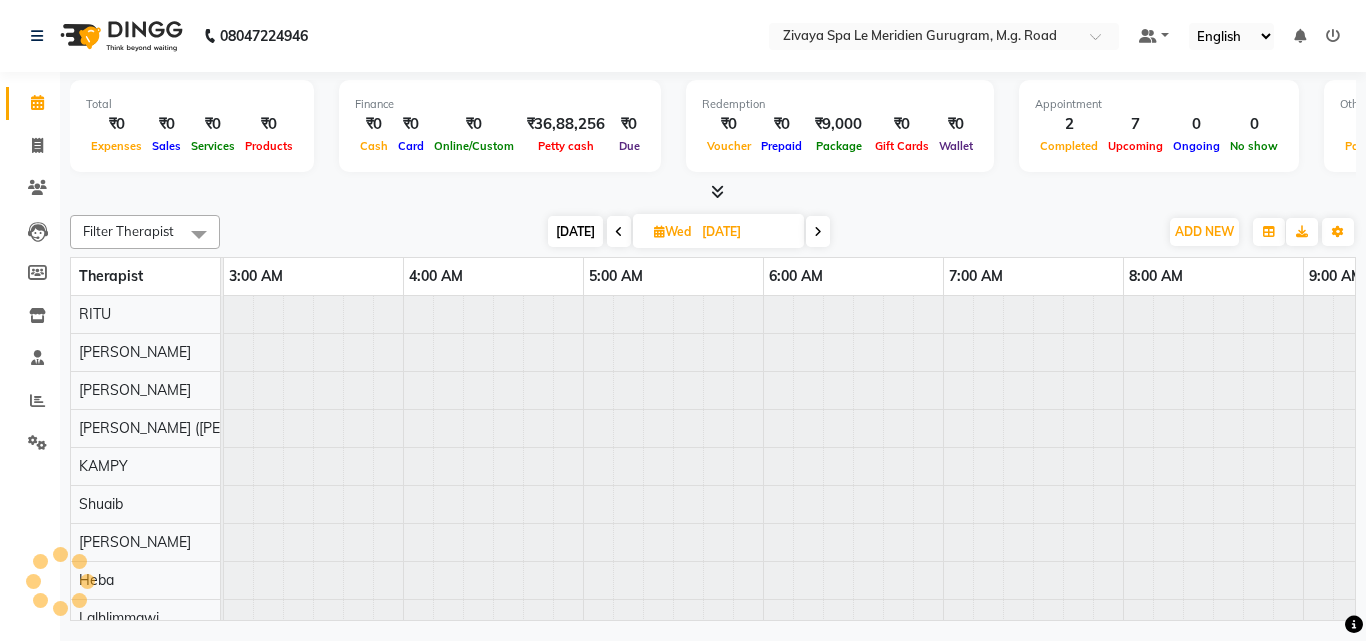 scroll, scrollTop: 0, scrollLeft: 1081, axis: horizontal 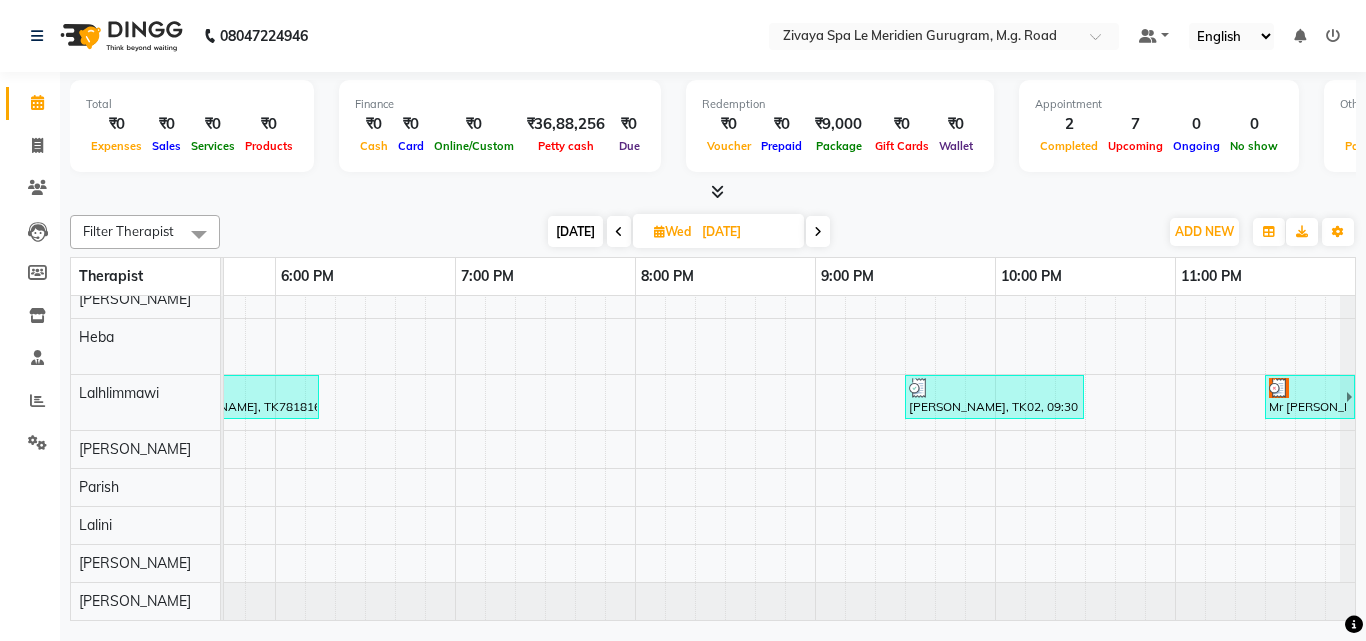 click at bounding box center (818, 231) 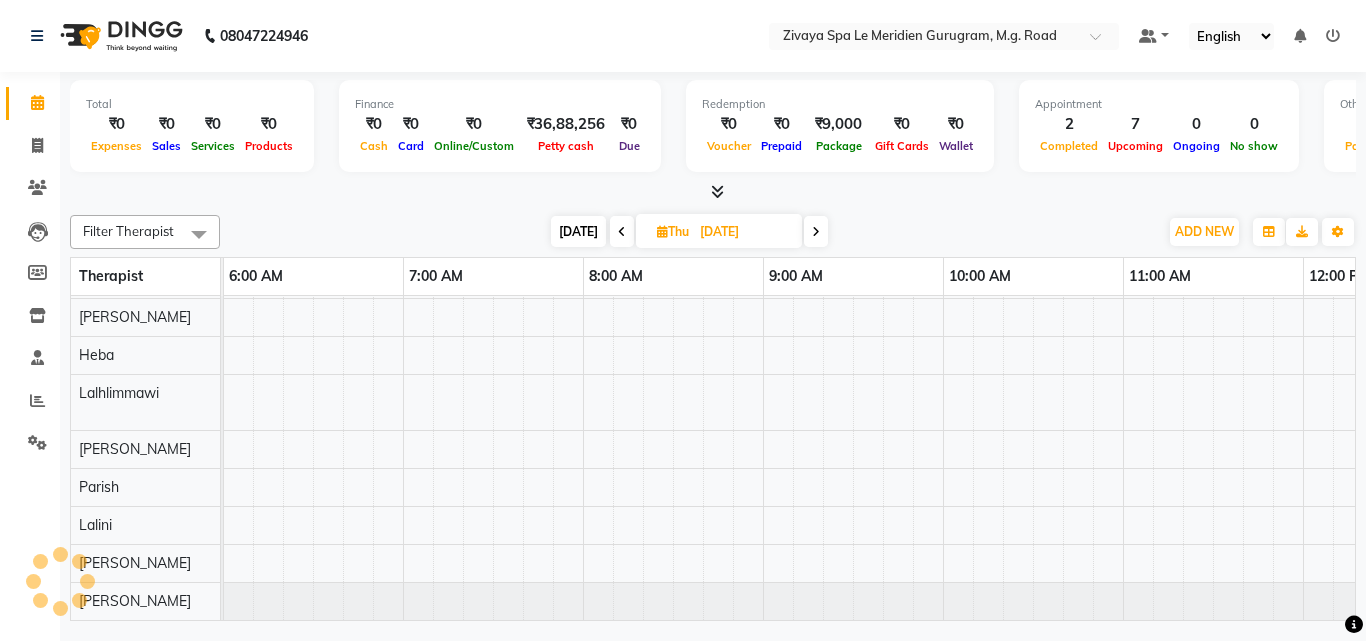 scroll, scrollTop: 0, scrollLeft: 541, axis: horizontal 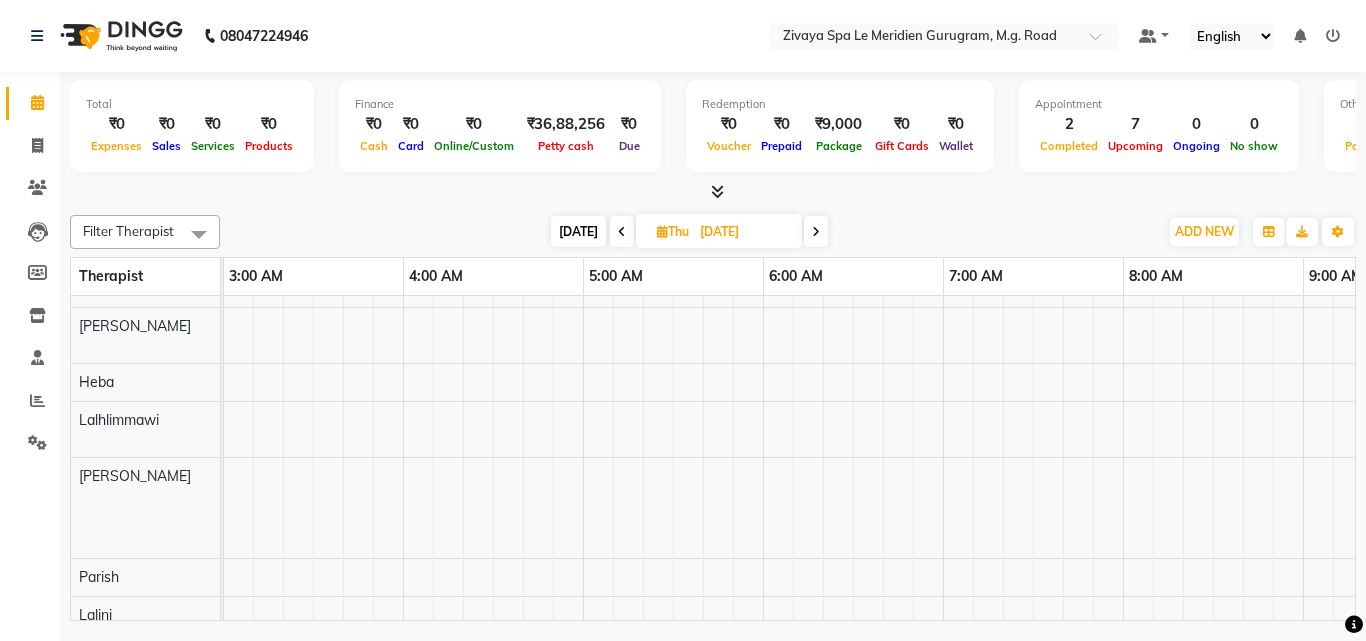 click at bounding box center (622, 231) 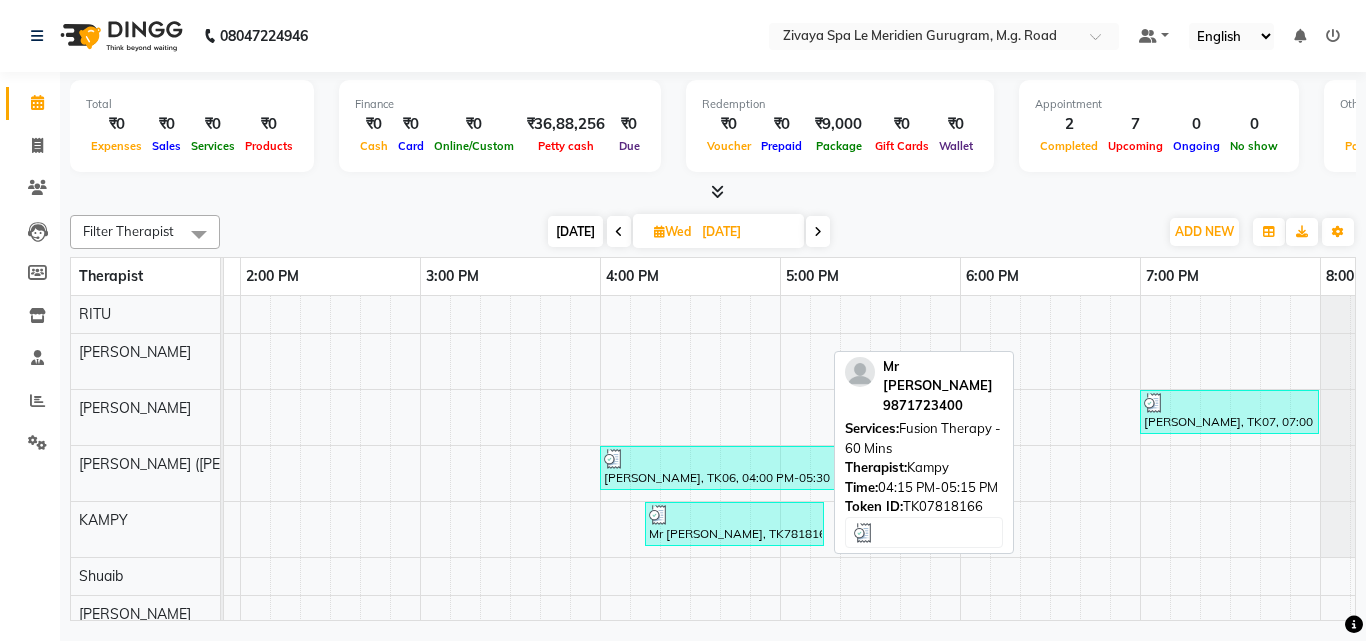 click on "Mr [PERSON_NAME], TK7818166, 04:15 PM-05:15 PM, Fusion Therapy - 60 Mins" at bounding box center (734, 524) 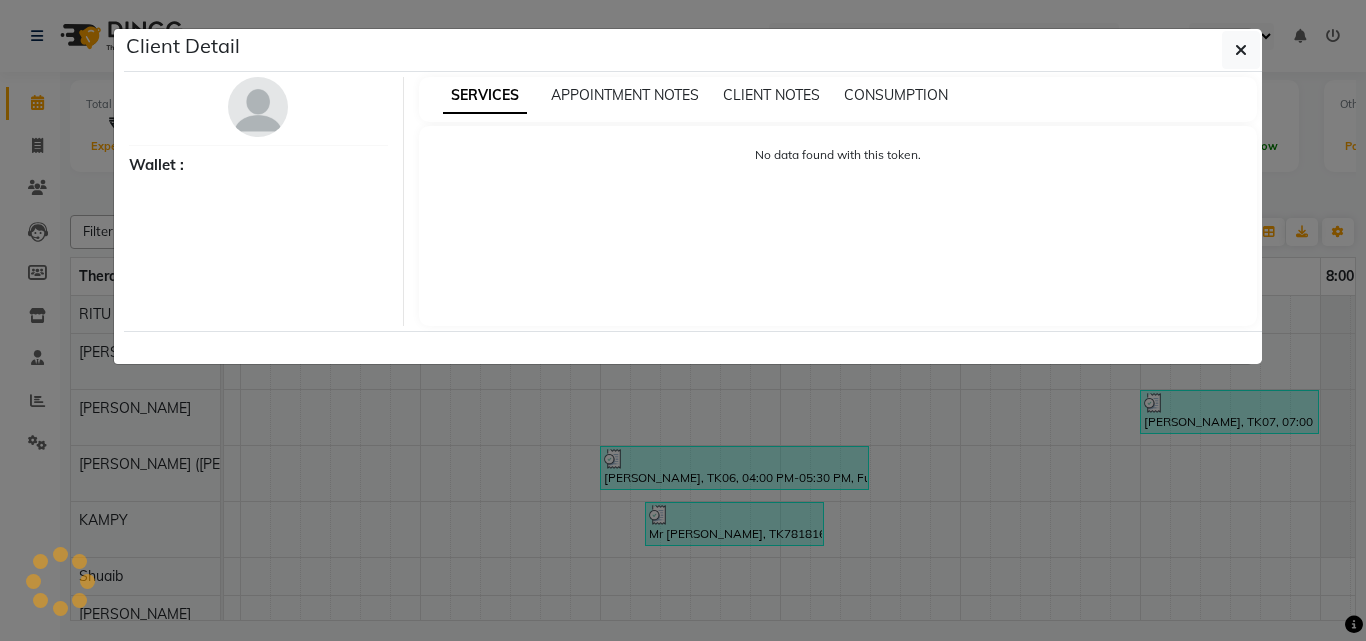 select on "3" 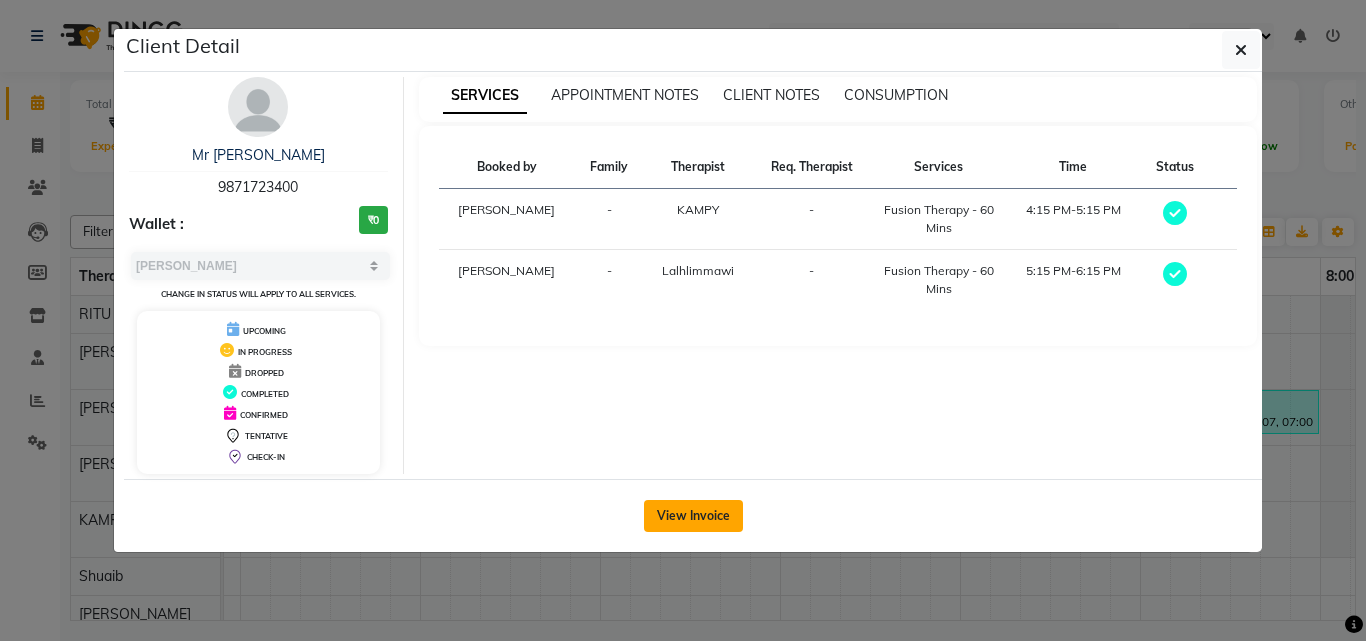 click on "View Invoice" 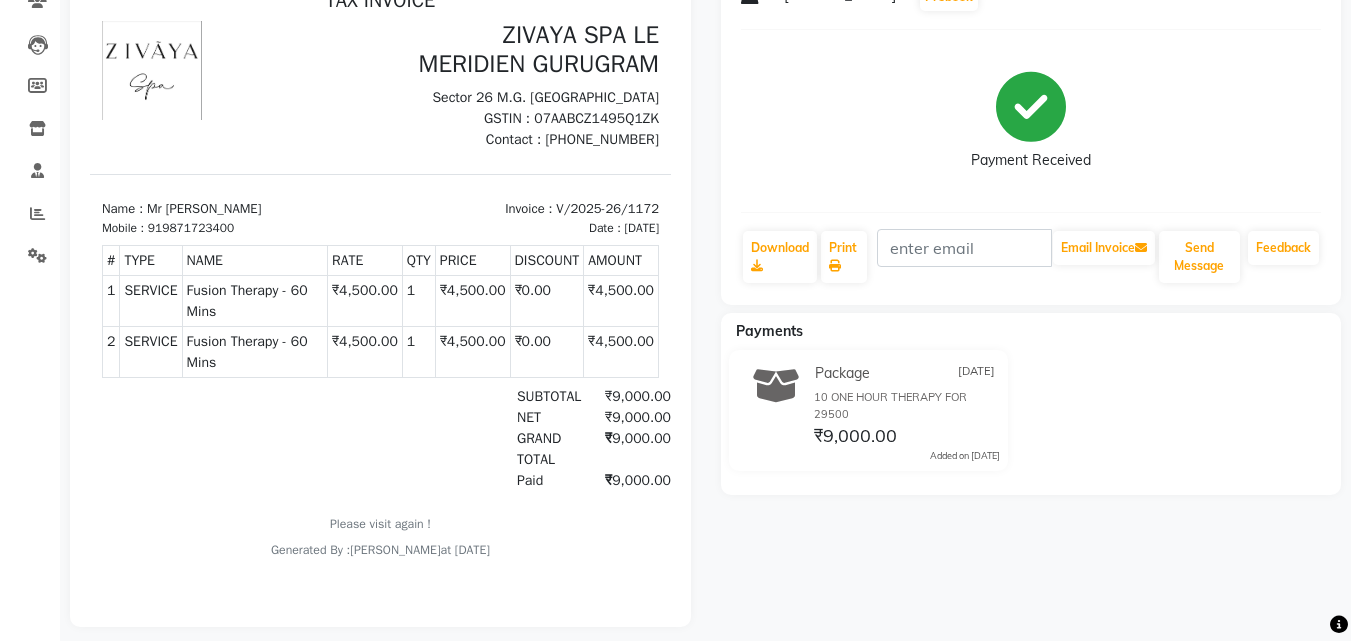 click 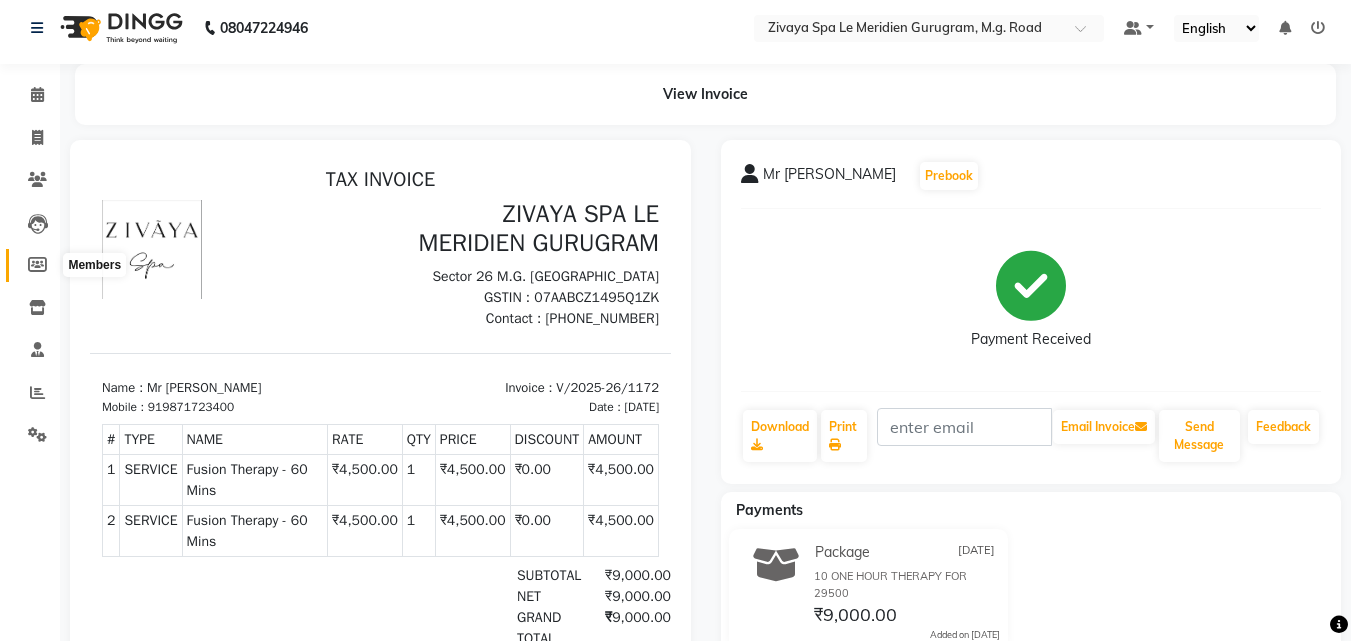 click 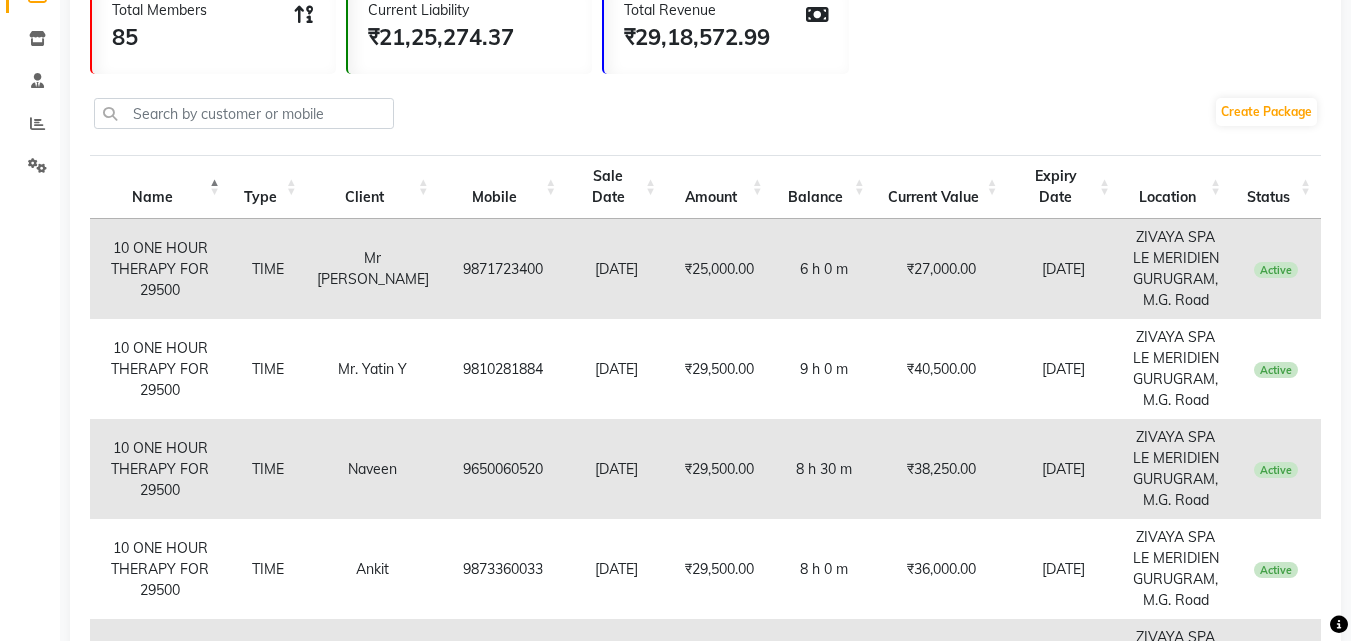 scroll, scrollTop: 0, scrollLeft: 0, axis: both 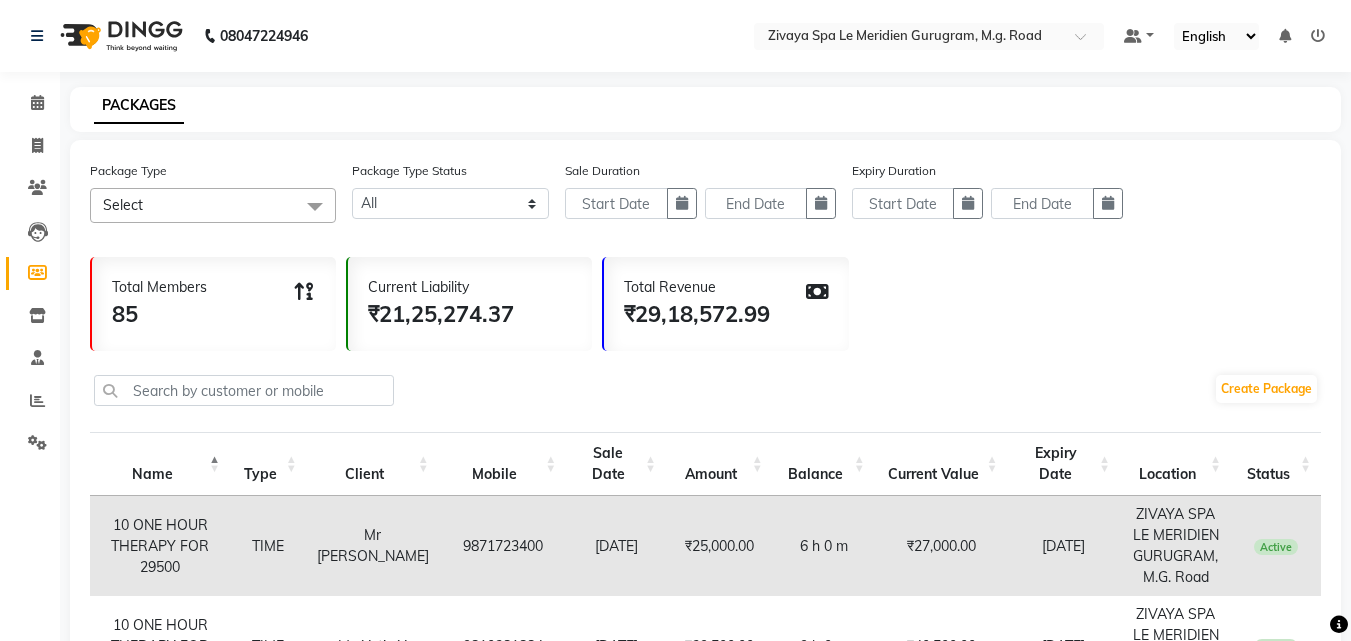 click on "Total Members 85" 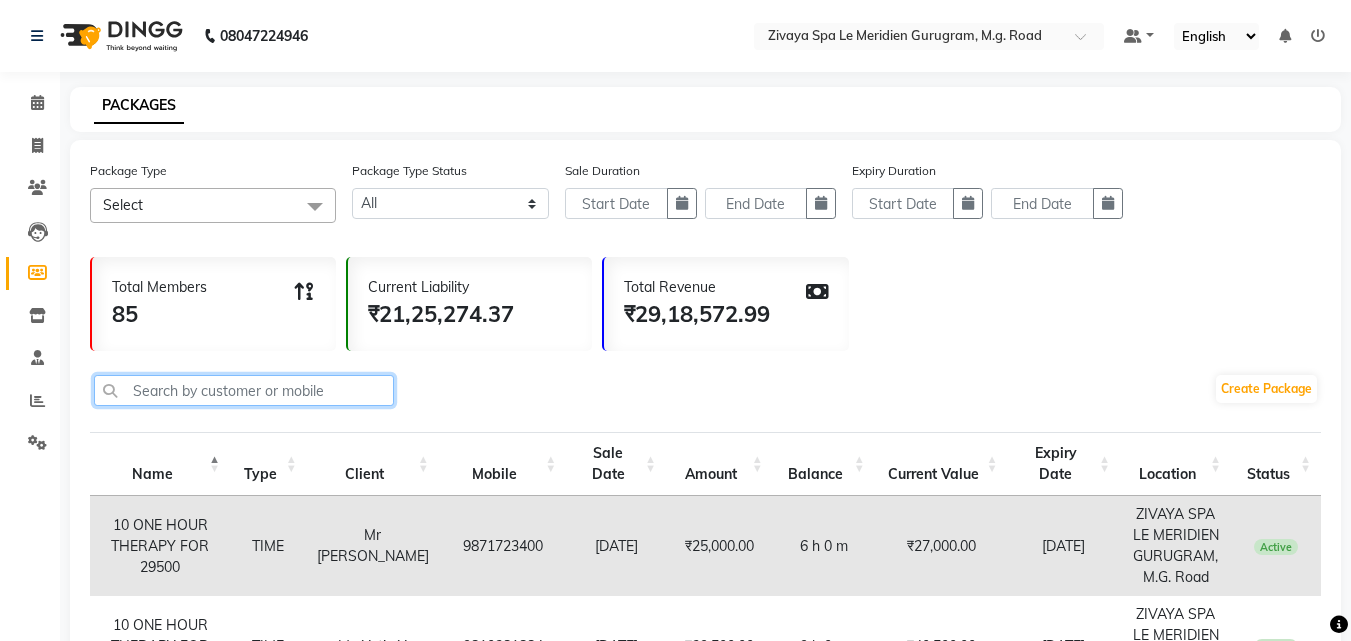 click 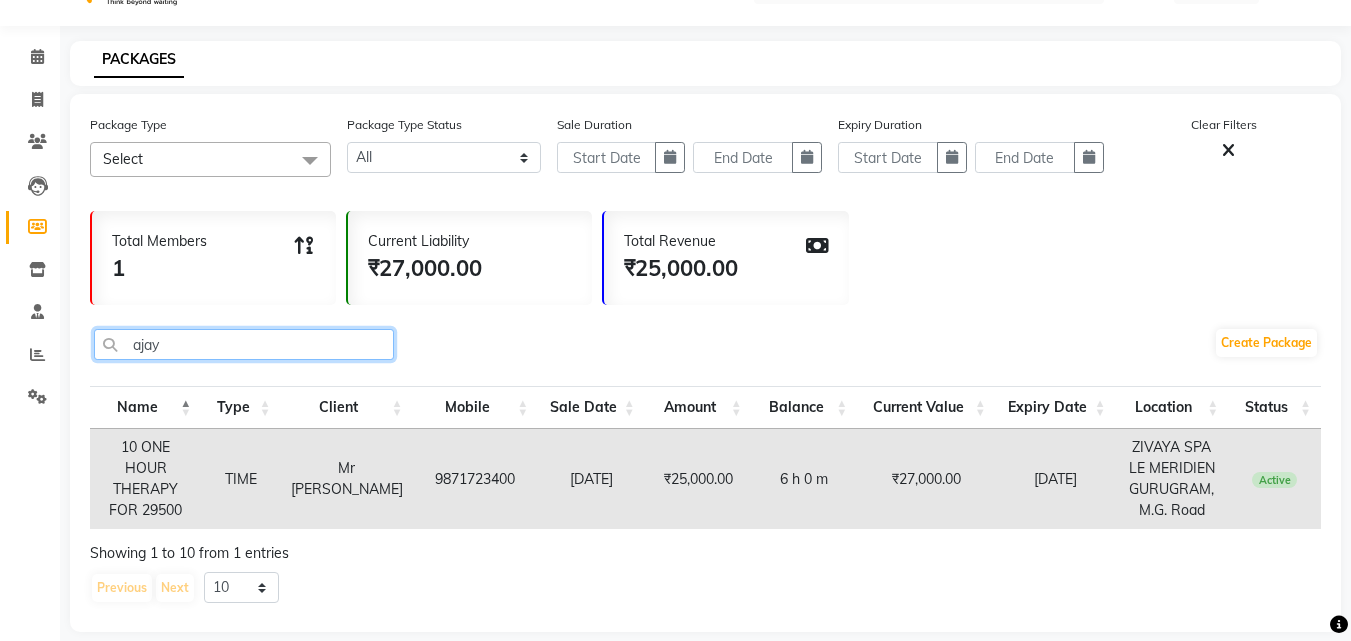 scroll, scrollTop: 67, scrollLeft: 0, axis: vertical 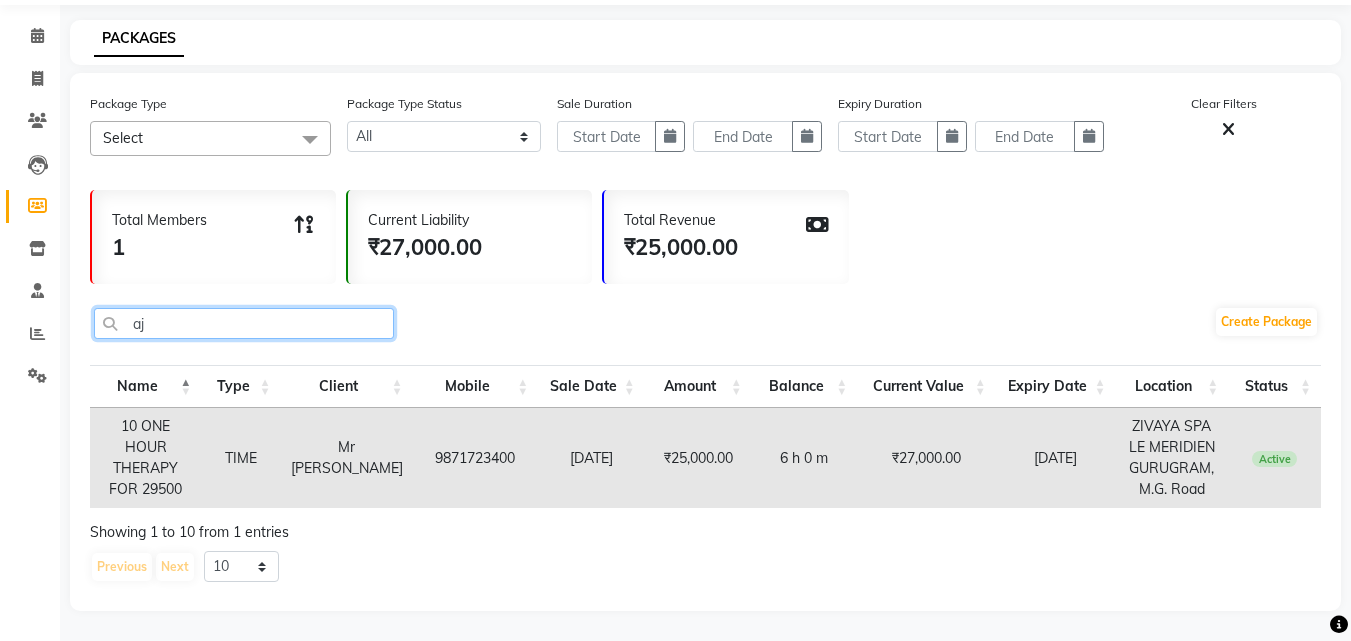 type on "a" 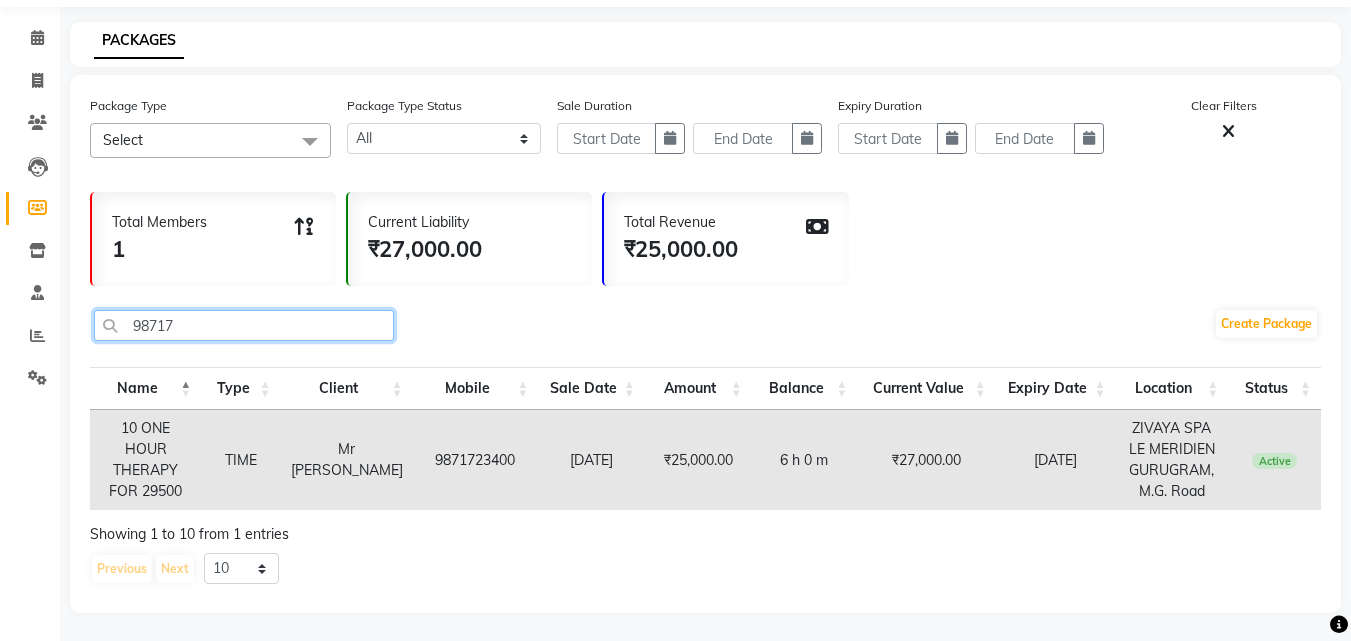 scroll, scrollTop: 67, scrollLeft: 0, axis: vertical 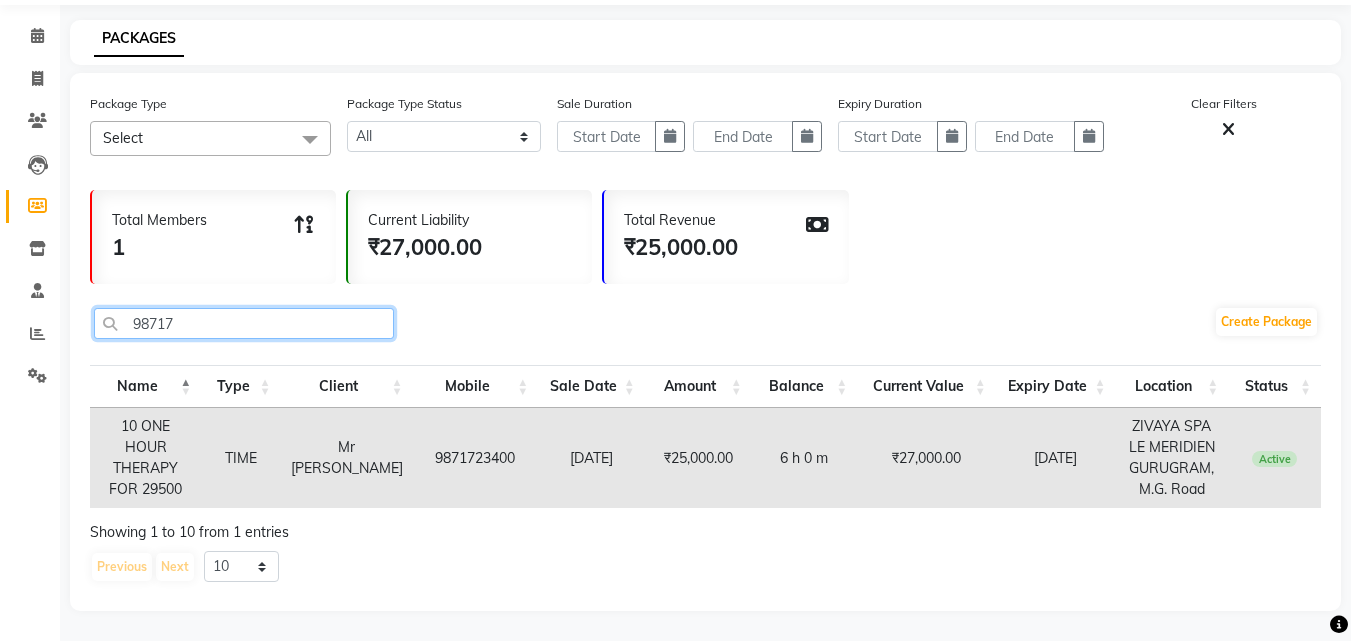 type on "98717" 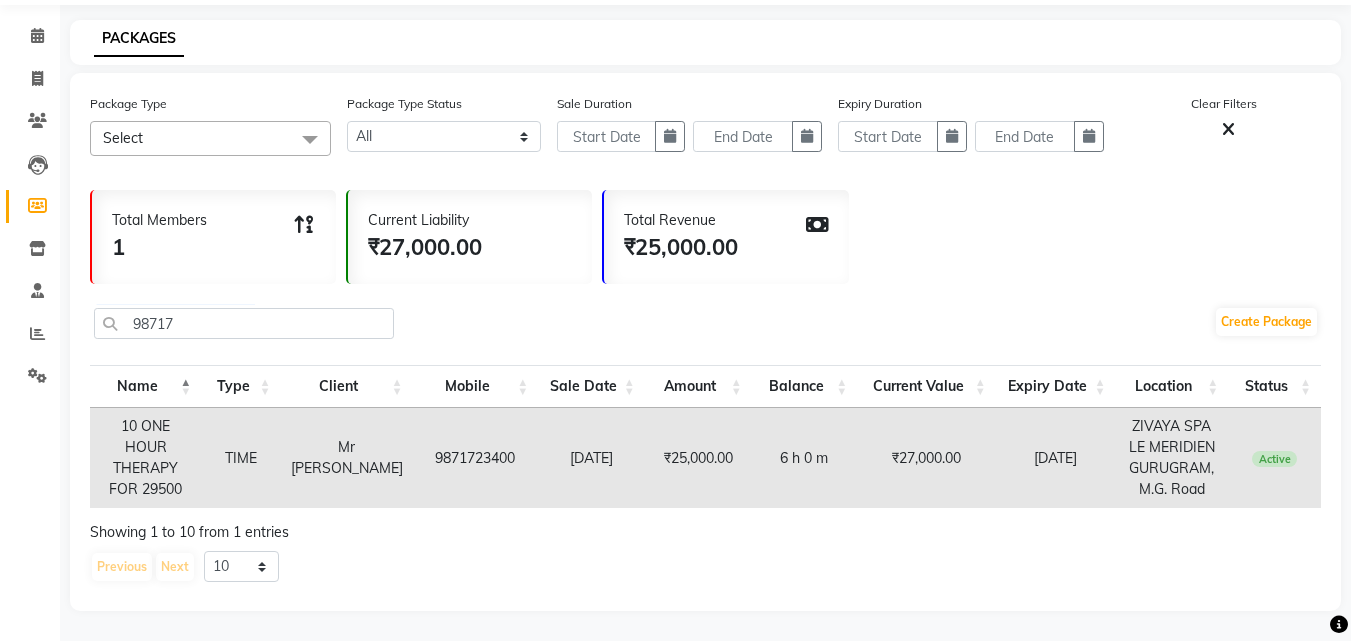 click on "Active" at bounding box center (1274, 459) 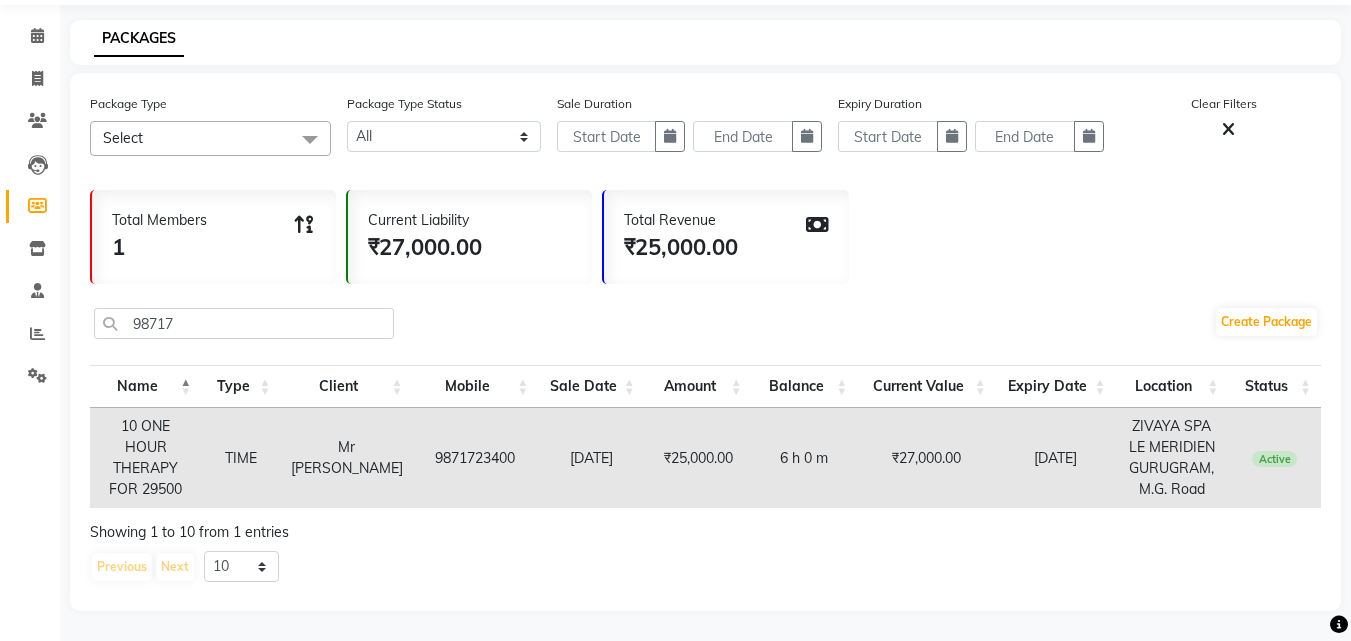 click on "₹27,000.00" at bounding box center [926, 458] 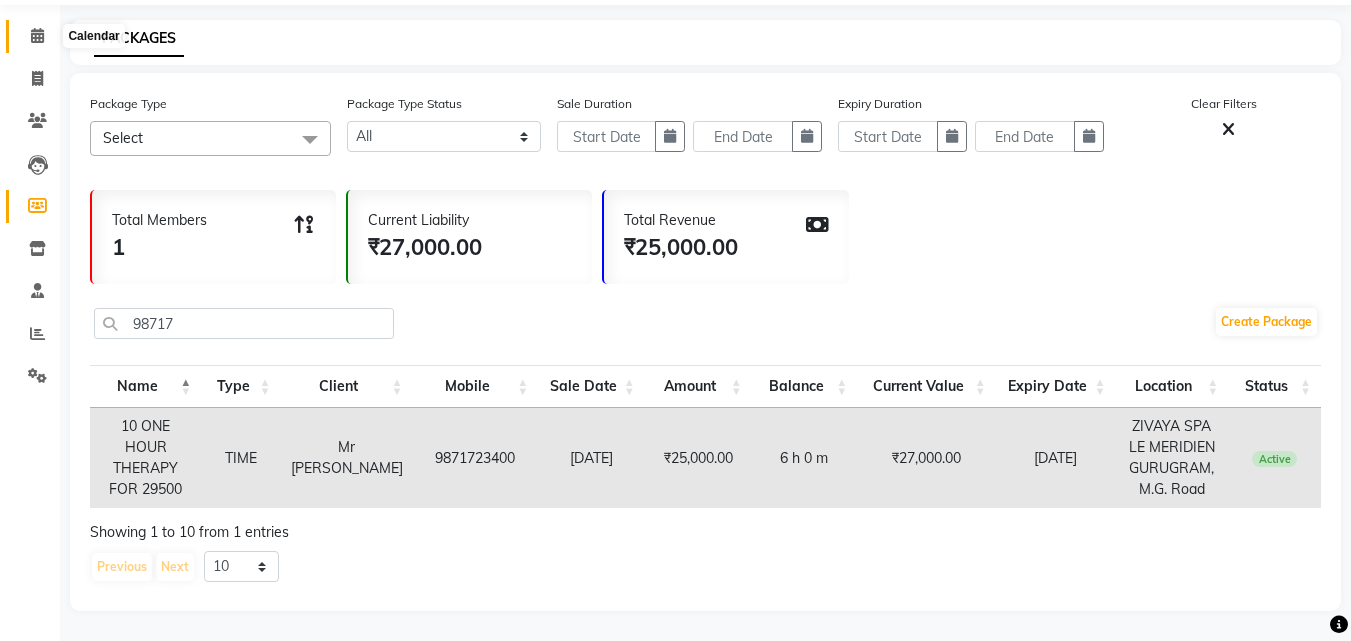 click 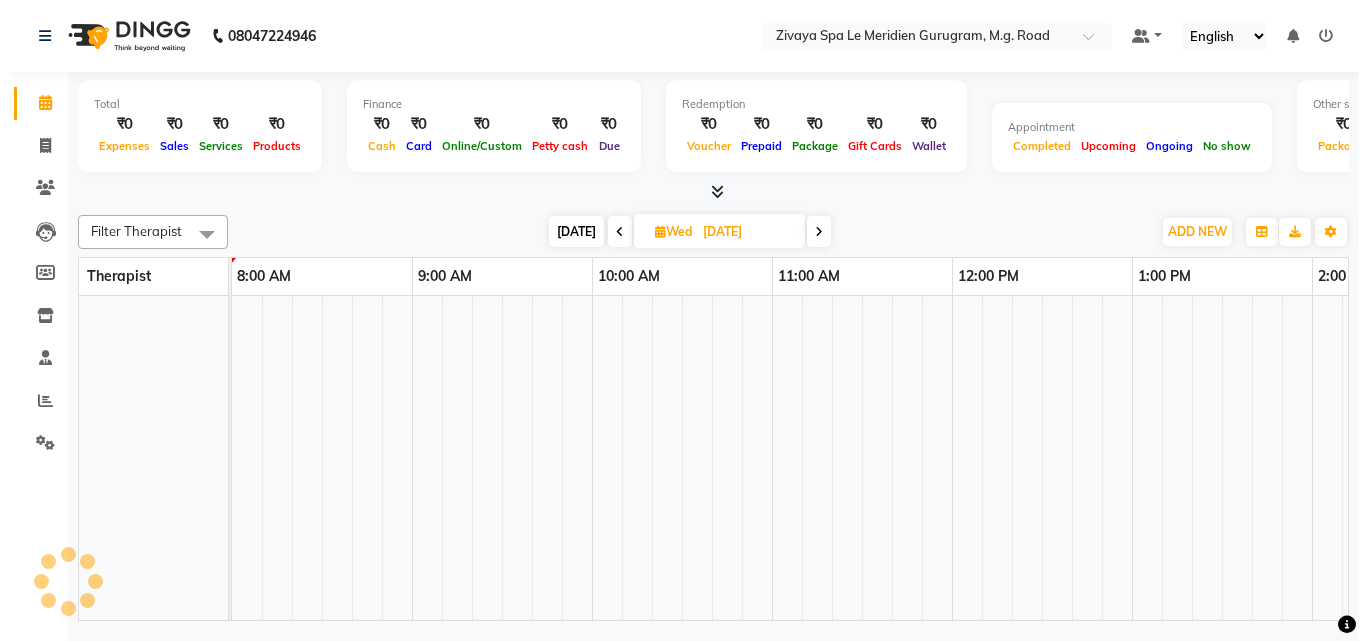 scroll, scrollTop: 0, scrollLeft: 0, axis: both 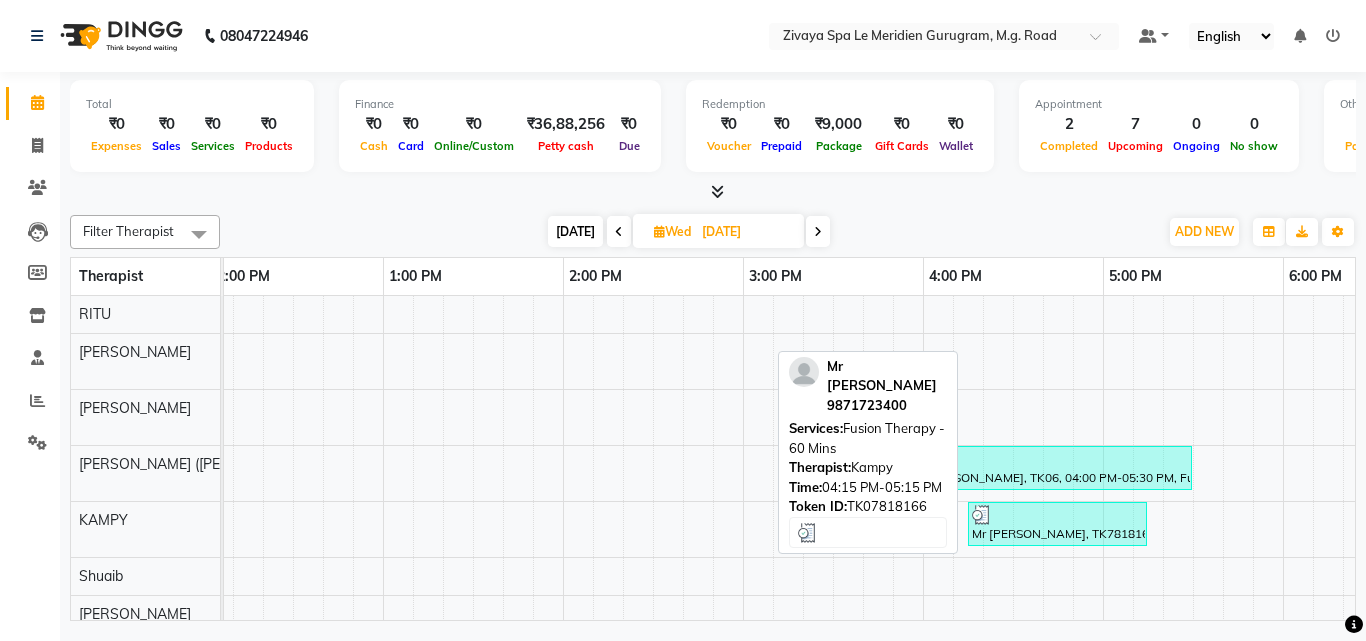 click at bounding box center [1057, 515] 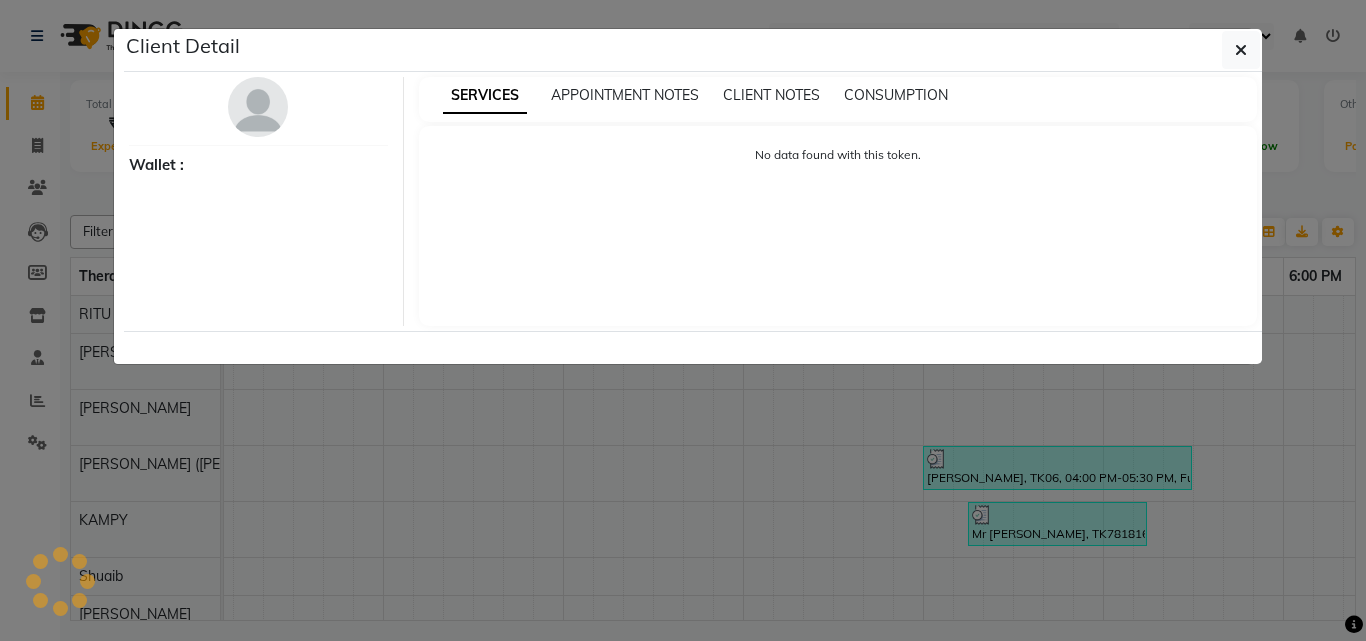 select on "3" 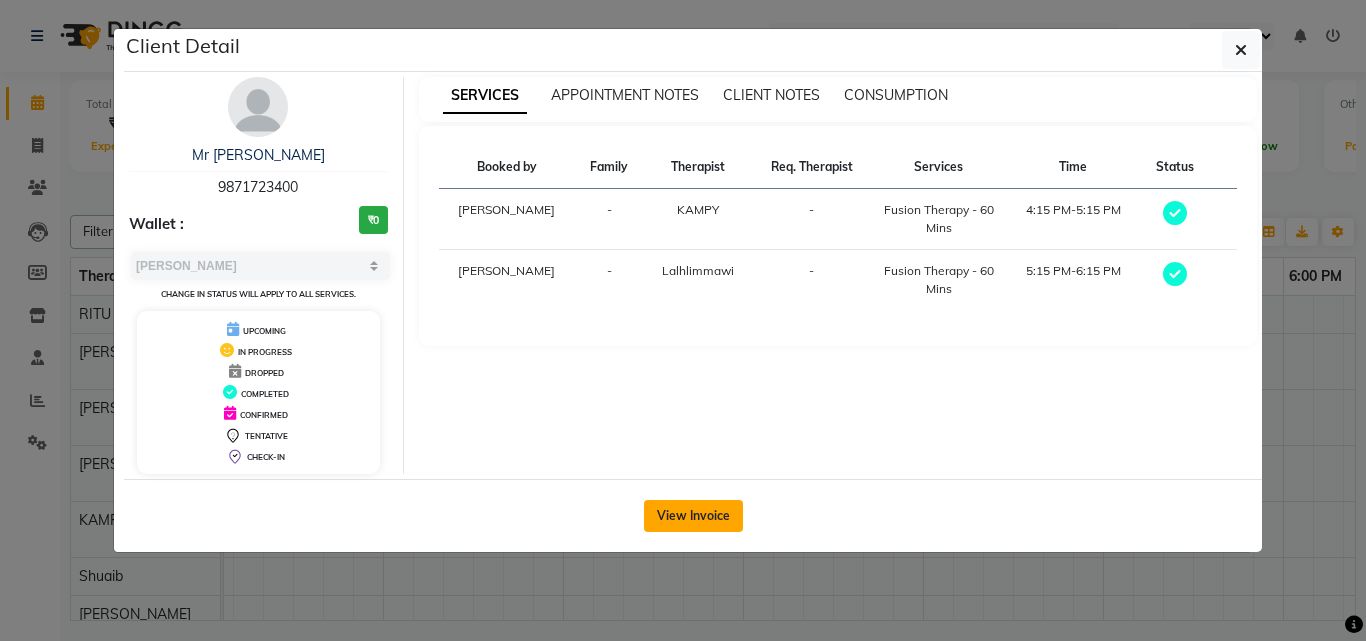 click on "View Invoice" 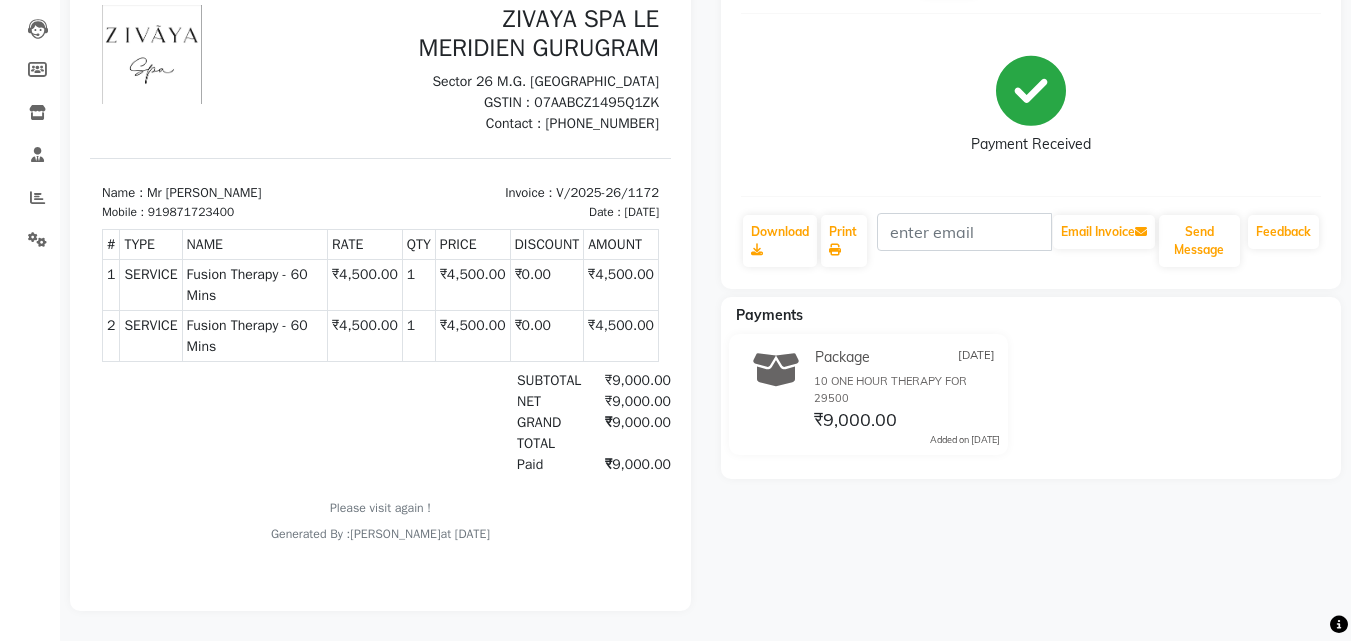 scroll, scrollTop: 0, scrollLeft: 0, axis: both 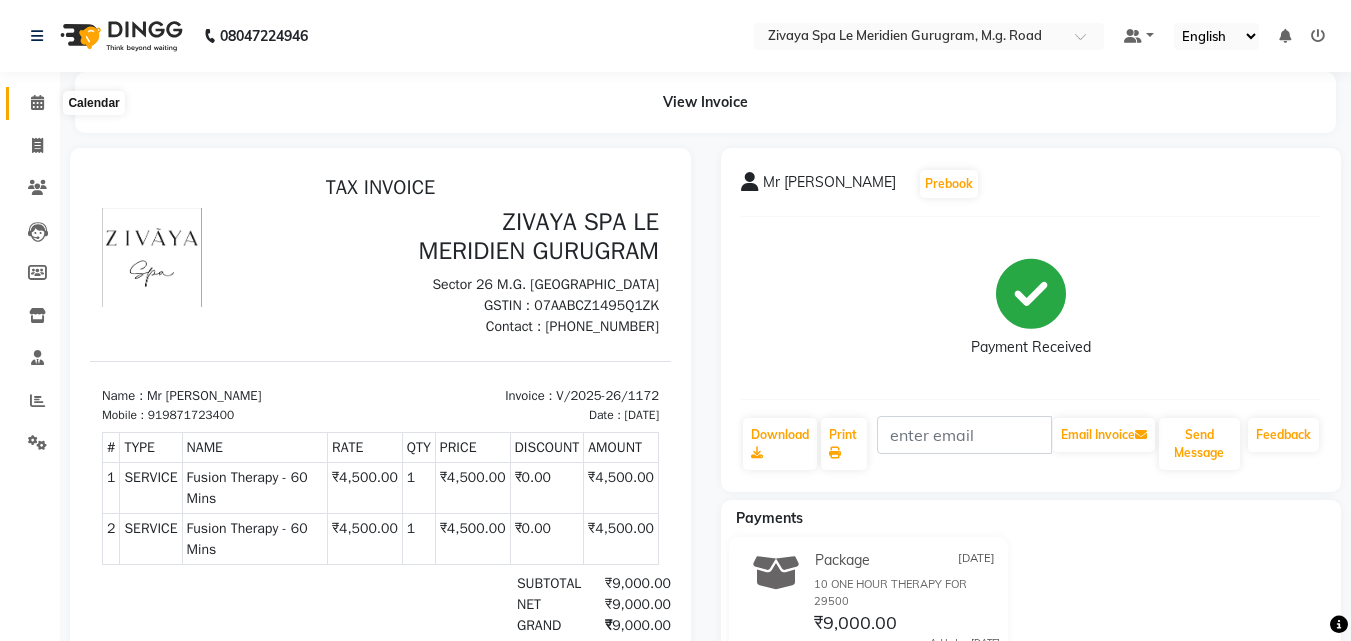 click 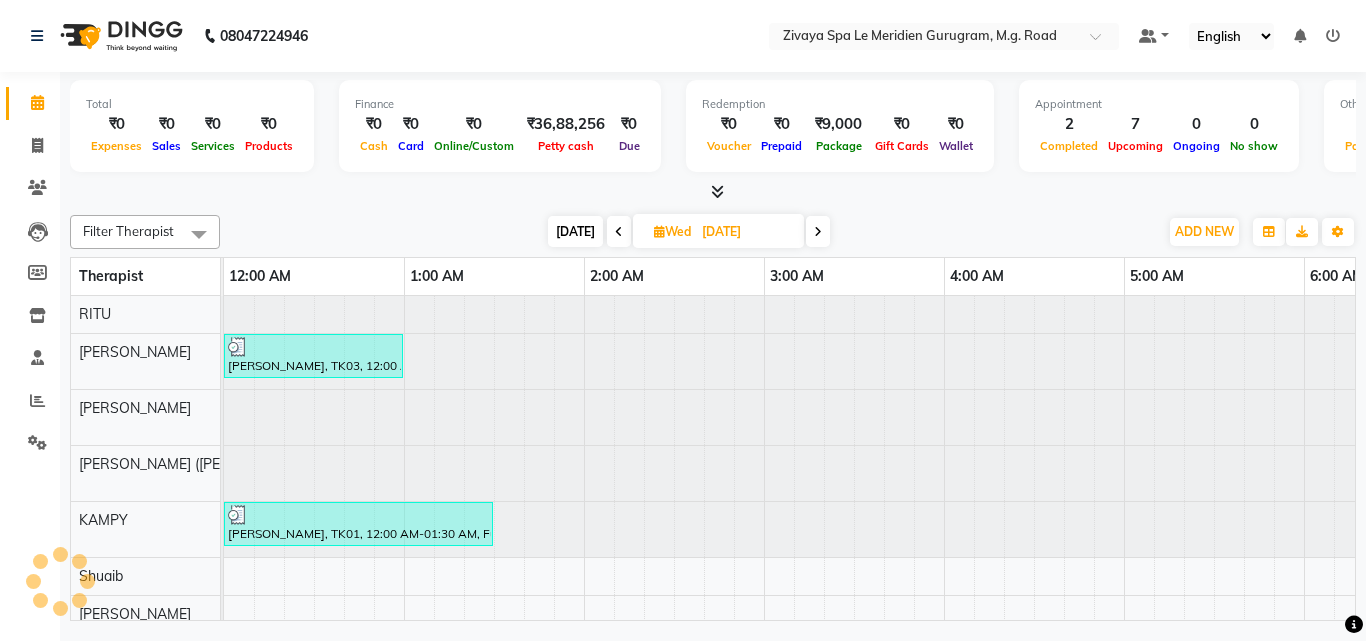 scroll, scrollTop: 0, scrollLeft: 541, axis: horizontal 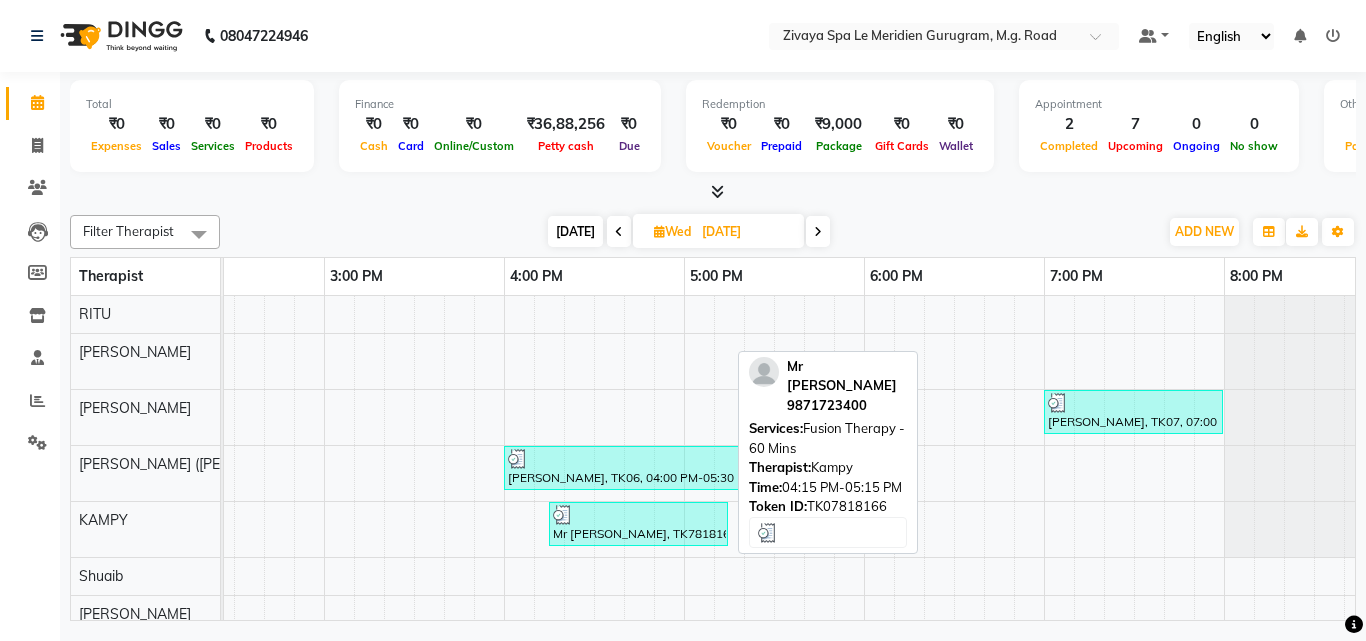click on "Mr [PERSON_NAME], TK7818166, 04:15 PM-05:15 PM, Fusion Therapy - 60 Mins" at bounding box center (638, 524) 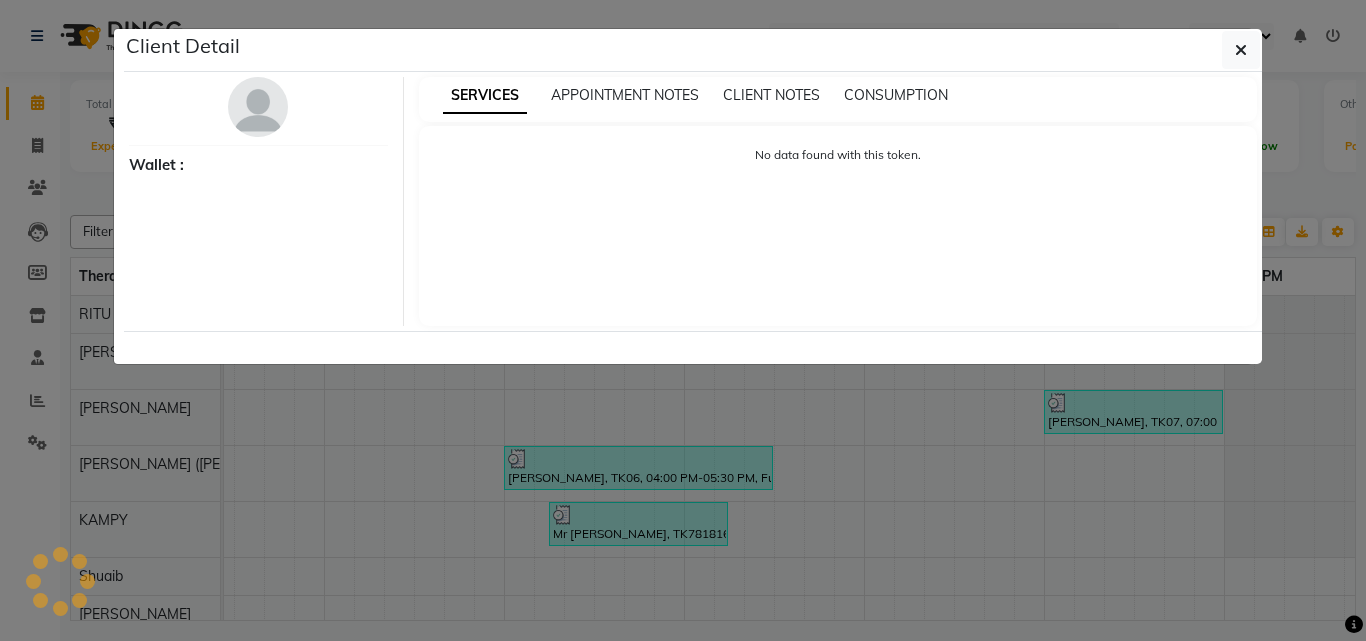 select on "3" 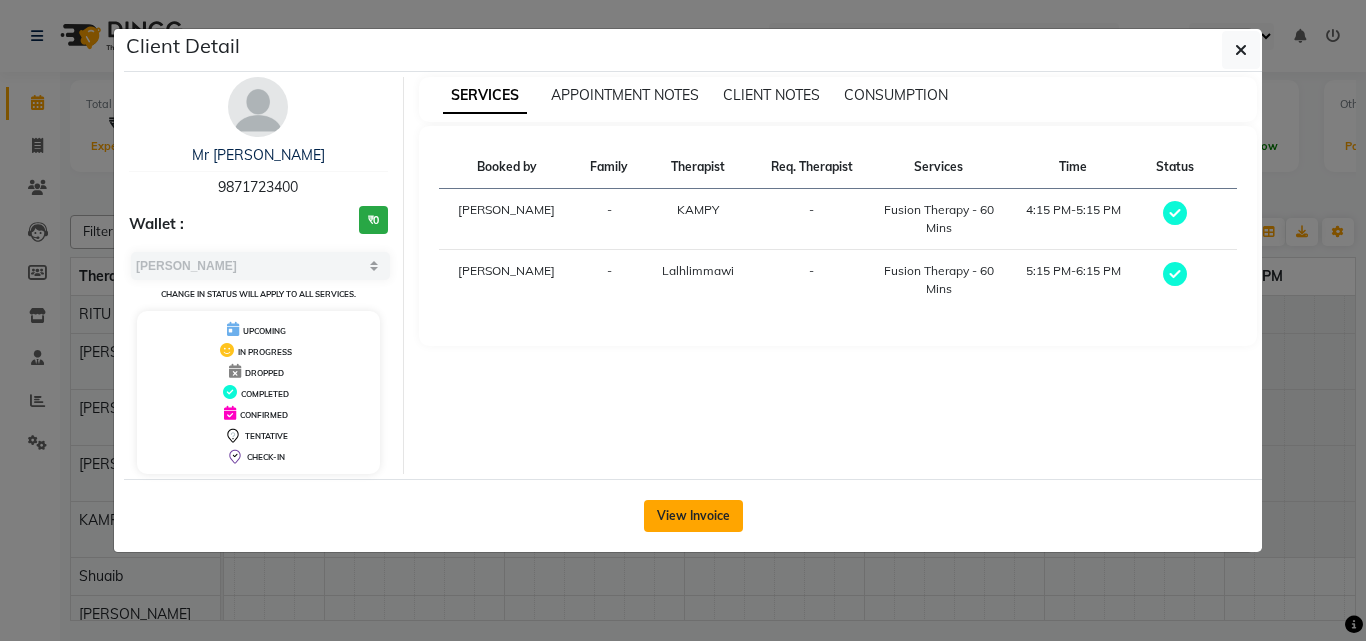 click on "View Invoice" 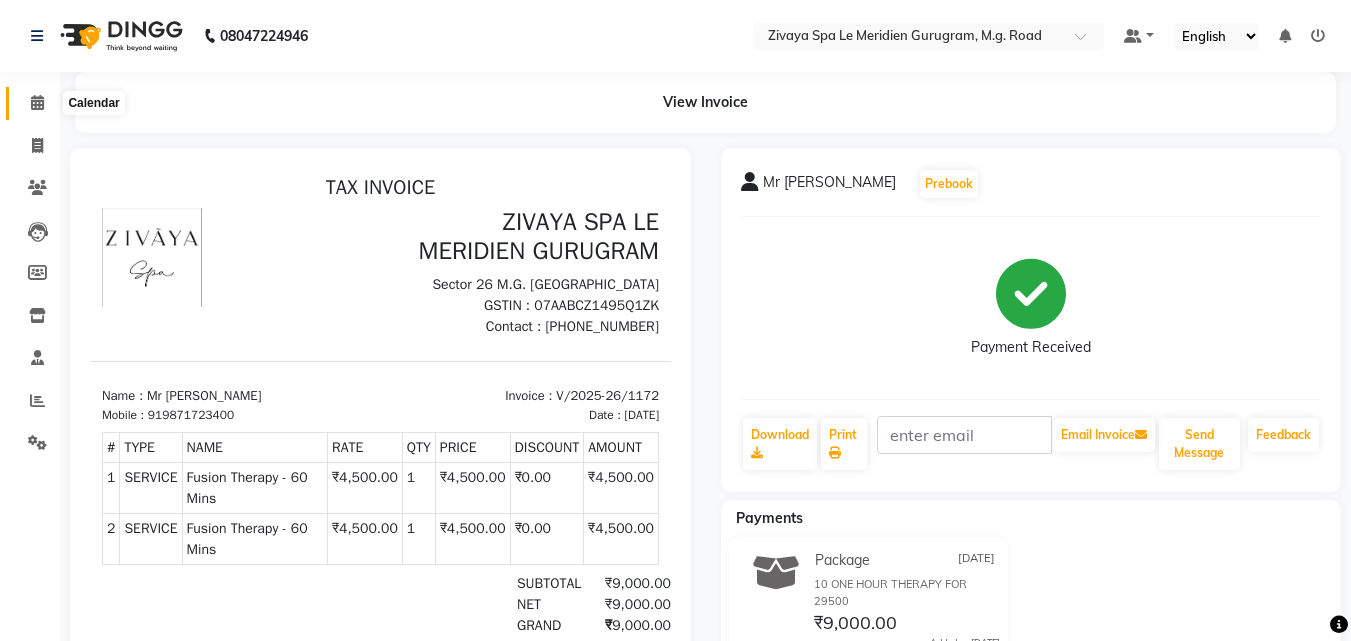 click 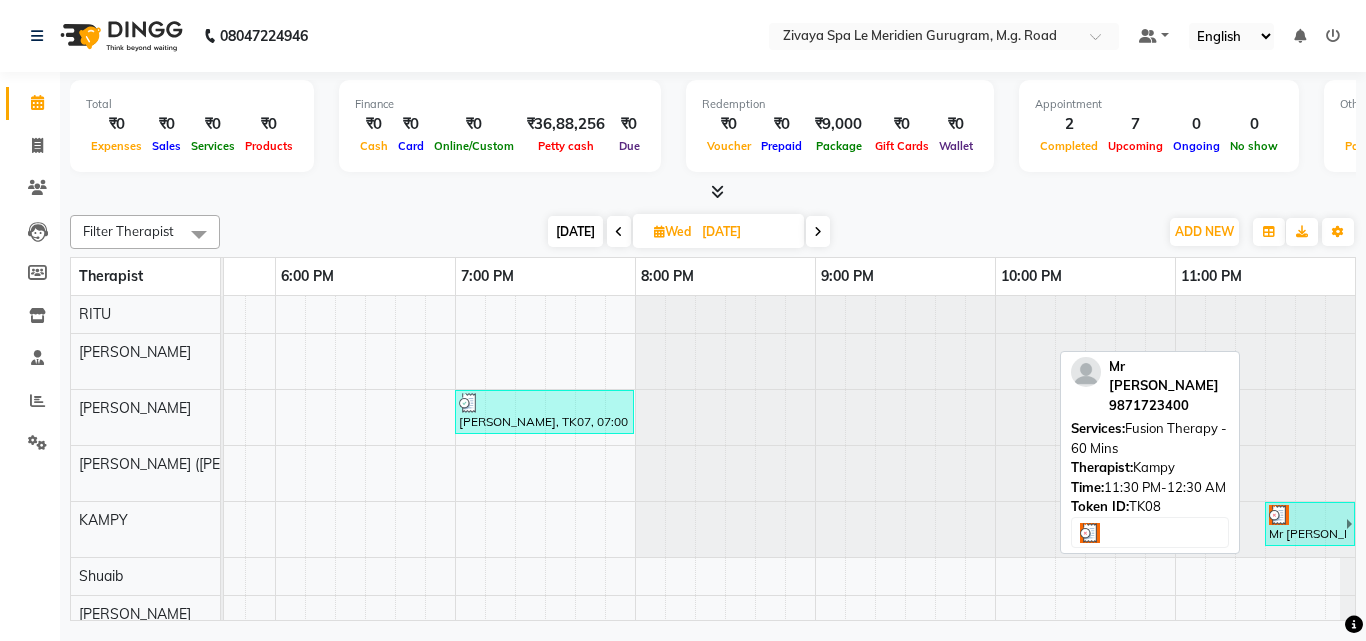 click on "Mr [PERSON_NAME], TK08, 11:30 PM-12:30 AM, Fusion Therapy - 60 Mins" at bounding box center (1306, 524) 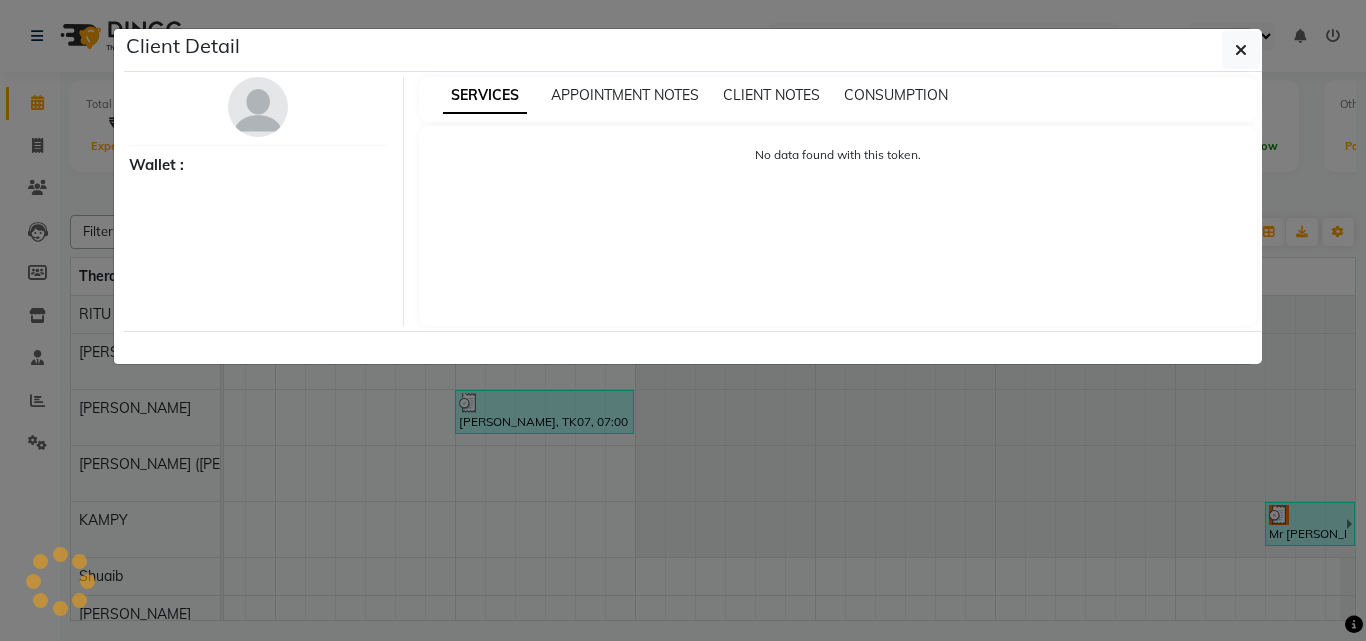 select on "3" 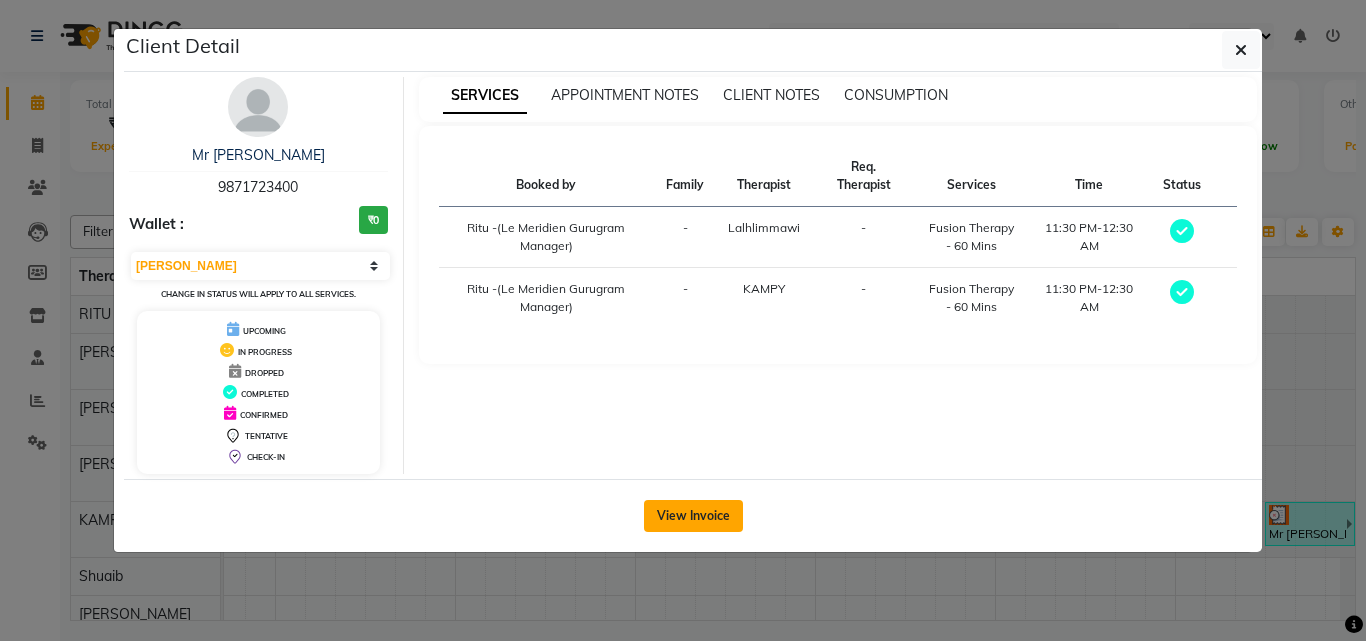 click on "View Invoice" 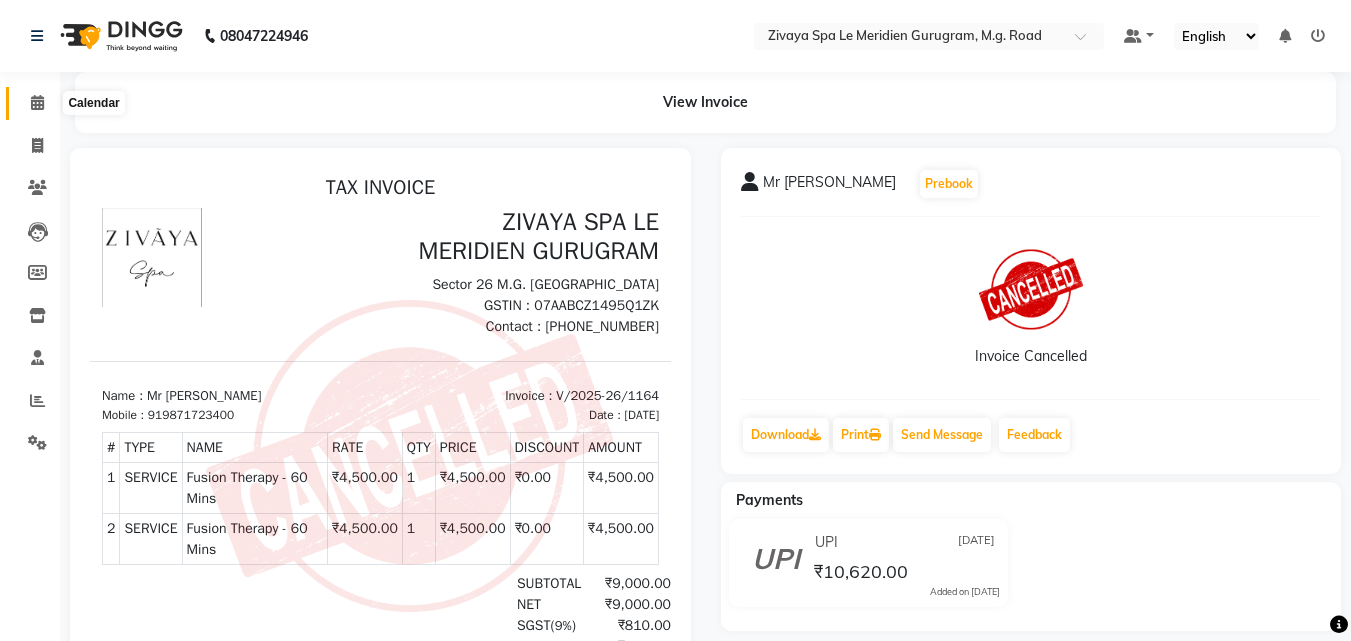 click 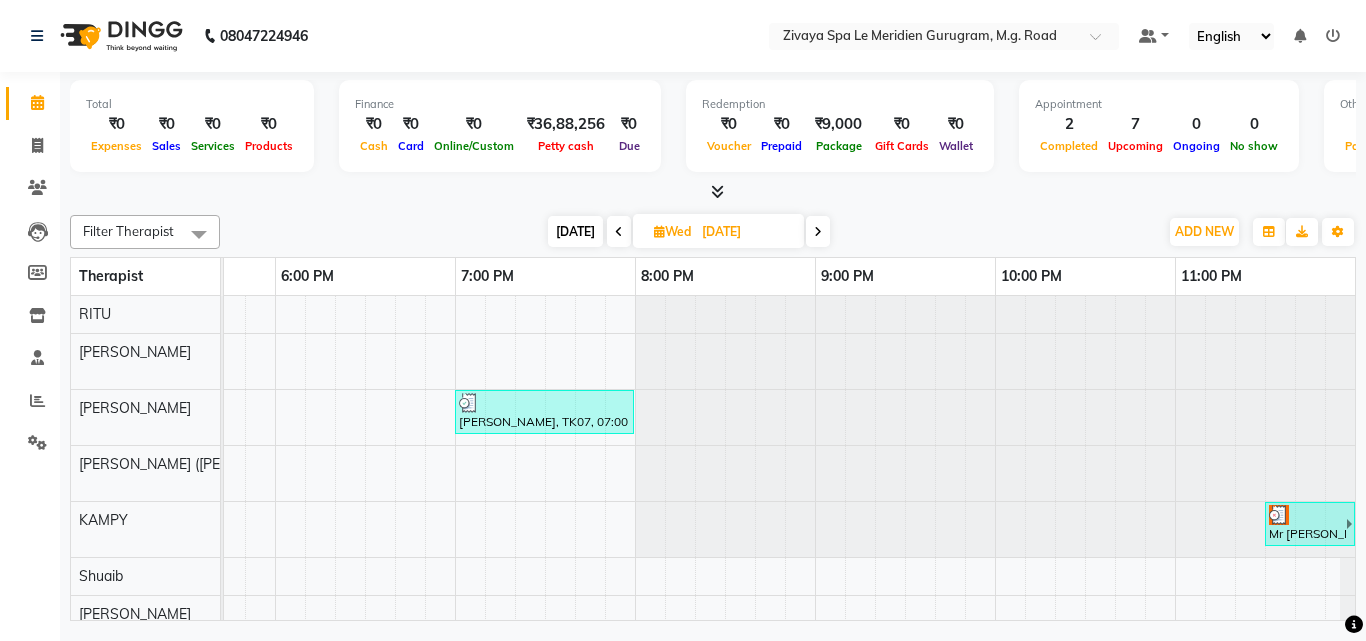 click at bounding box center [818, 231] 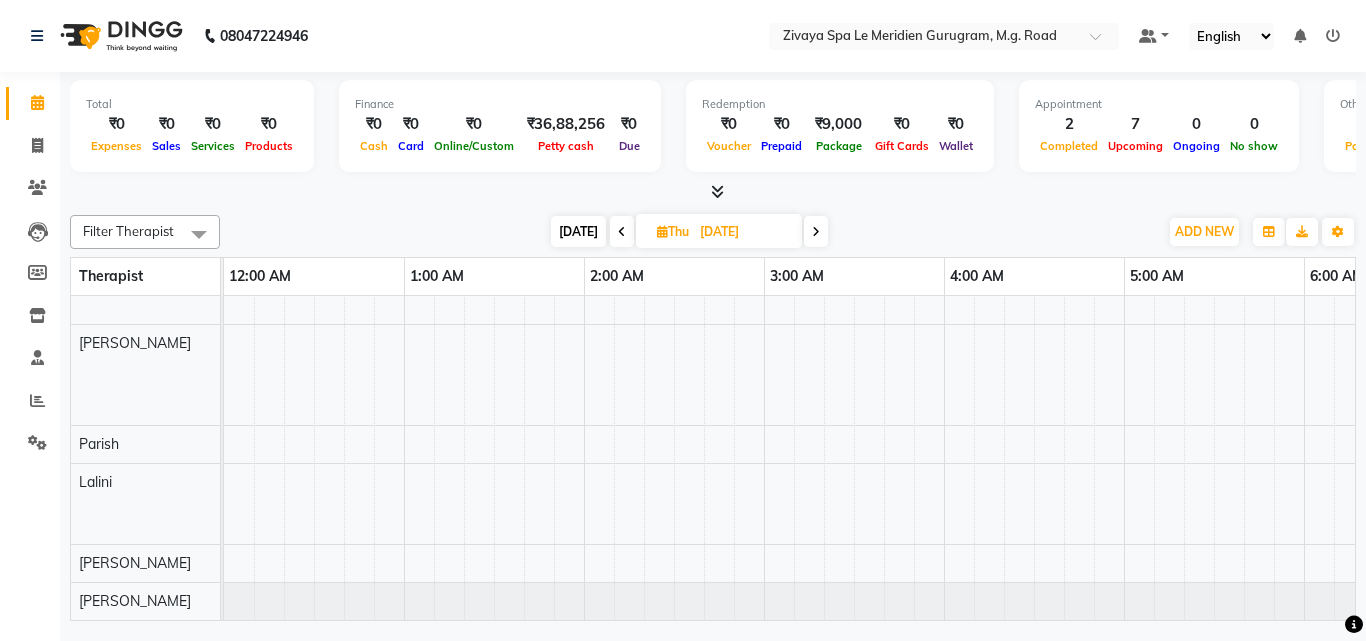 click at bounding box center (622, 231) 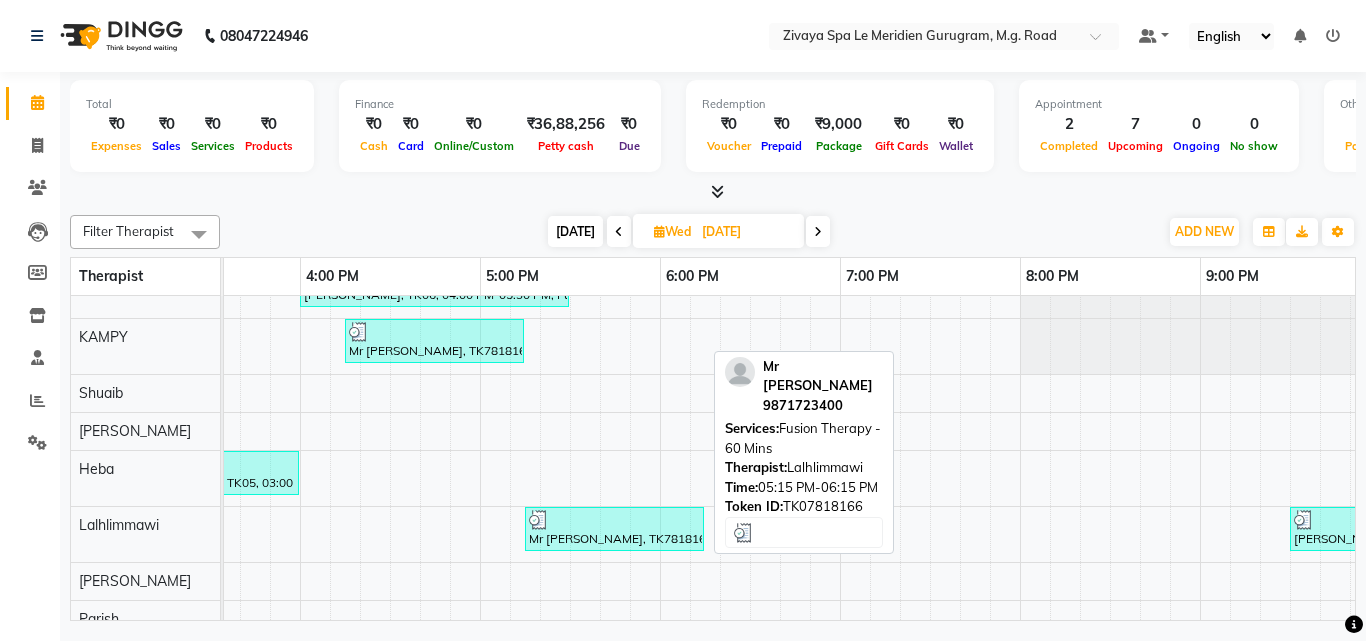 click on "Mr [PERSON_NAME], TK7818166, 05:15 PM-06:15 PM, Fusion Therapy - 60 Mins" at bounding box center (614, 529) 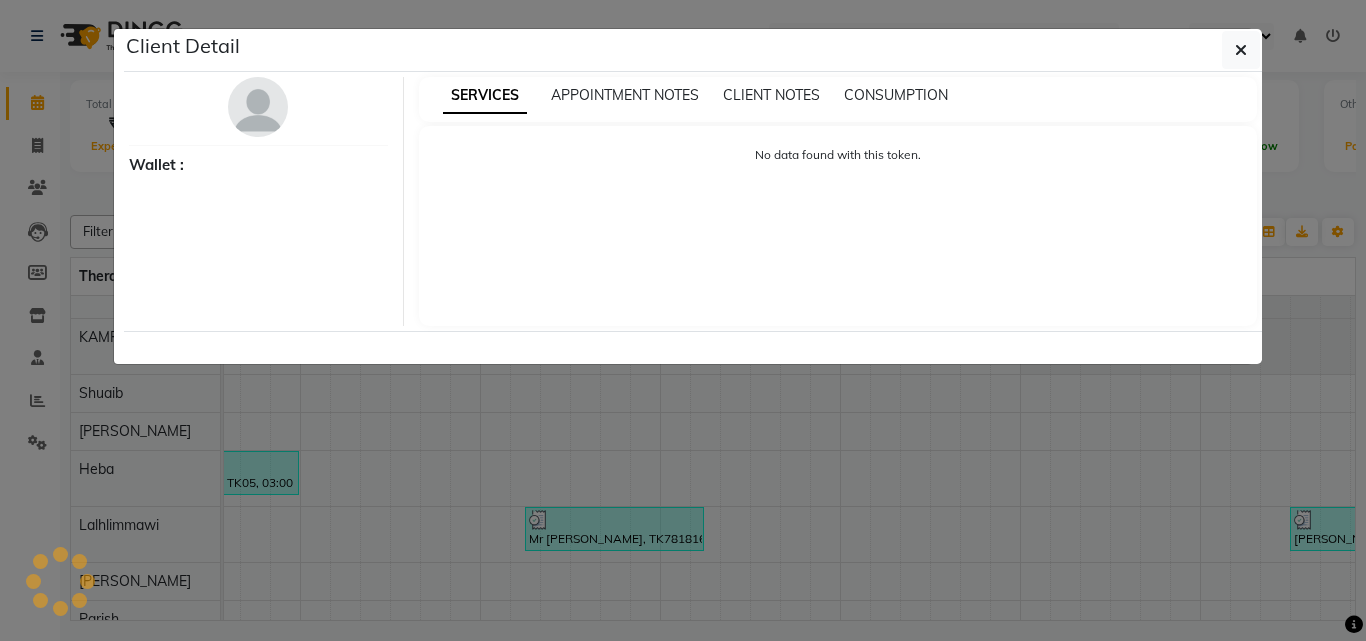 select on "3" 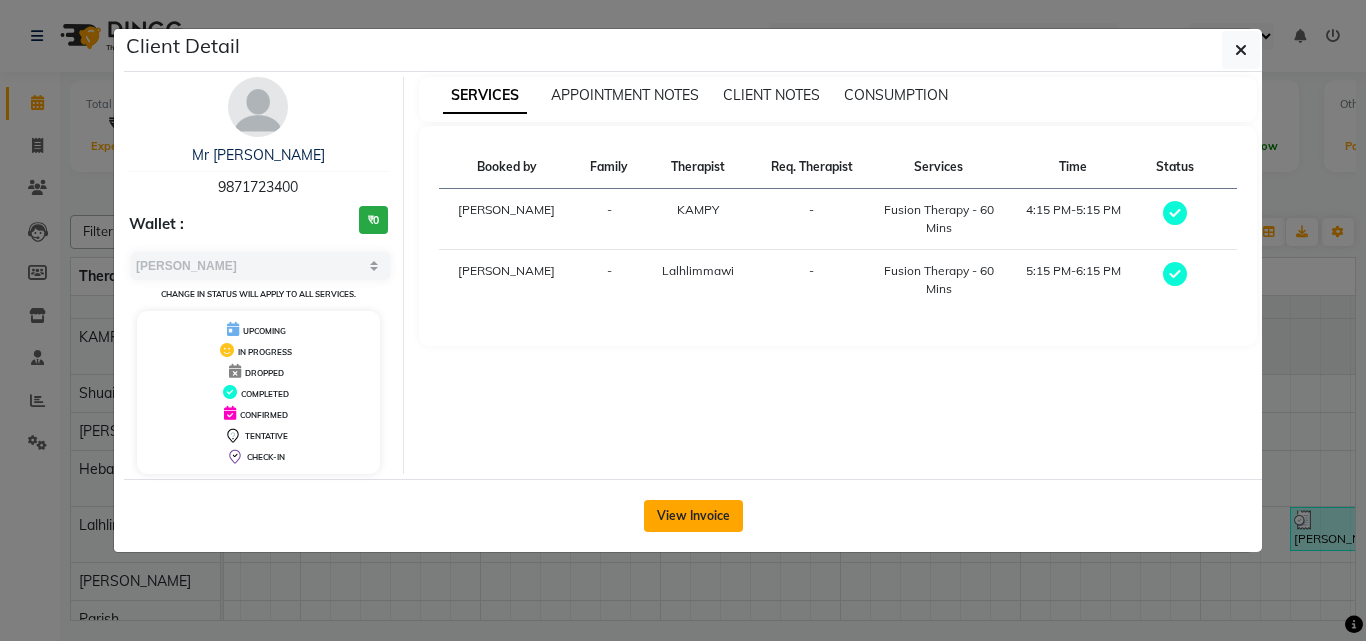 click on "View Invoice" 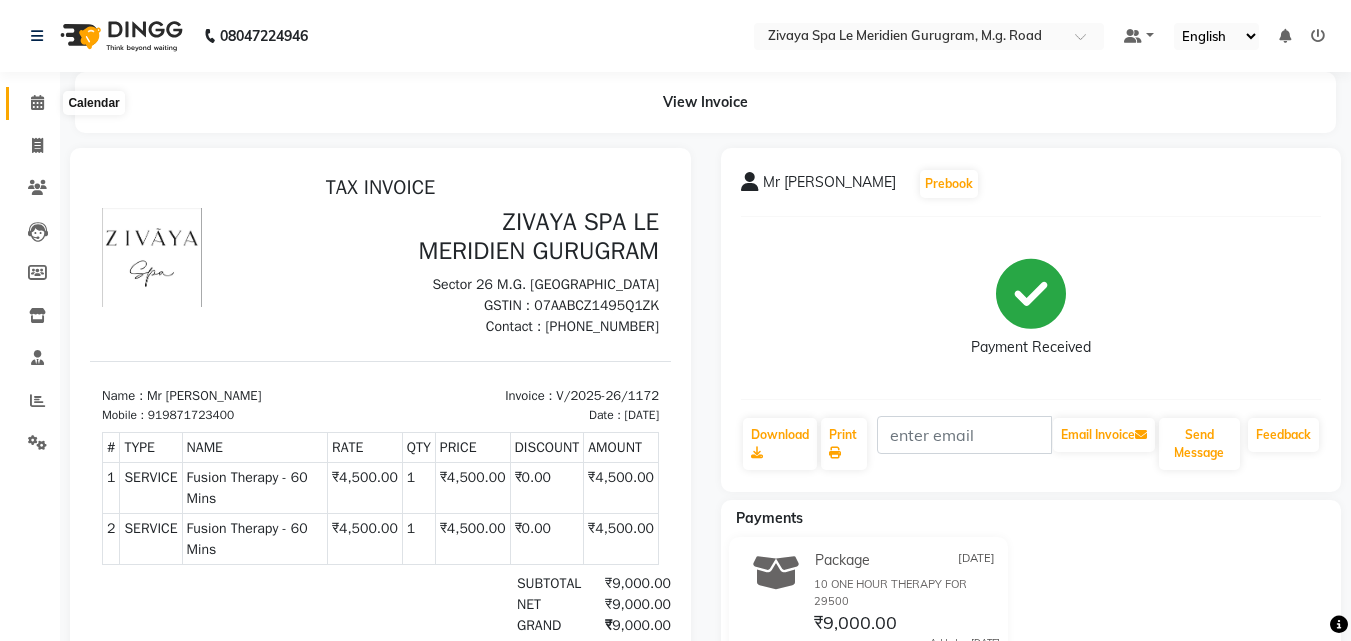 click 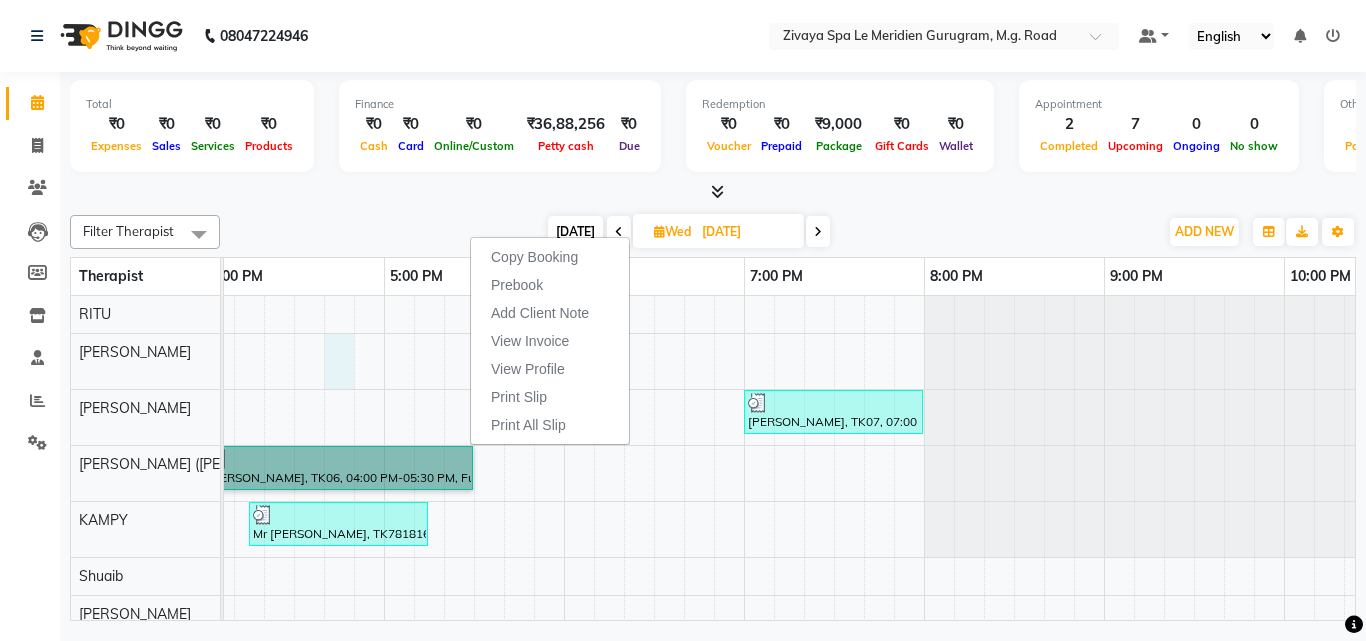 click on "[PERSON_NAME], TK03, 12:00 AM-01:00 AM, Javanese Pampering - 60 Mins     [PERSON_NAME], TK04, 09:30 AM-11:00 AM, Fusion Therapy - 90 Mins     Rohan, TK07, 07:00 PM-08:00 PM, Royal Siam - 60 Mins     Ashwin, TK06, 04:00 PM-05:30 PM, Fusion Therapy - 90 Mins     [PERSON_NAME], TK01, 12:00 AM-01:30 AM, Fusion Therapy - 90 Mins     Mr [PERSON_NAME], TK7818166, 04:15 PM-05:15 PM, Fusion Therapy - 60 Mins     Mr [PERSON_NAME], TK08, 11:30 PM-12:30 AM, Fusion Therapy - 60 [PERSON_NAME], TK05, 03:00 PM-04:00 PM, Swedish De-Stress - 60 Mins     Mr [PERSON_NAME], TK7818166, 05:15 PM-06:15 PM, Fusion Therapy - 60 Mins     [PERSON_NAME], TK02, 09:30 PM-10:30 PM, De-Stress Back & Shoulder Massage - 30 Mins,Signature Head Massage - 30 Mins     Mr [PERSON_NAME], TK08, 11:30 PM-12:30 AM, Fusion Therapy - 60 Mins" at bounding box center [-516, 615] 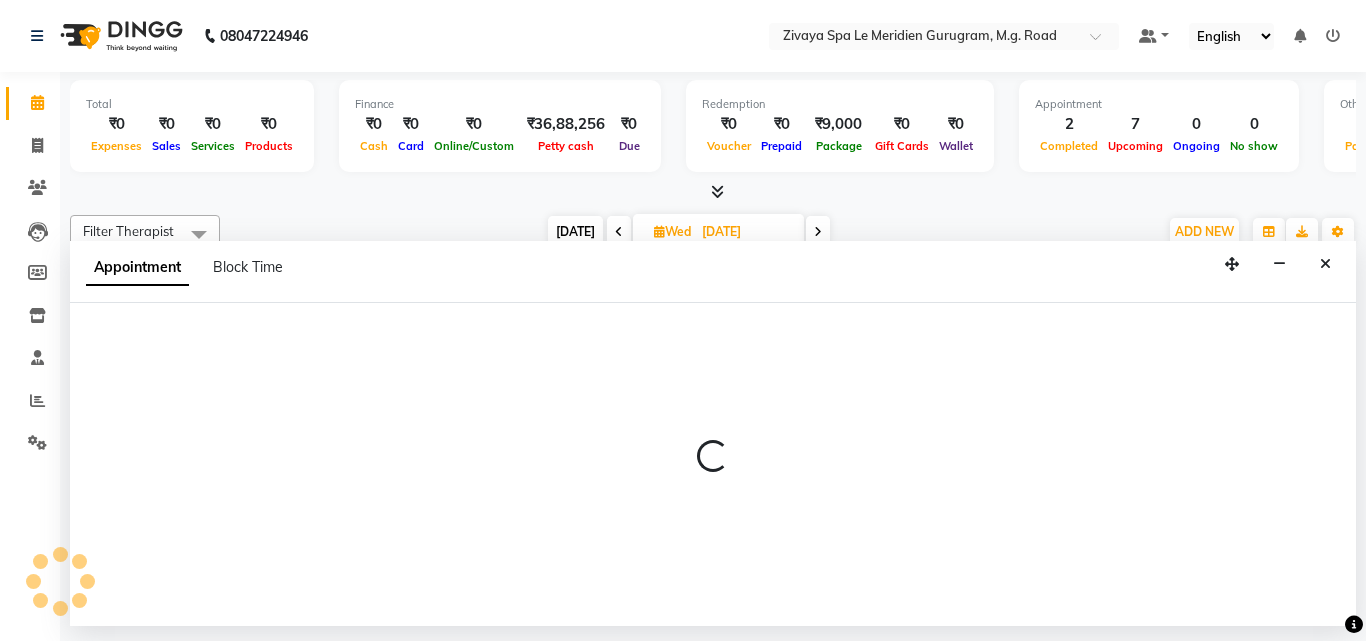 select on "49507" 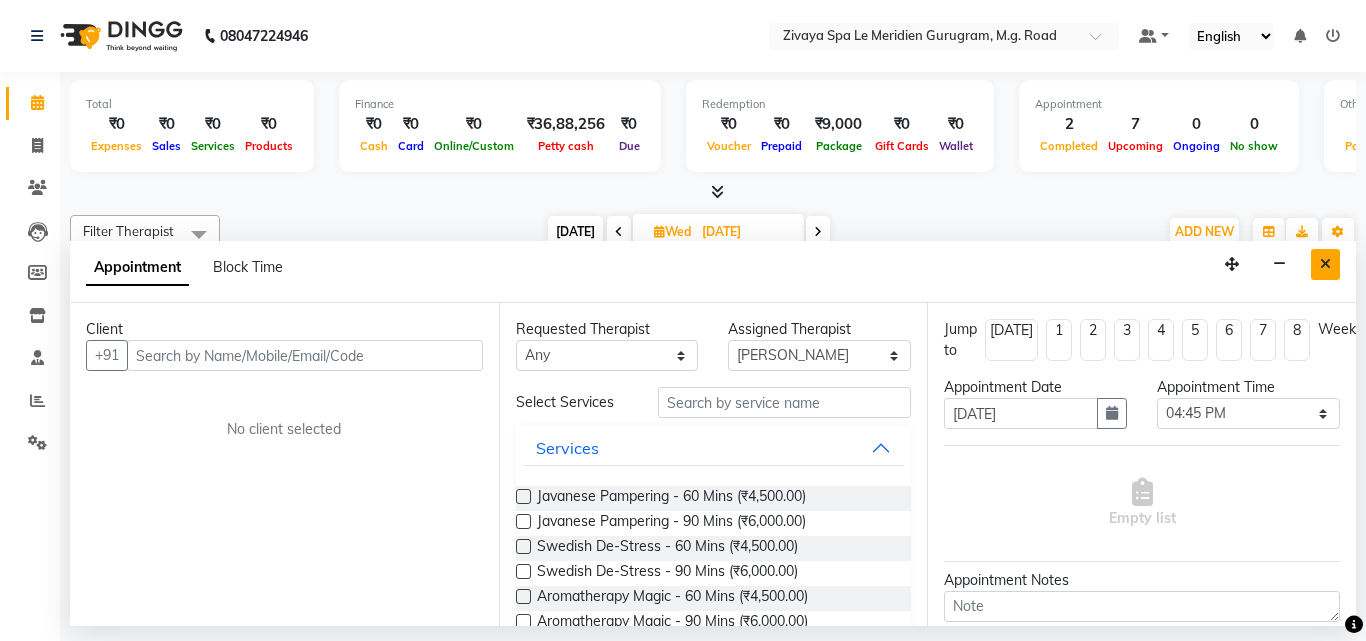 click at bounding box center [1325, 264] 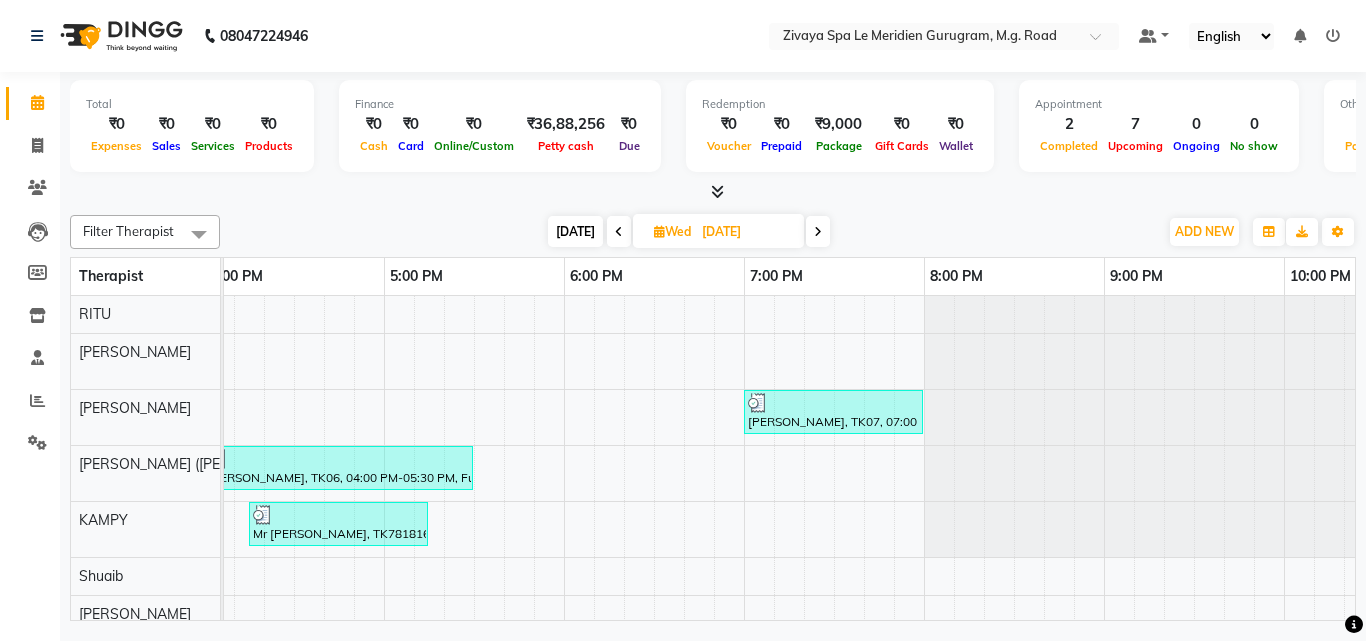 scroll, scrollTop: 0, scrollLeft: 2800, axis: horizontal 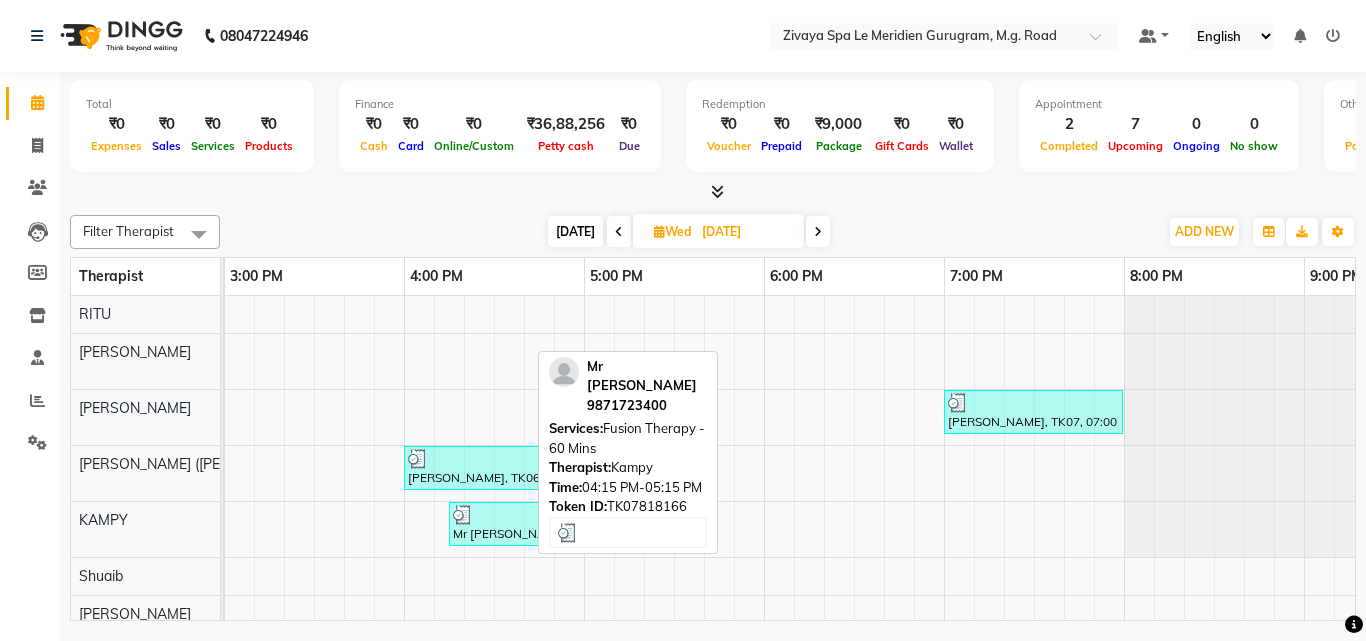click on "Mr [PERSON_NAME], TK7818166, 04:15 PM-05:15 PM, Fusion Therapy - 60 Mins" at bounding box center (538, 524) 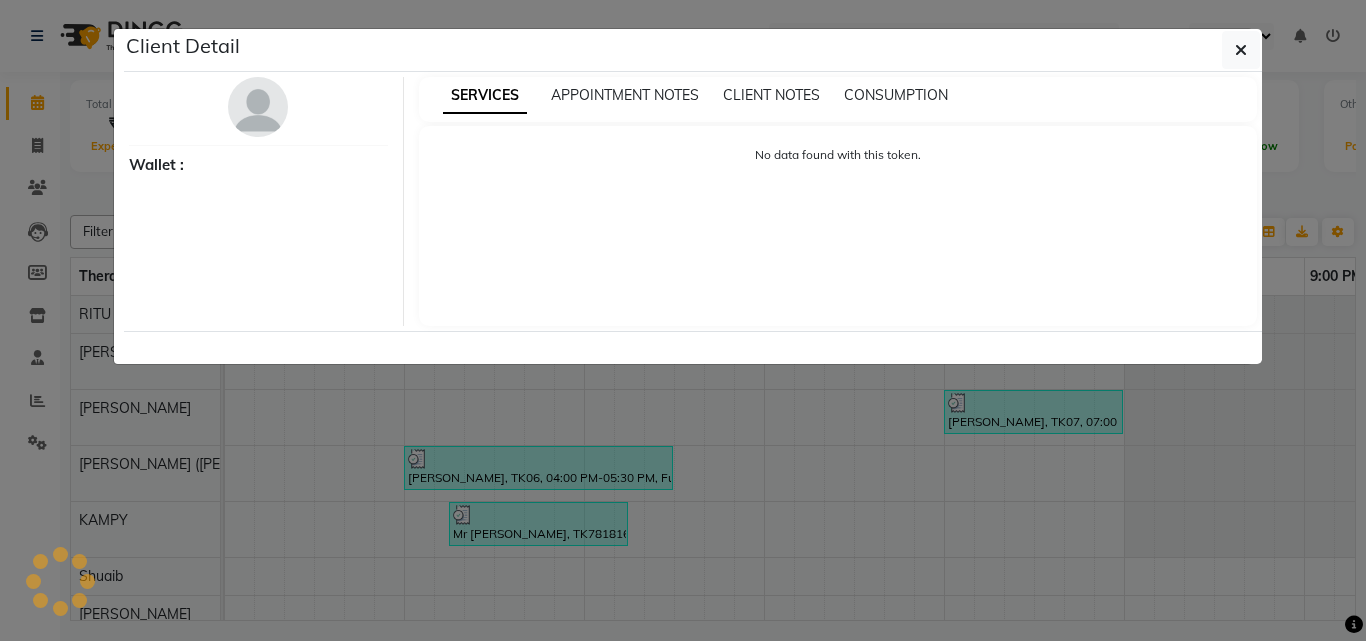 select on "3" 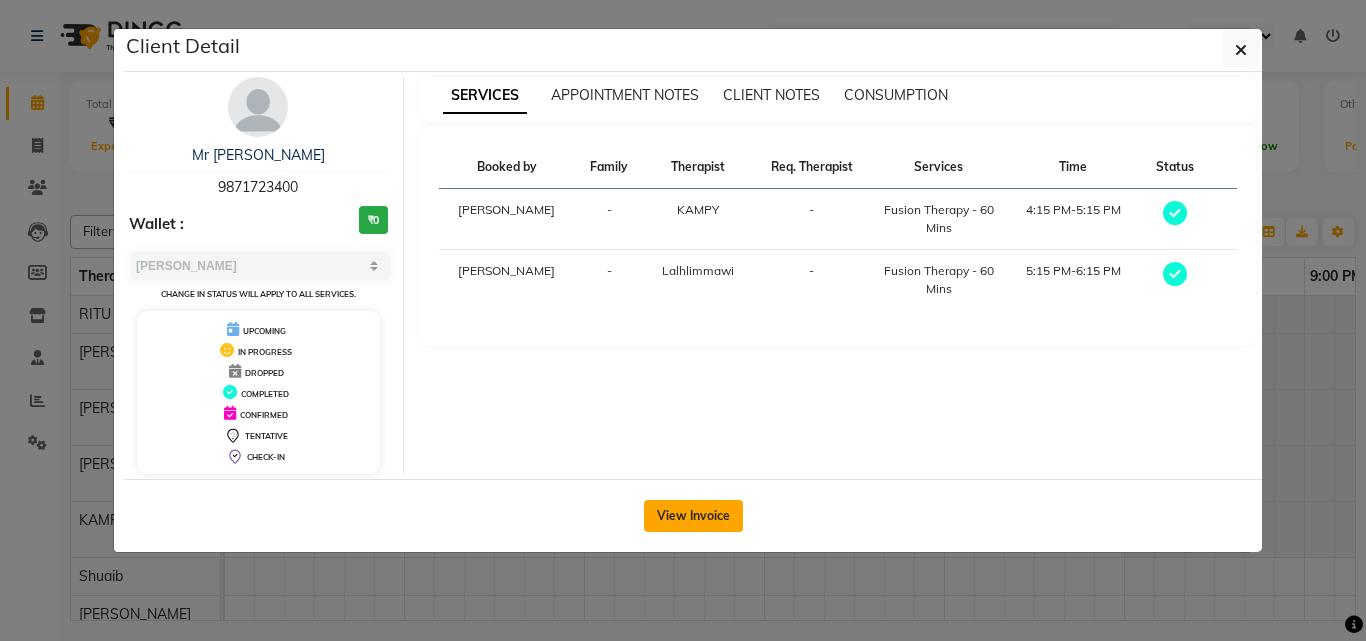 click on "View Invoice" 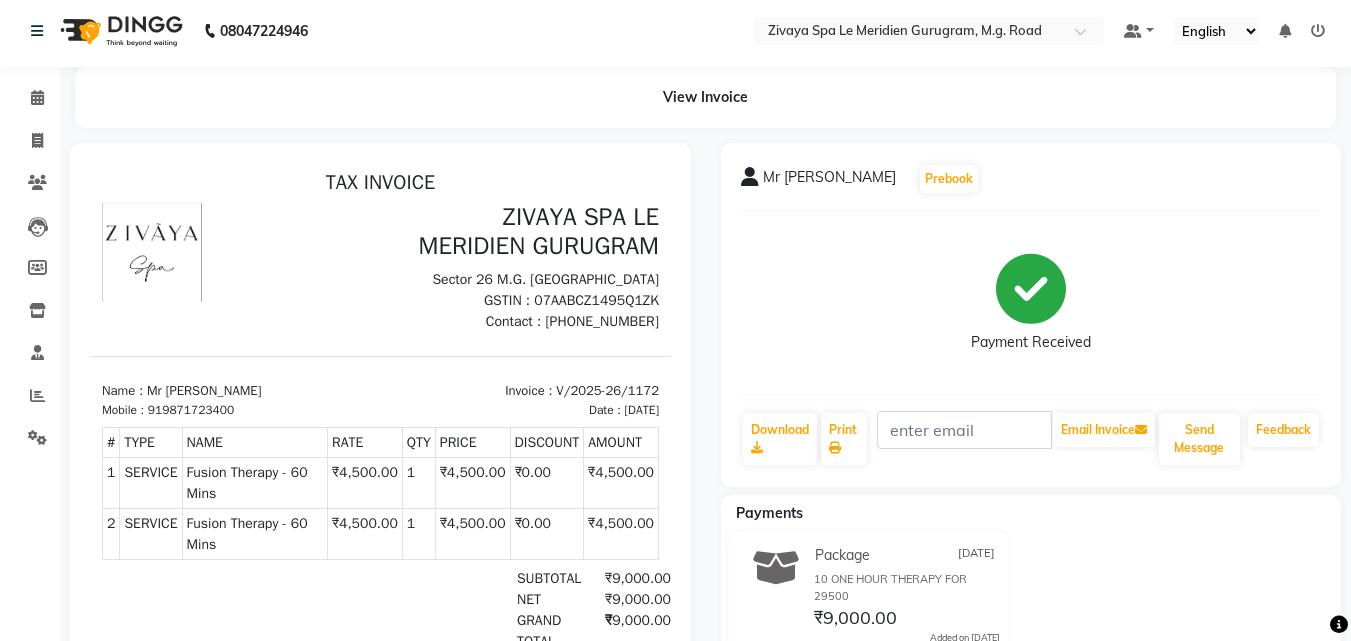 scroll, scrollTop: 0, scrollLeft: 0, axis: both 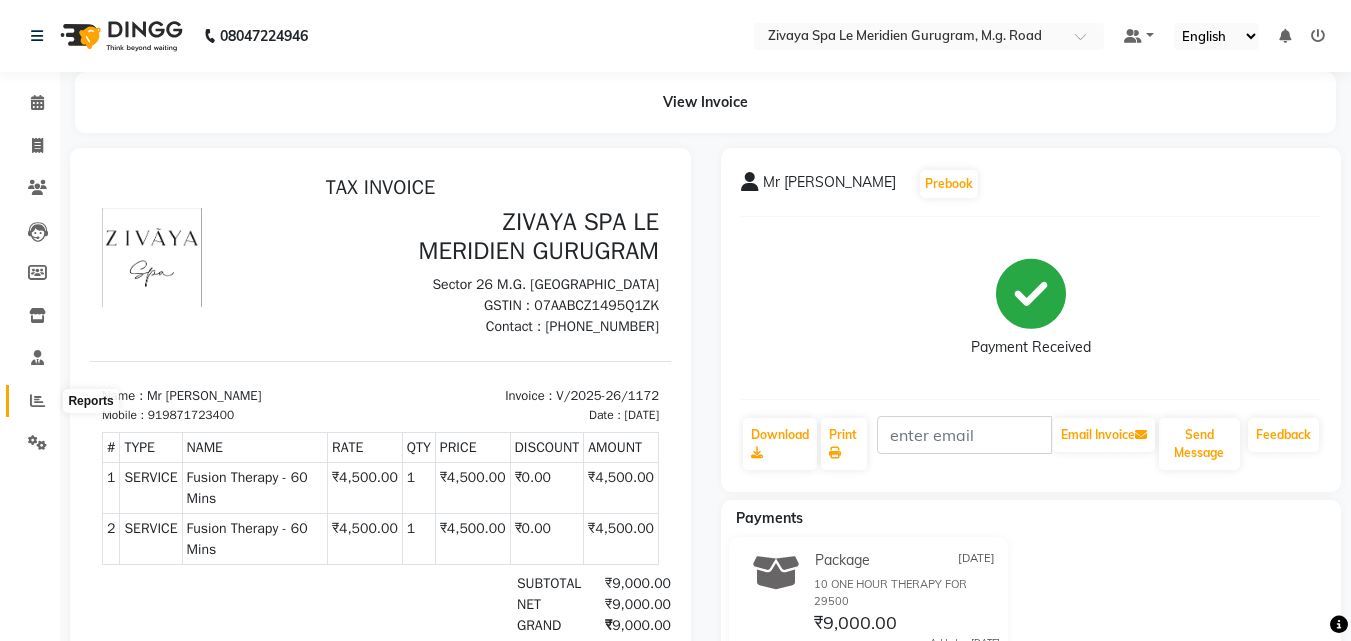 click 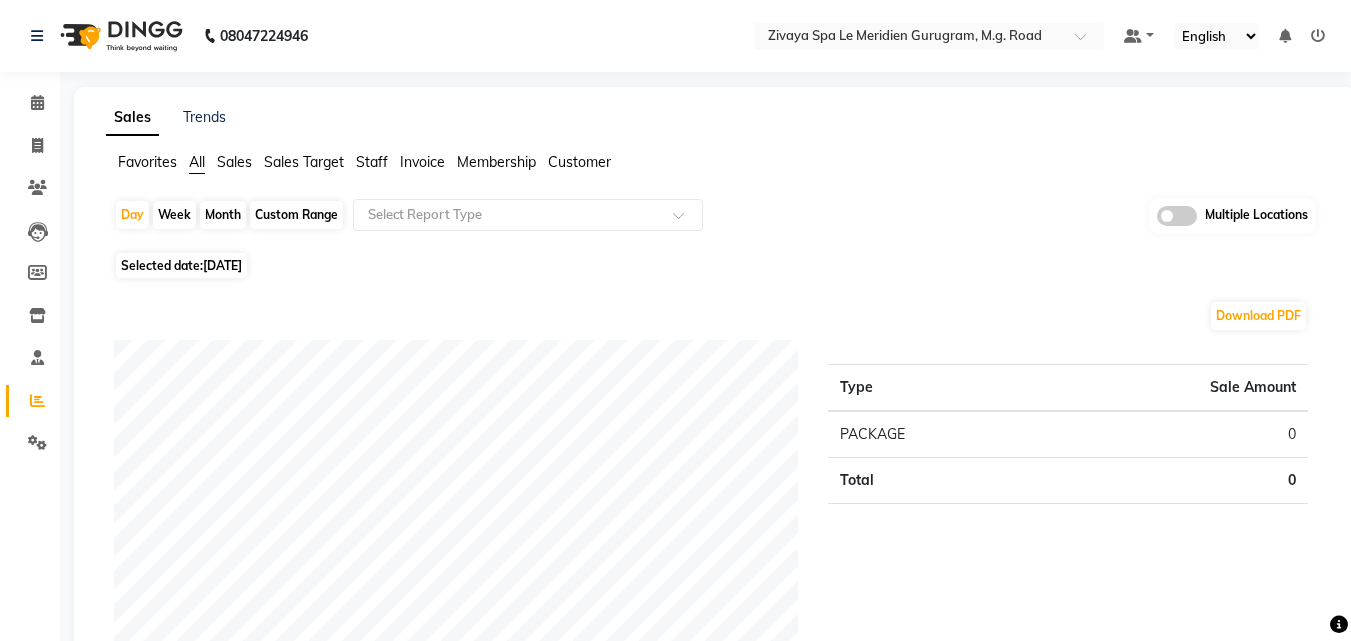 click on "[DATE]" 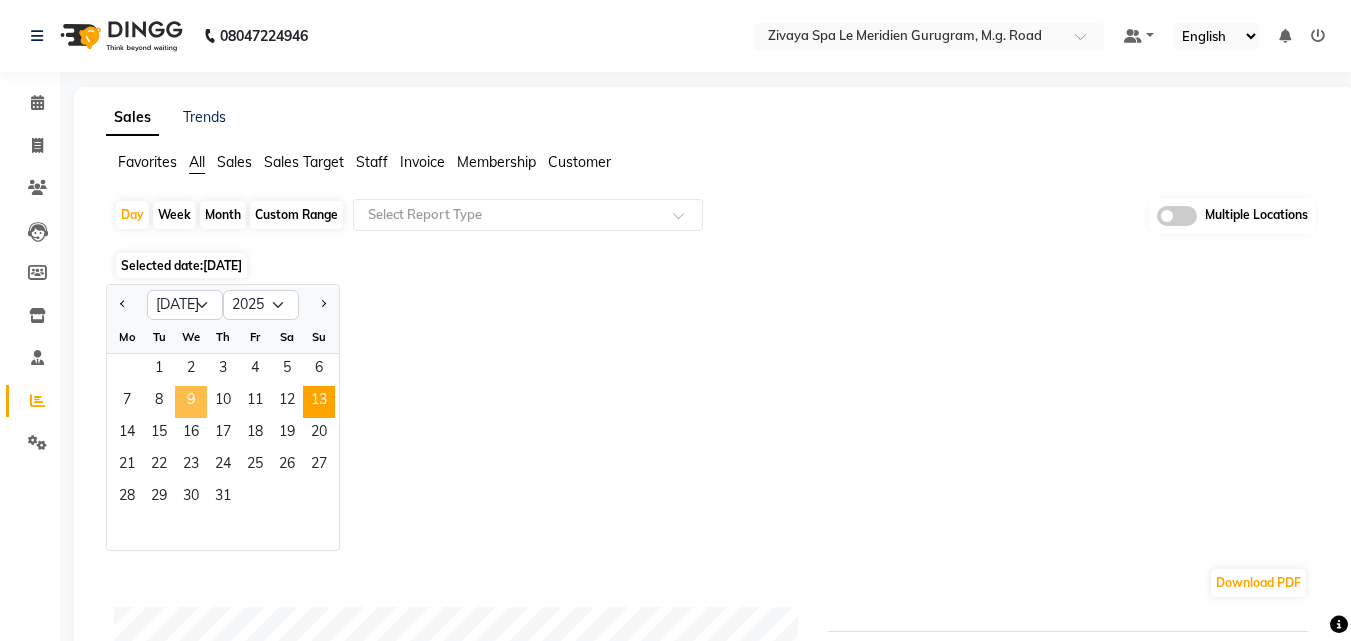 click on "9" 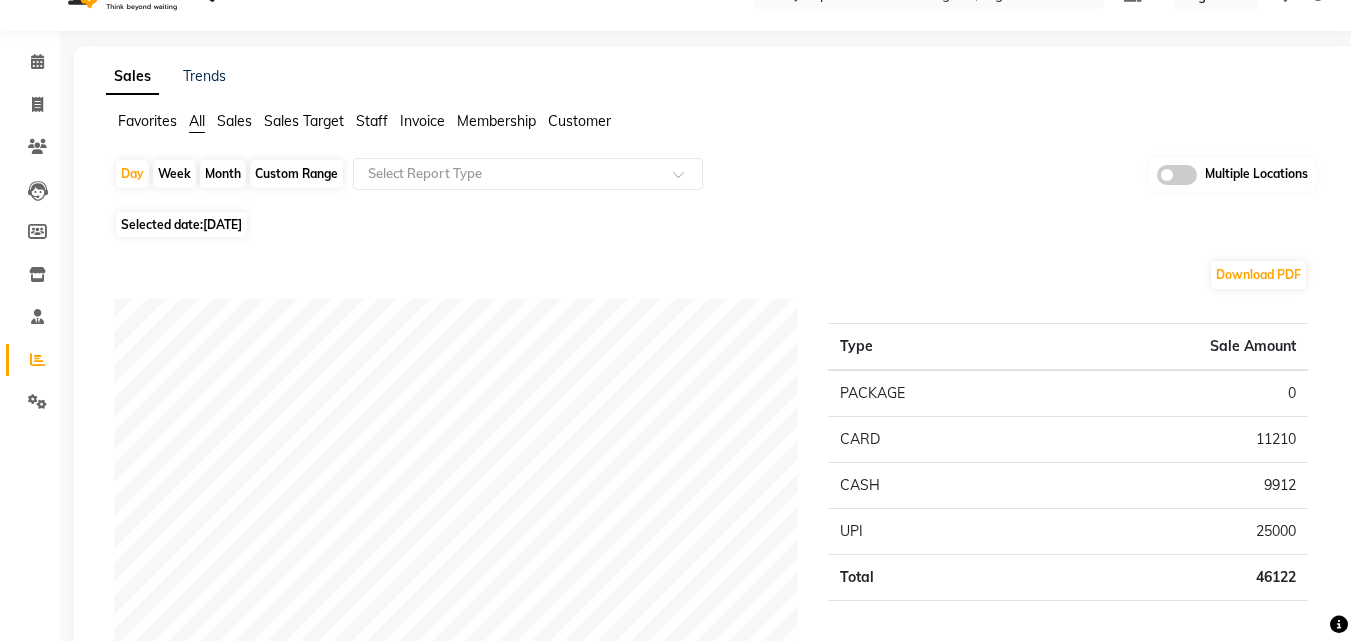 scroll, scrollTop: 39, scrollLeft: 0, axis: vertical 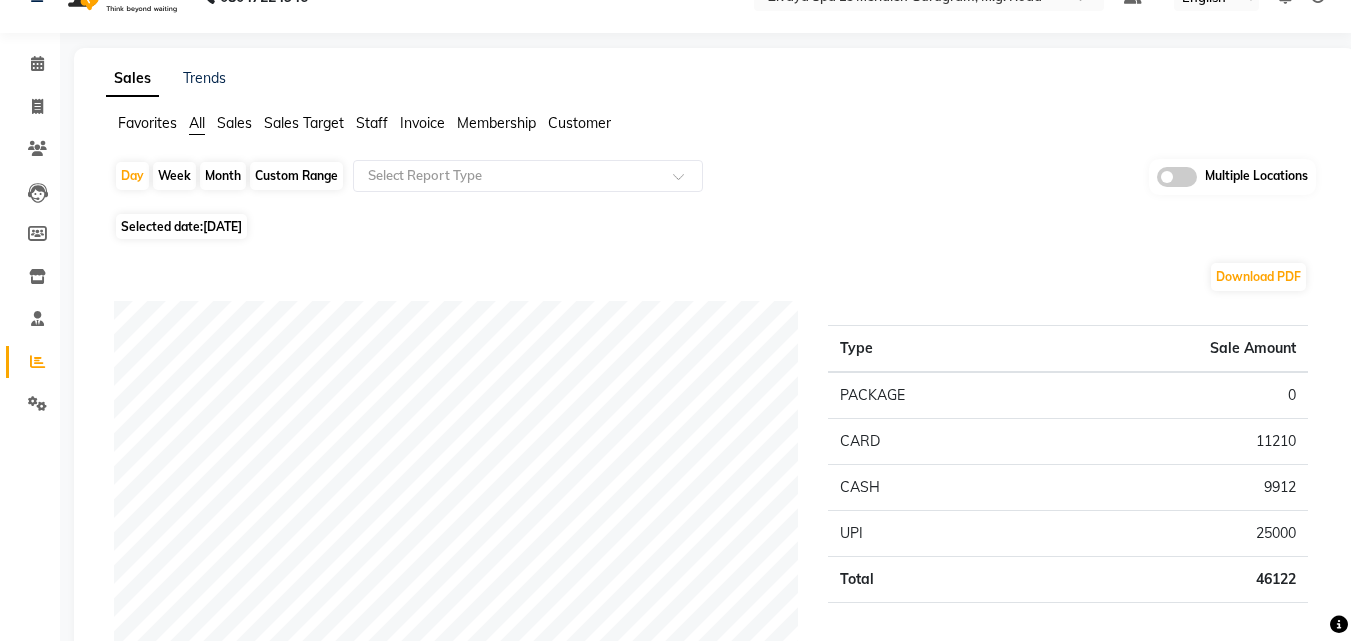 click on "PACKAGE" 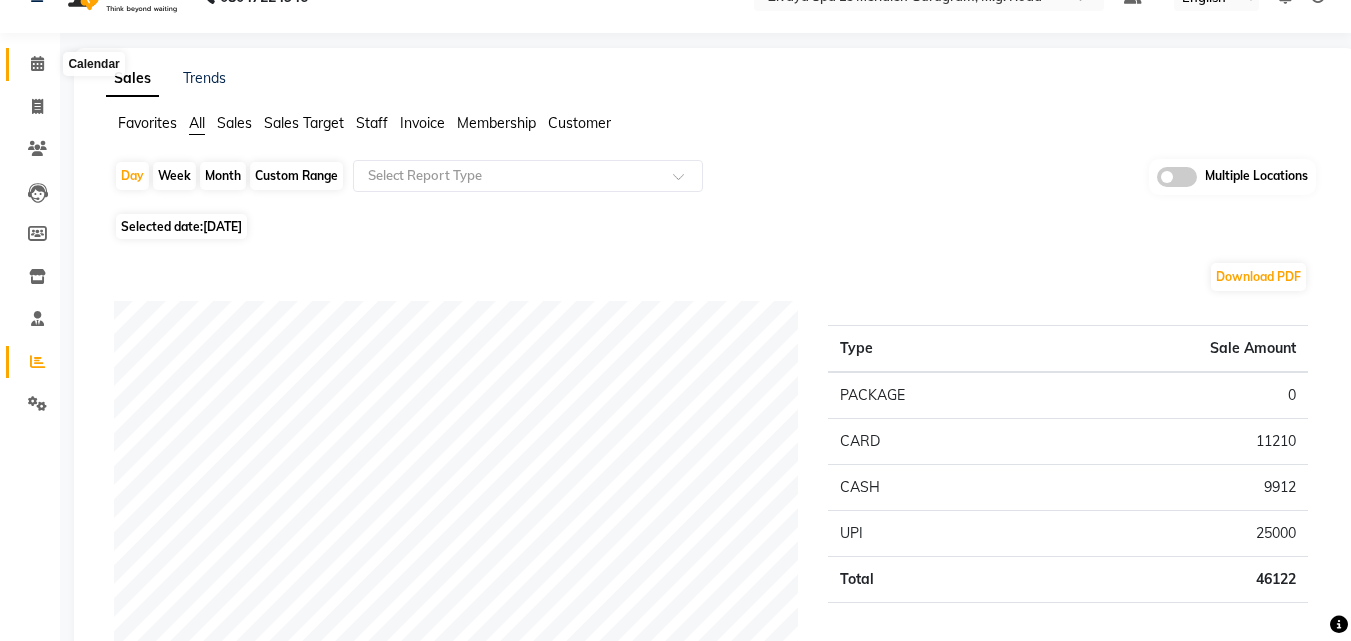 click 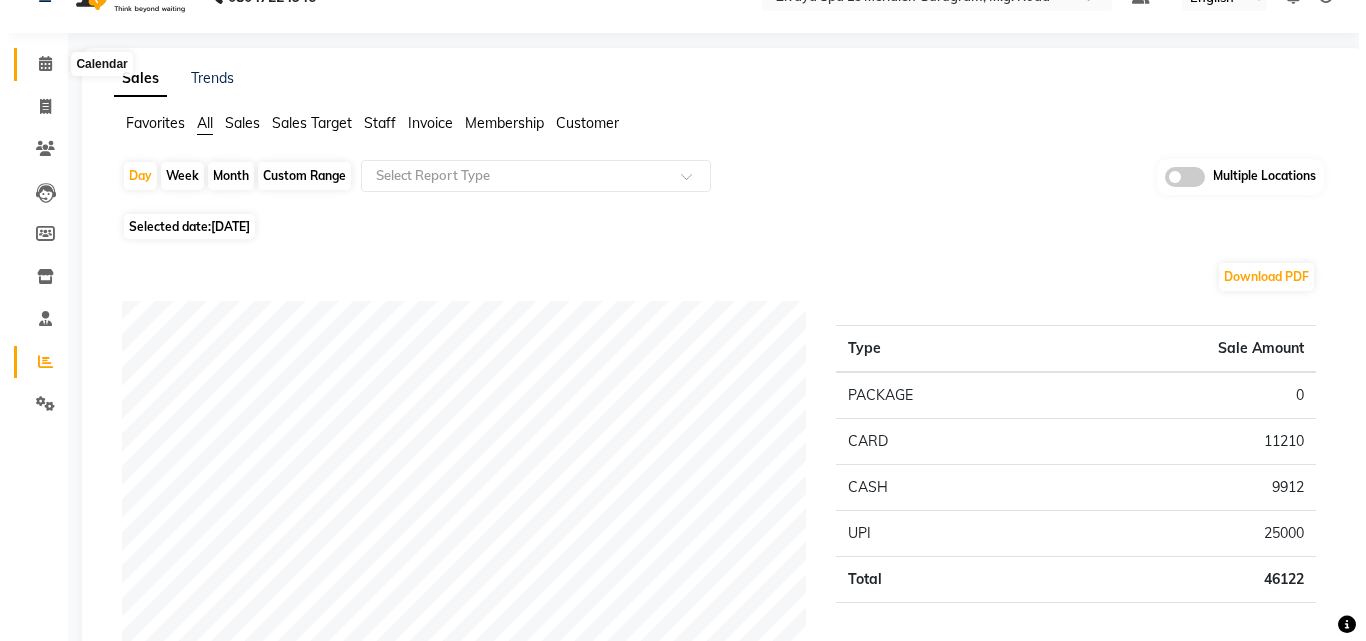 scroll, scrollTop: 0, scrollLeft: 0, axis: both 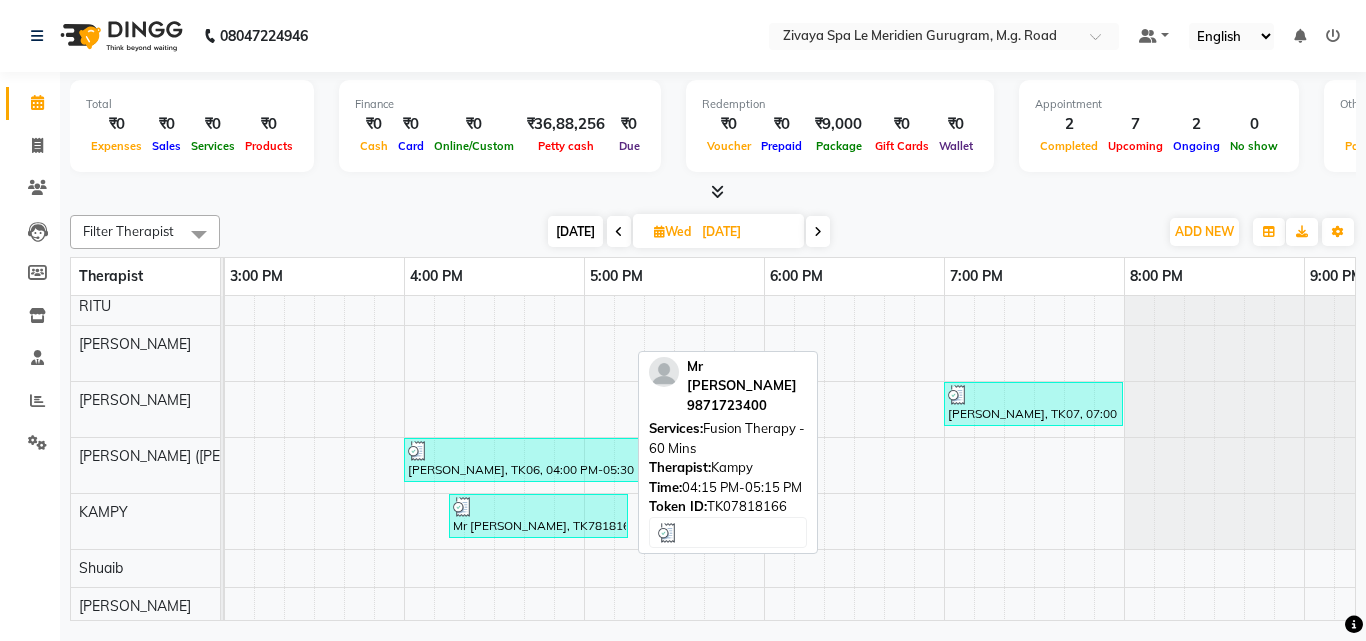click at bounding box center (538, 507) 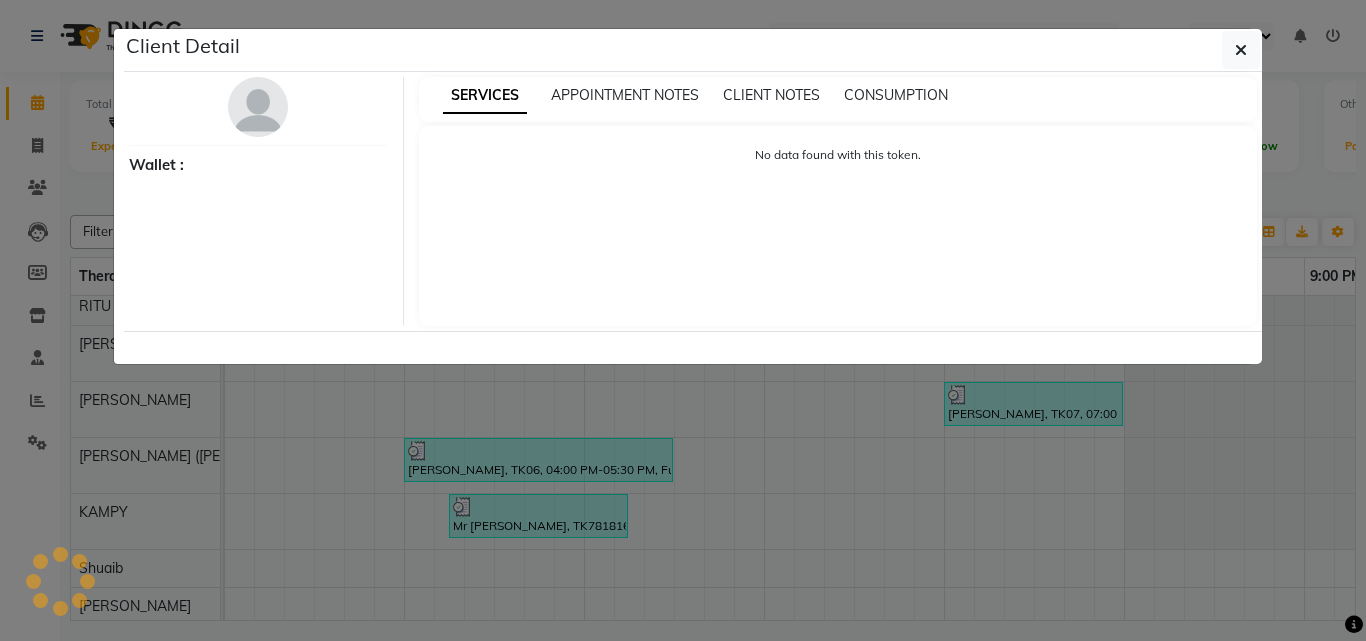 select on "3" 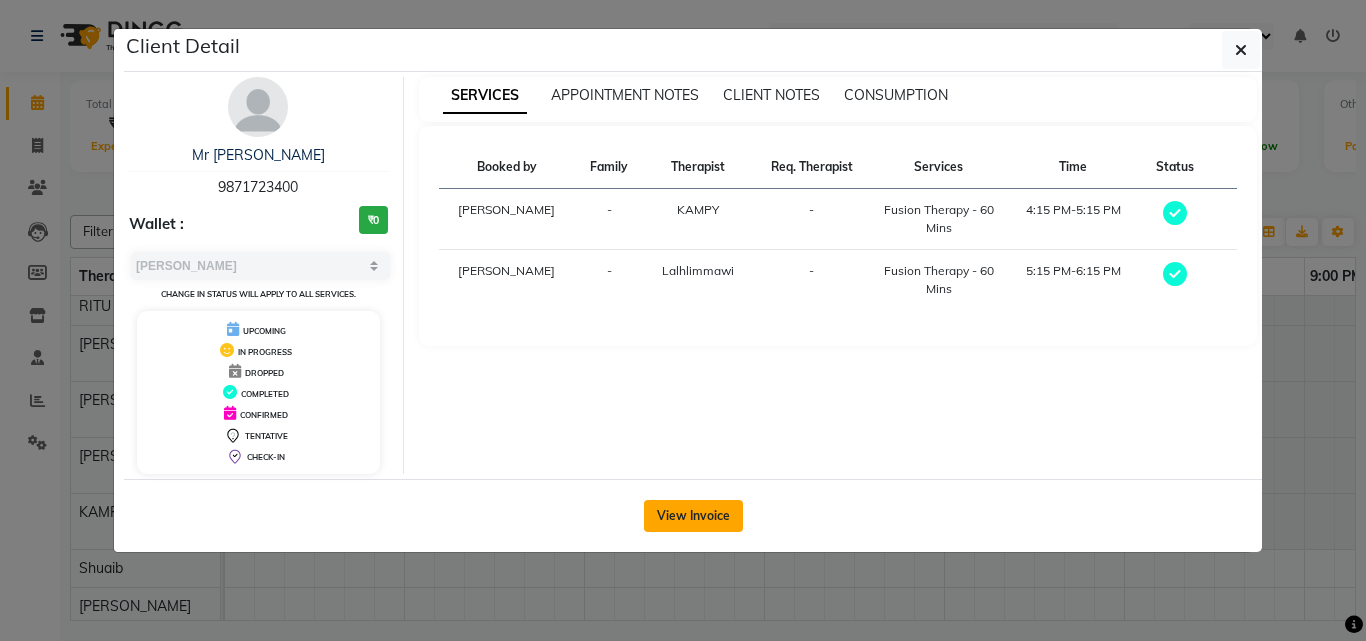 click on "View Invoice" 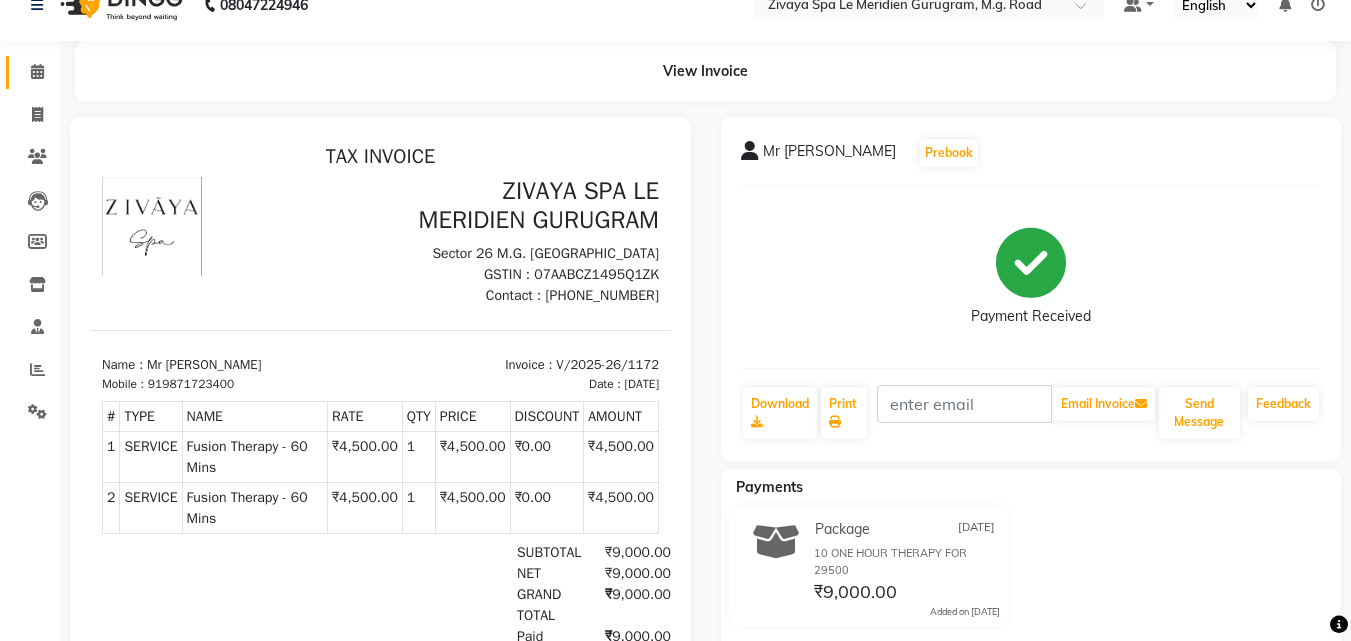 scroll, scrollTop: 117, scrollLeft: 0, axis: vertical 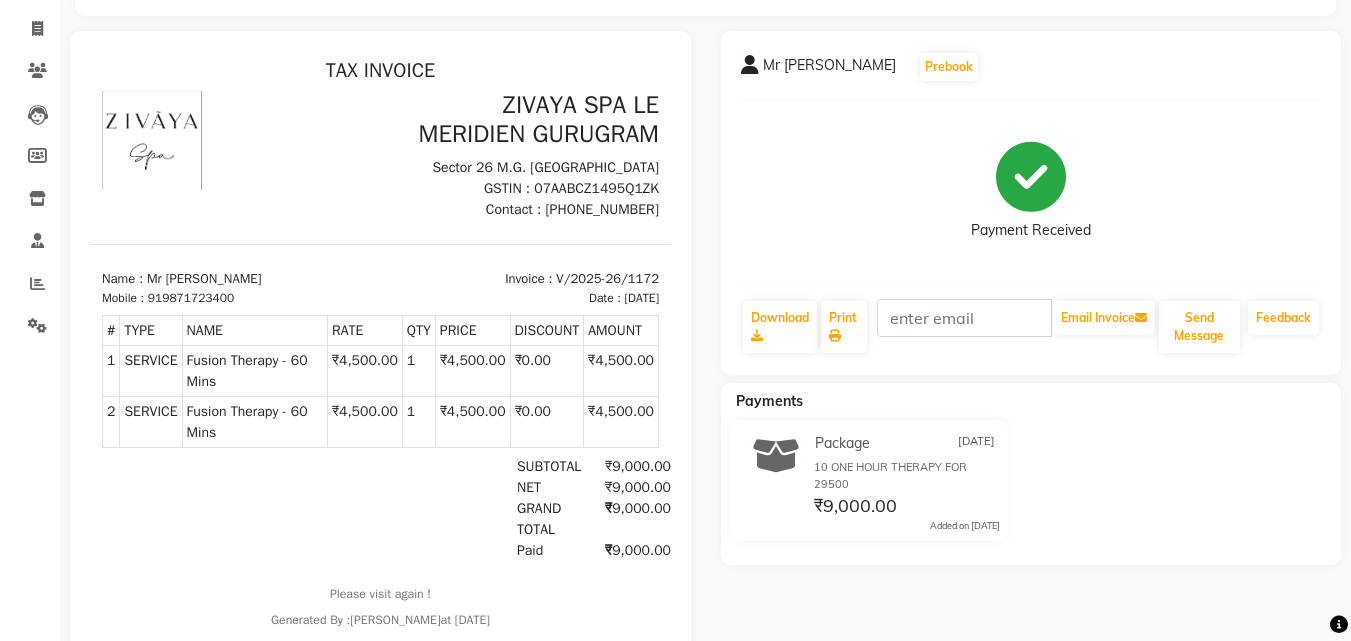 click 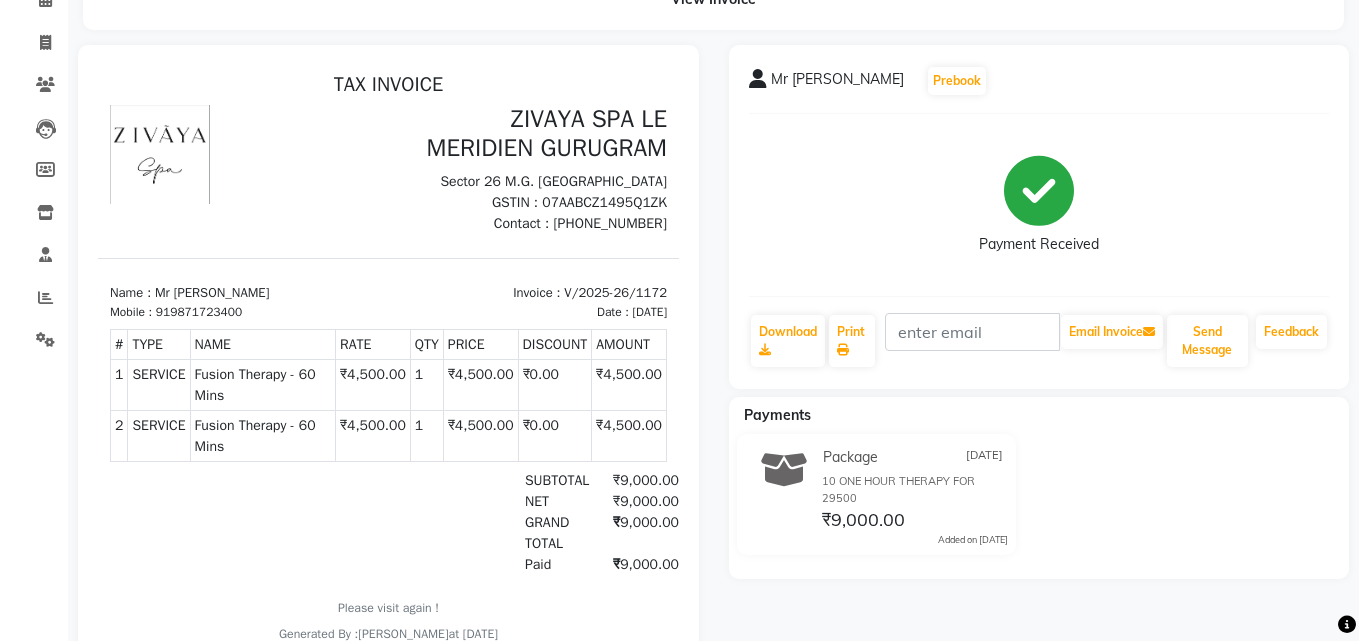 scroll, scrollTop: 0, scrollLeft: 0, axis: both 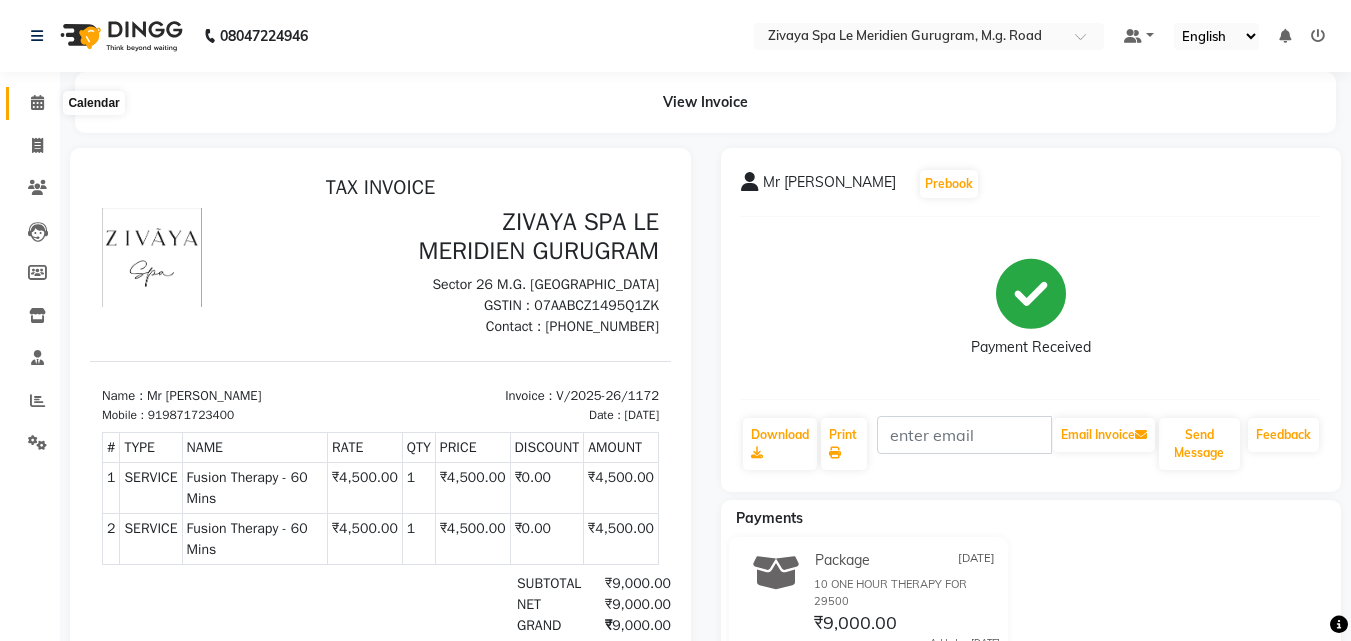 click 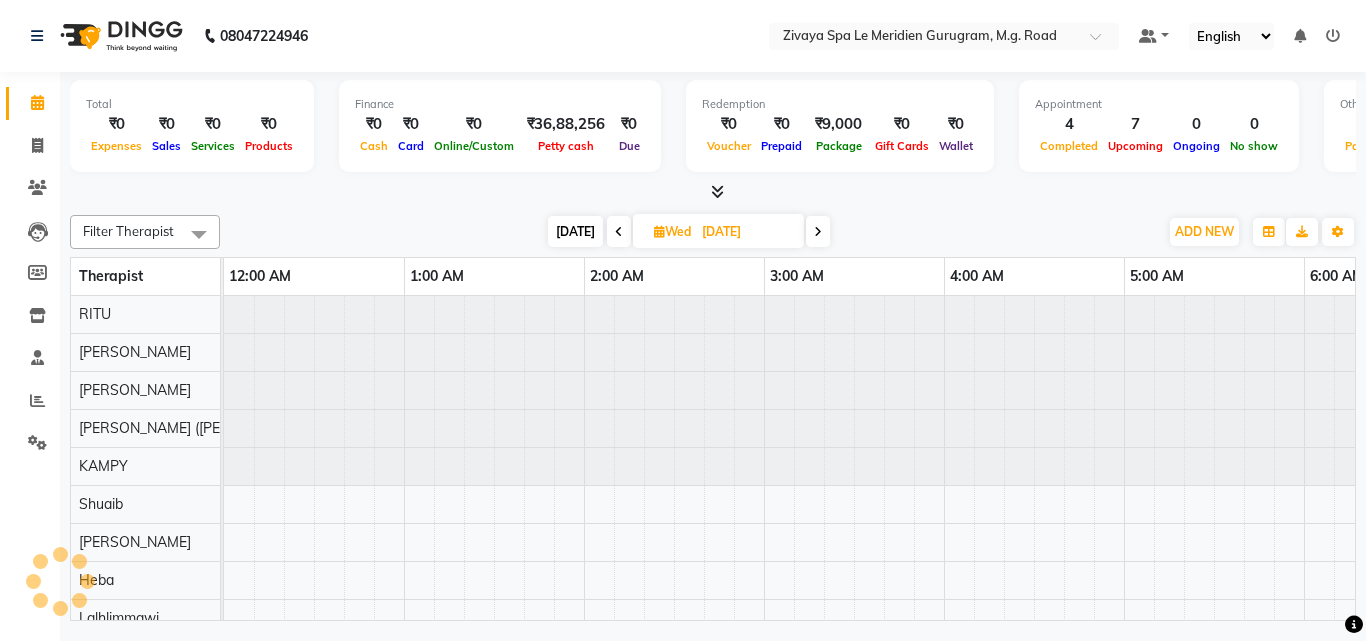 scroll, scrollTop: 0, scrollLeft: 541, axis: horizontal 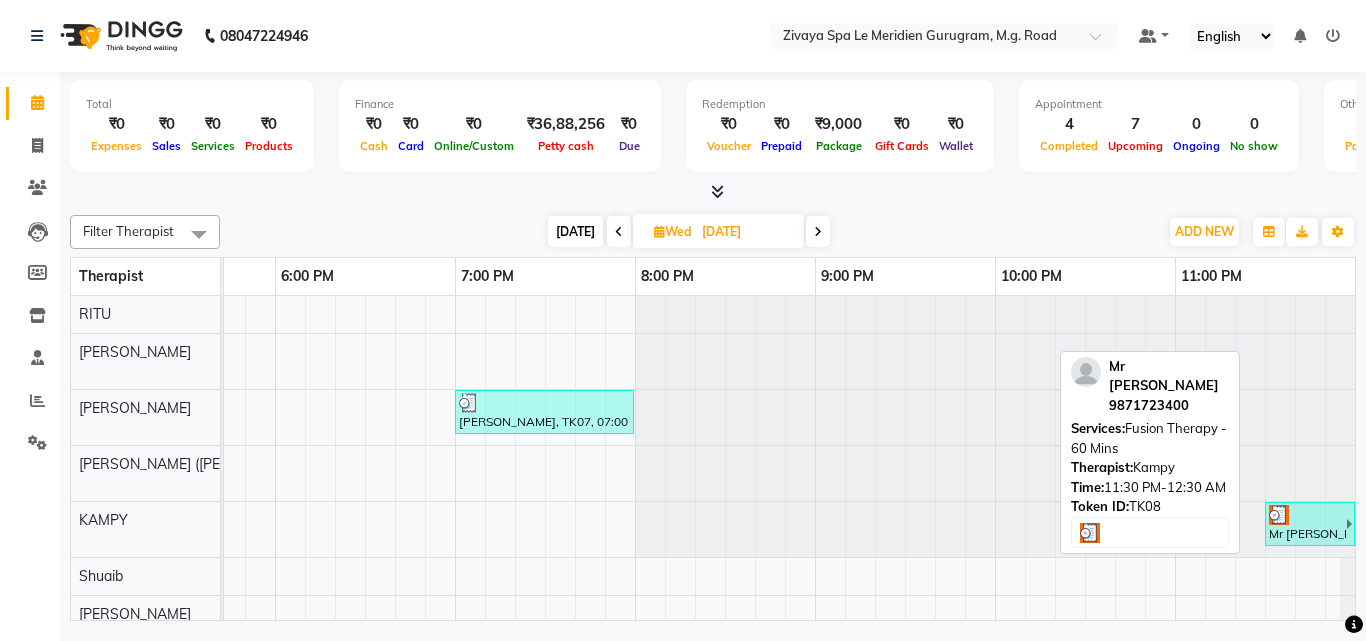 click at bounding box center (1306, 515) 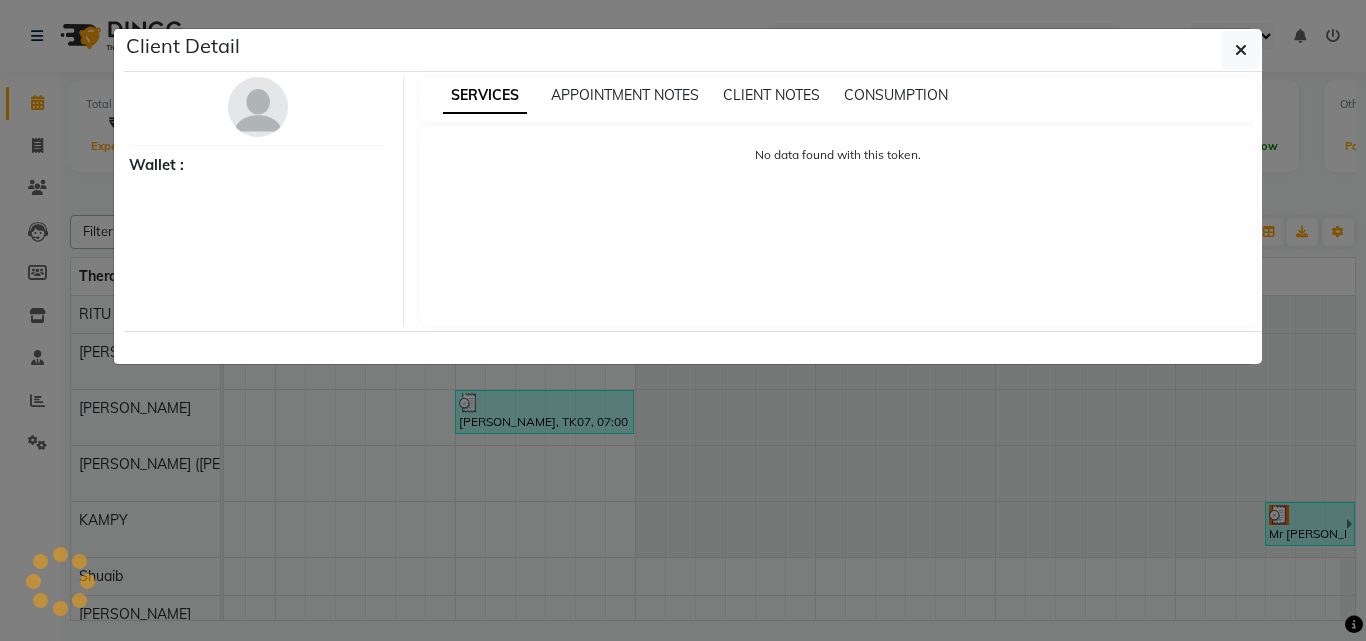 select on "3" 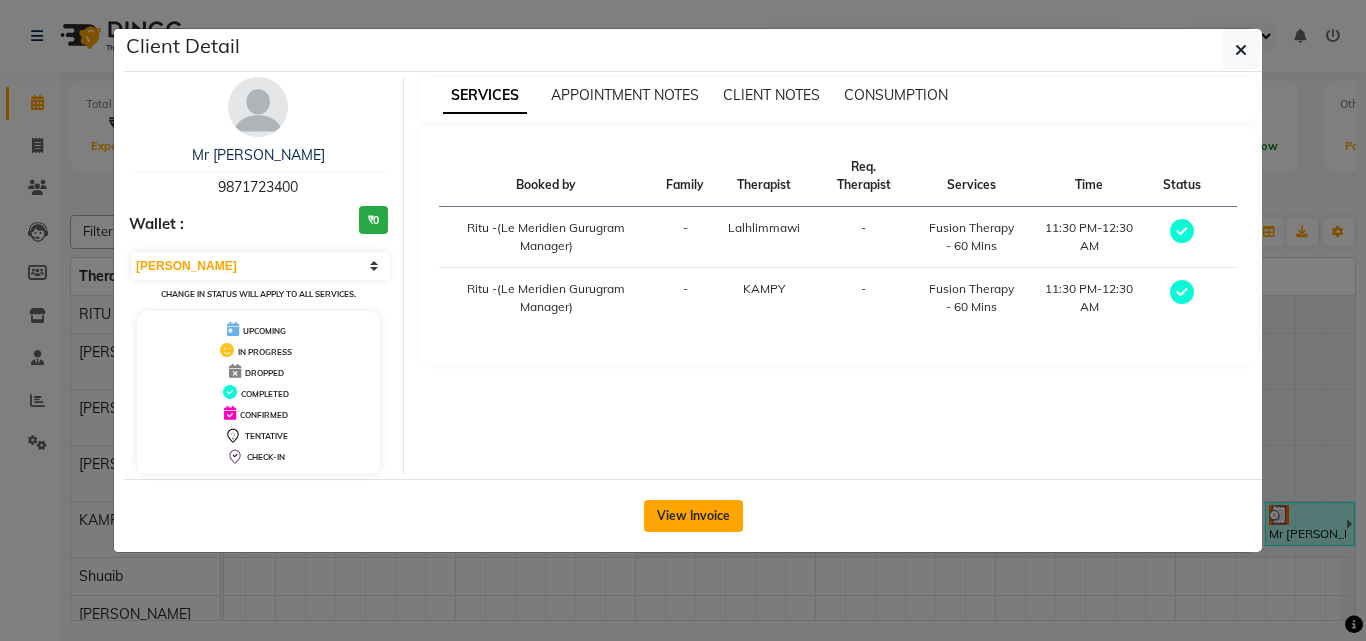click on "View Invoice" 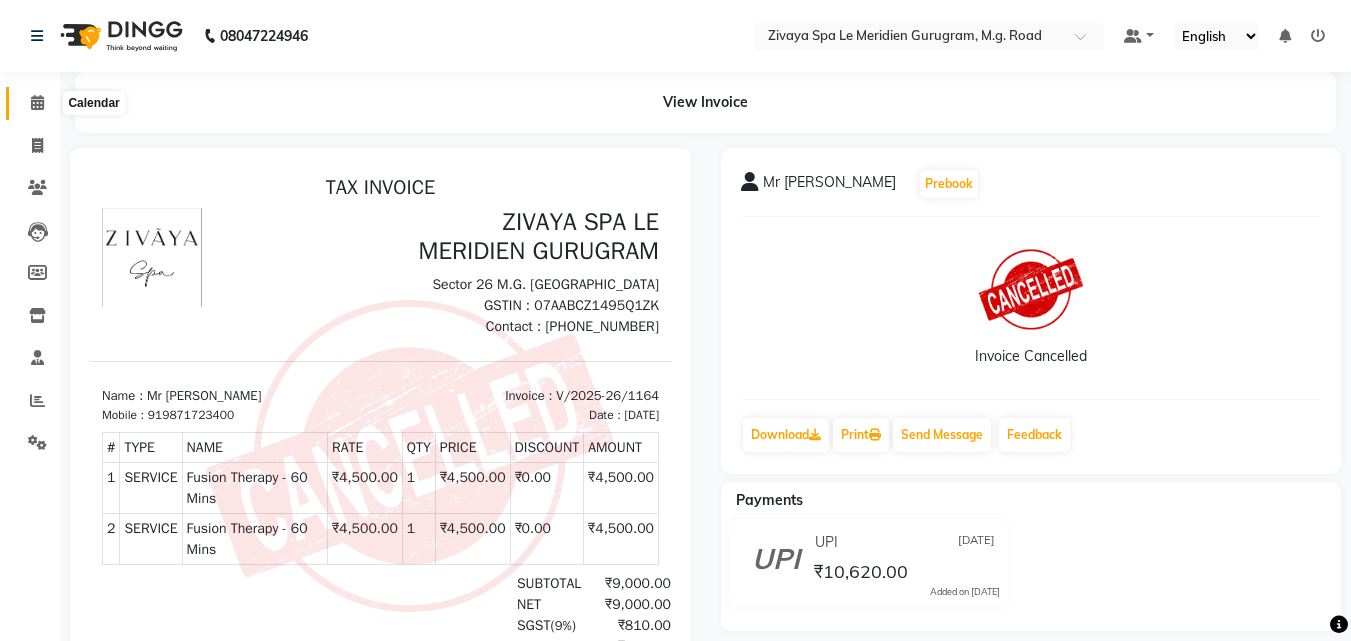 click 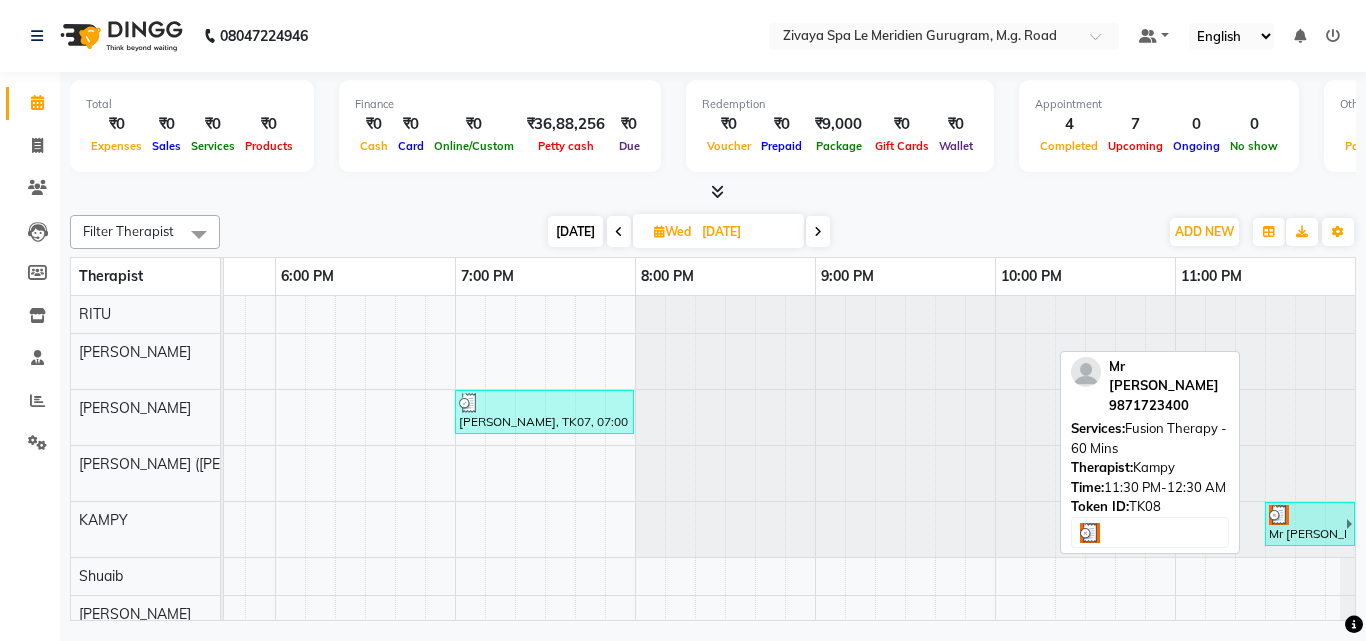 click at bounding box center (1306, 515) 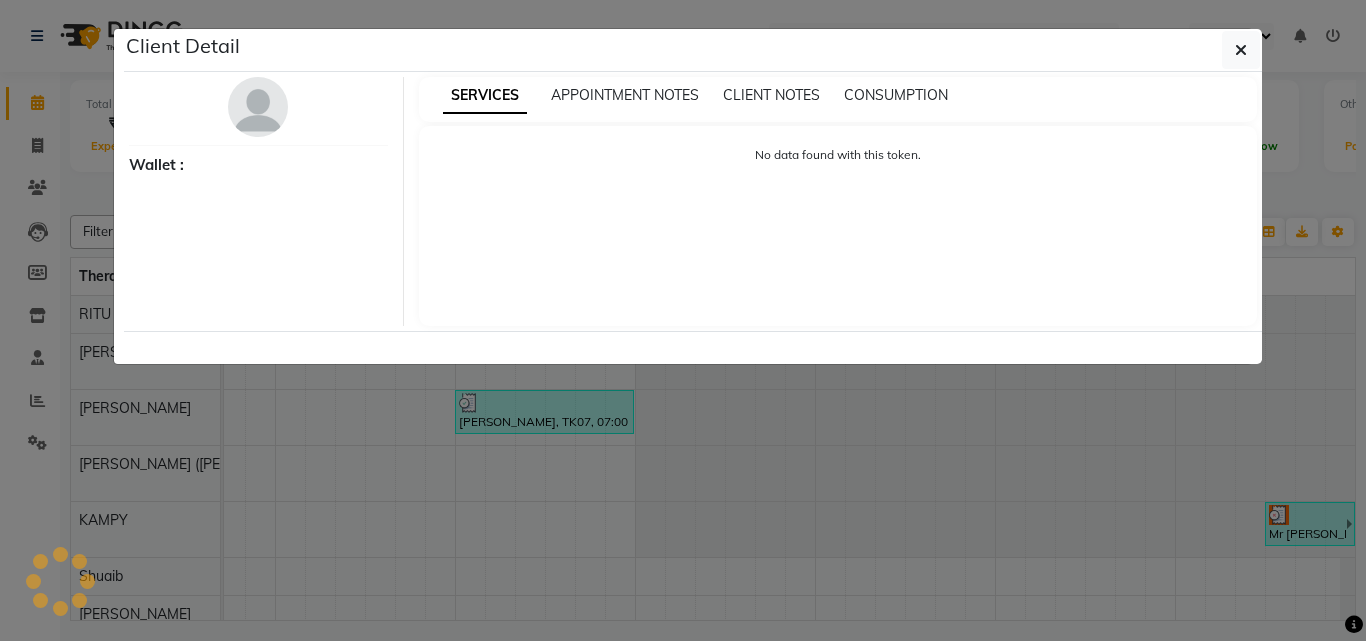 select on "3" 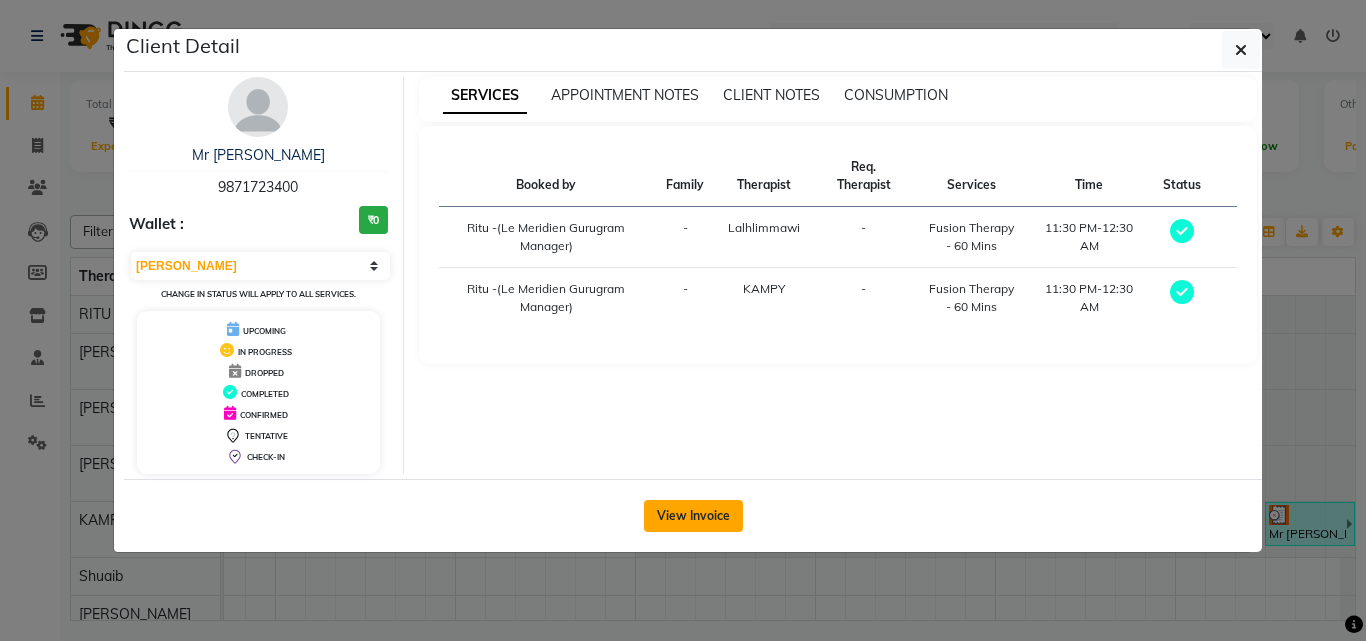 click on "View Invoice" 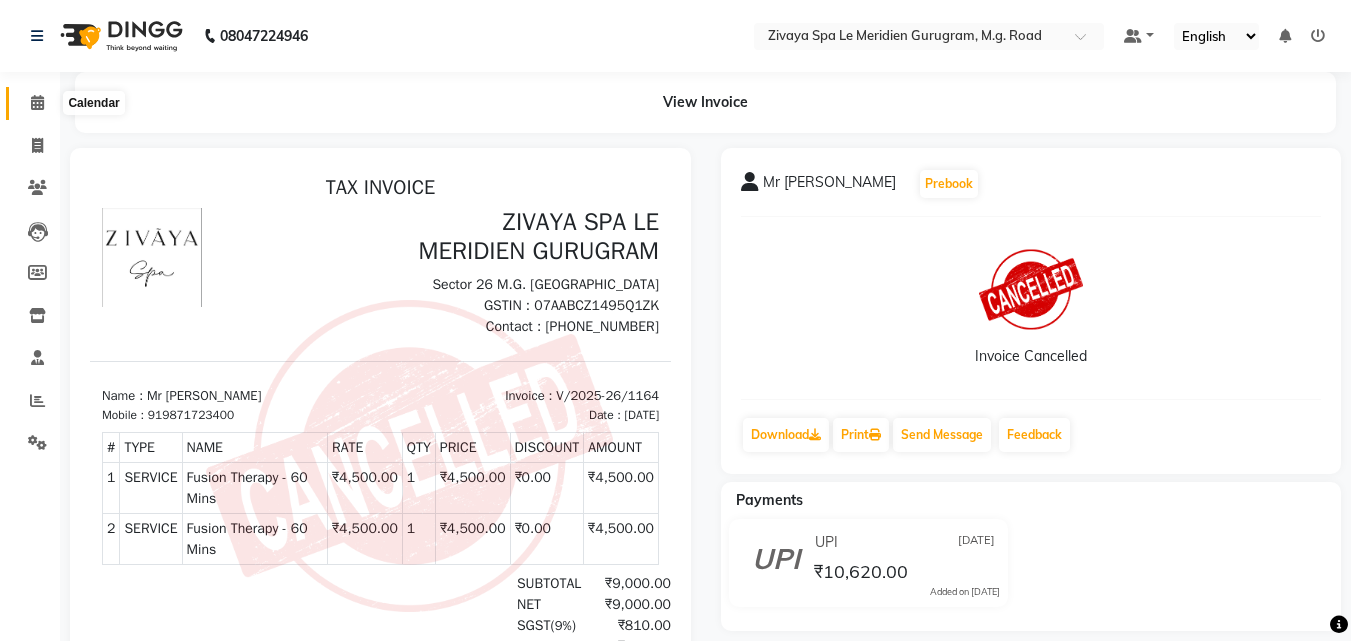 click 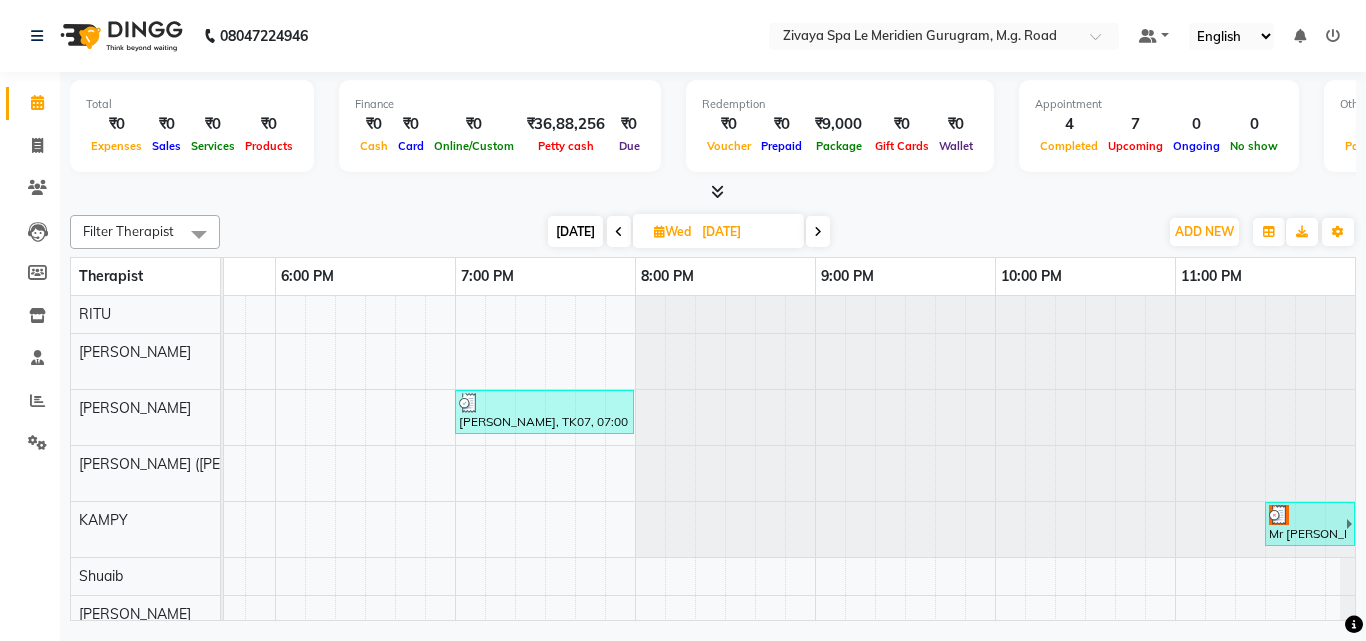 click at bounding box center [818, 231] 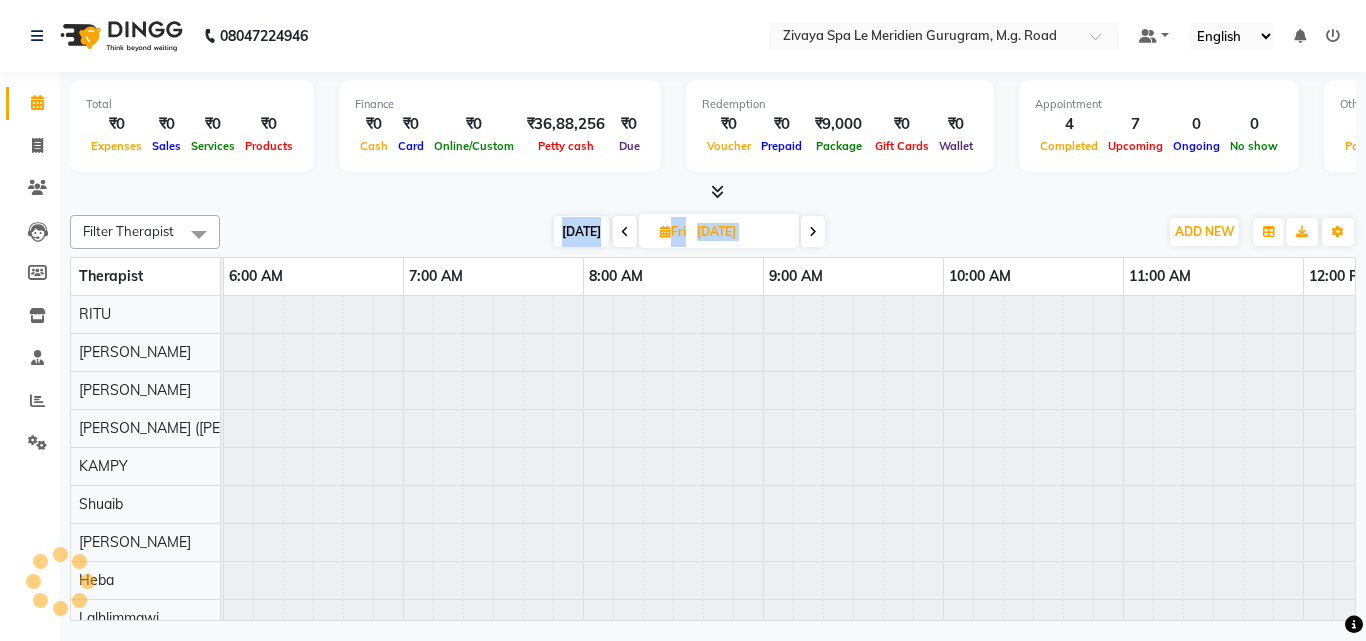 click at bounding box center [813, 231] 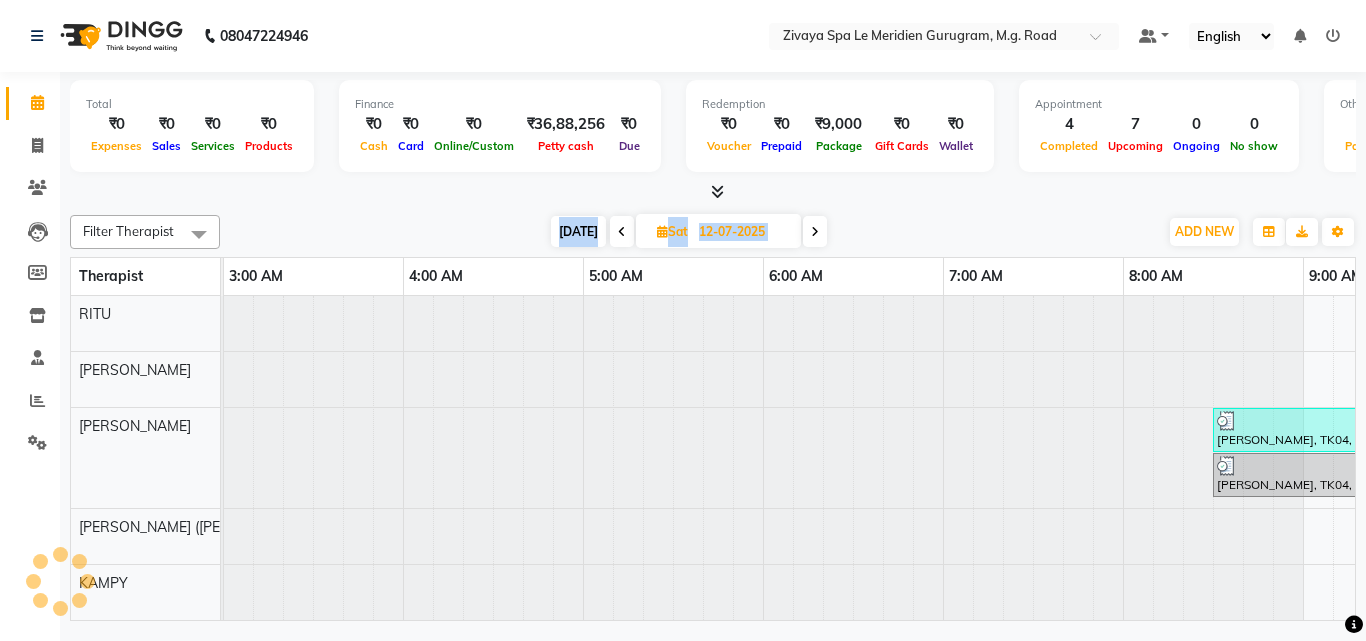 click at bounding box center (815, 231) 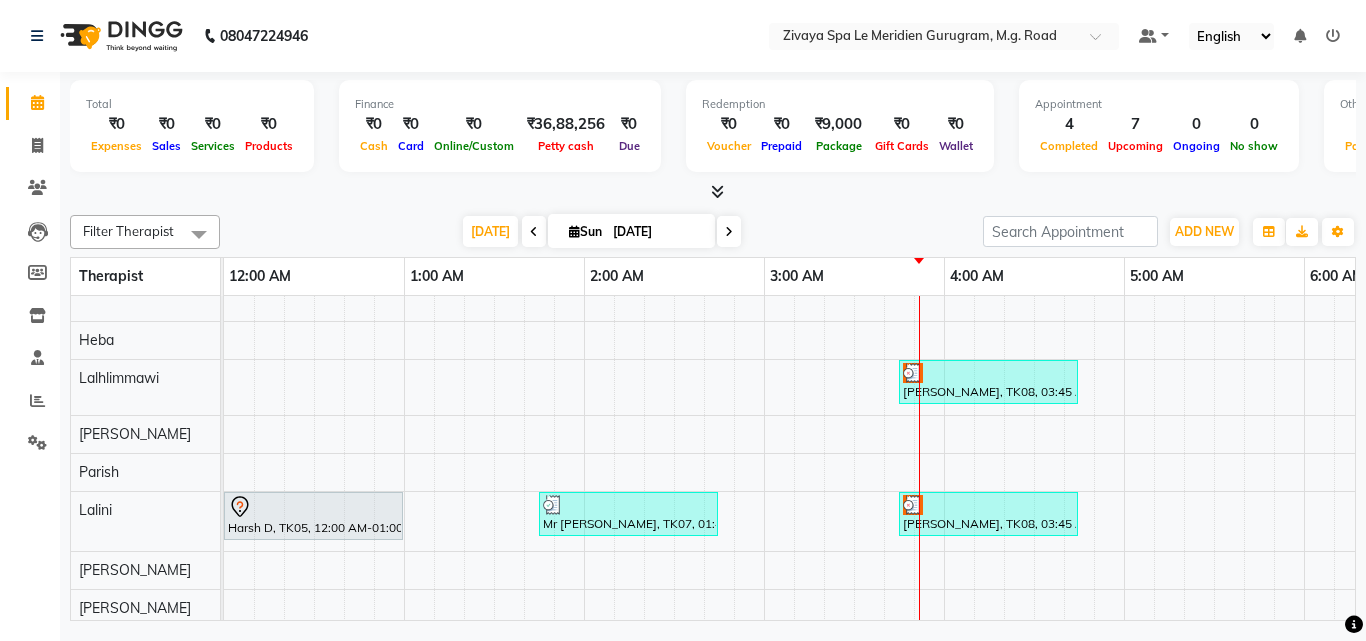 click at bounding box center (534, 232) 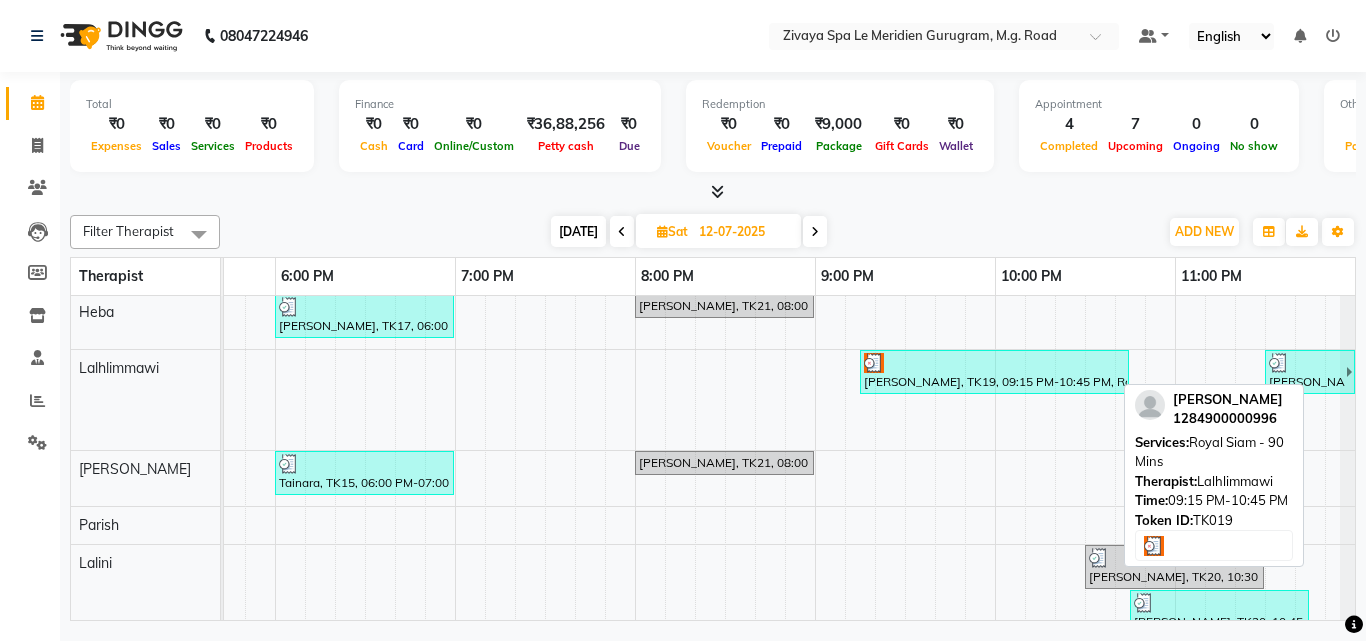 click on "[PERSON_NAME], TK19, 09:15 PM-10:45 PM, Royal Siam - 90 Mins" at bounding box center (994, 372) 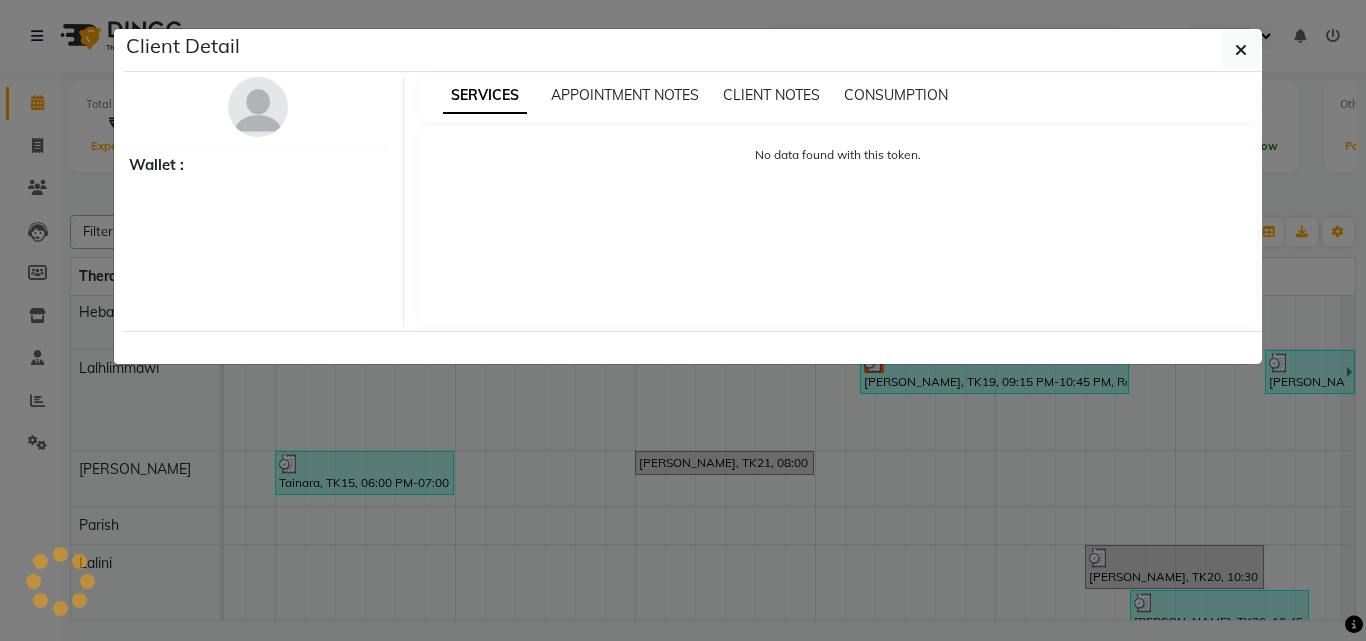 select on "3" 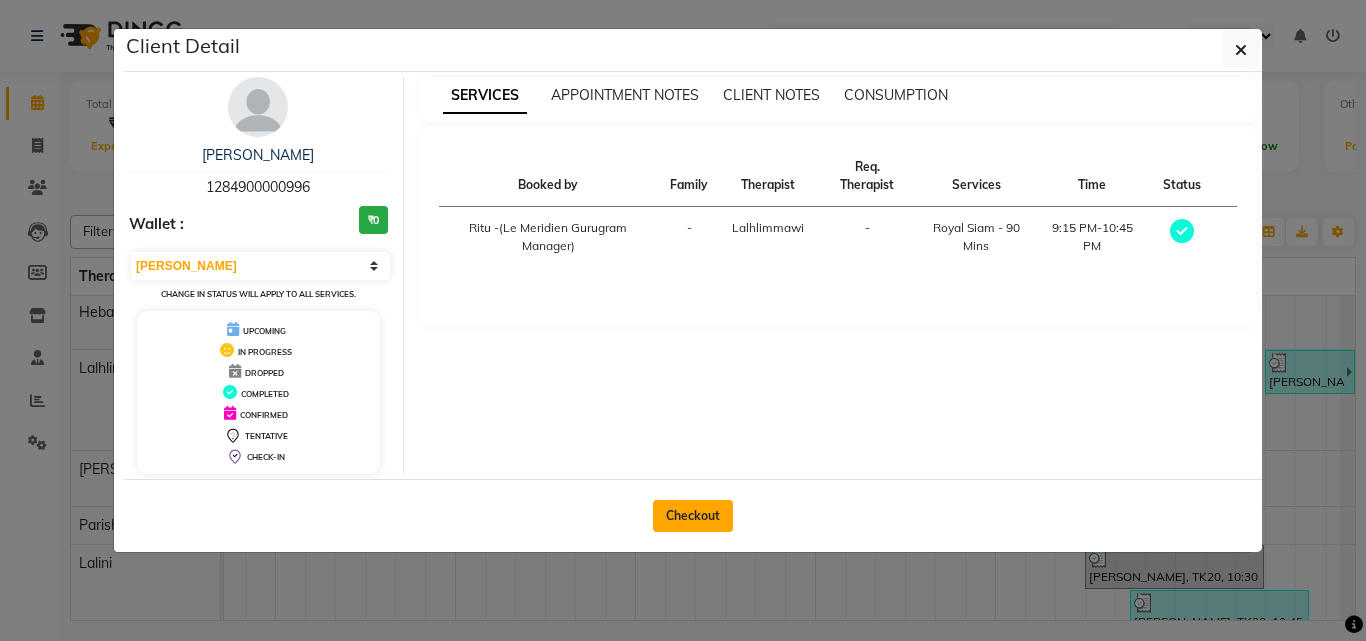 click on "Checkout" 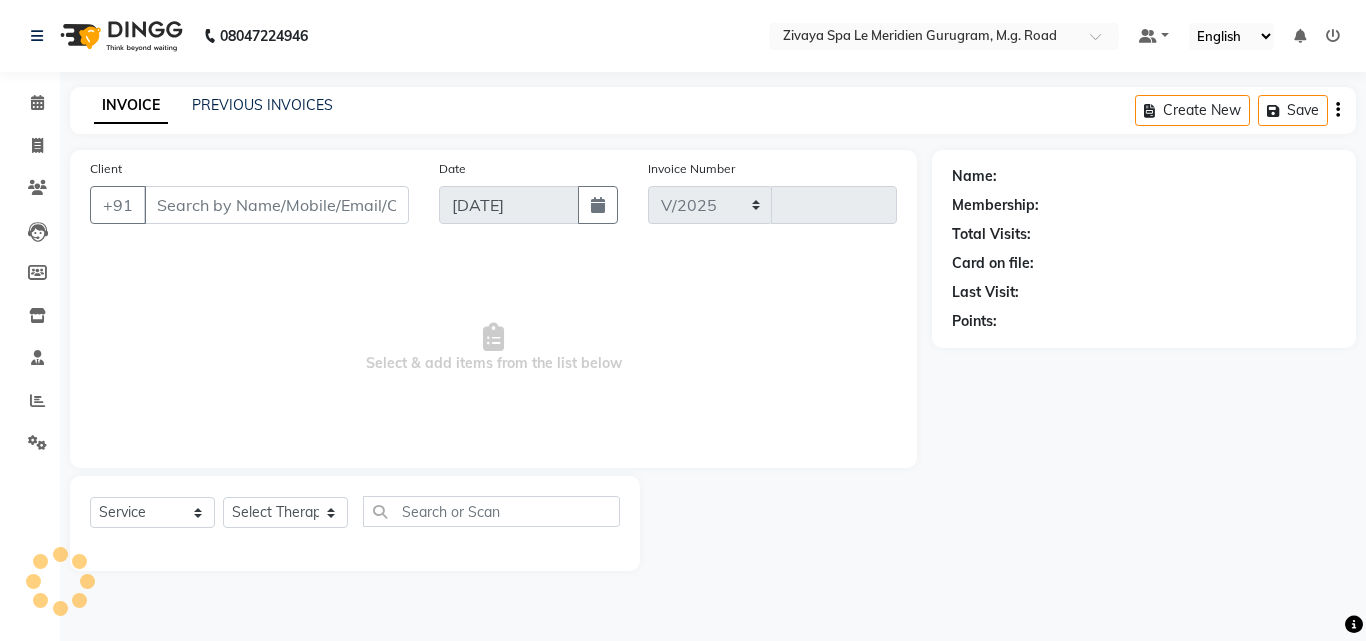 select on "6503" 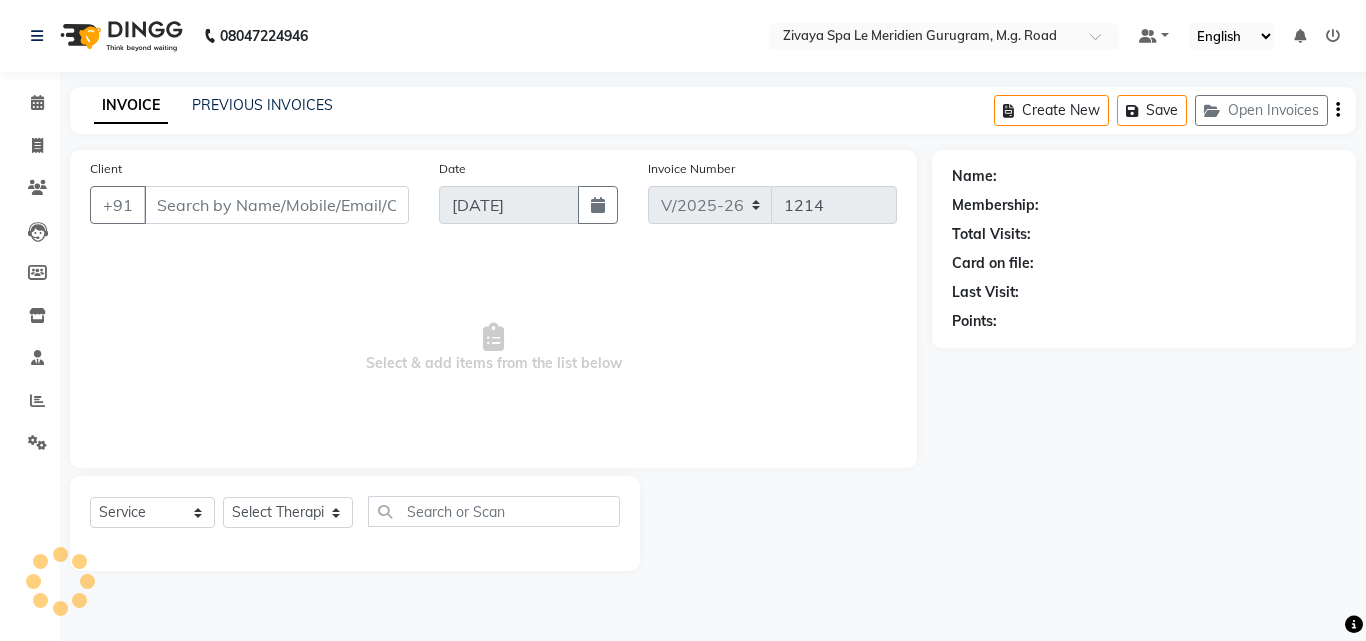 type on "1284900000996" 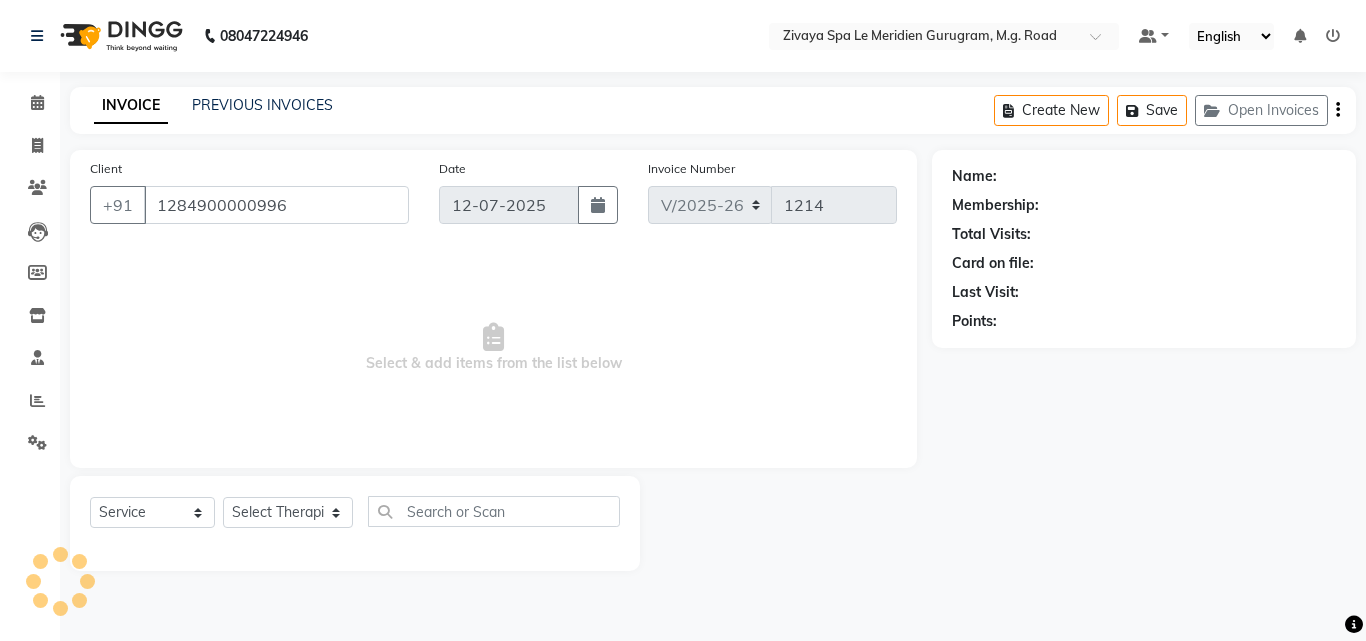 select on "65985" 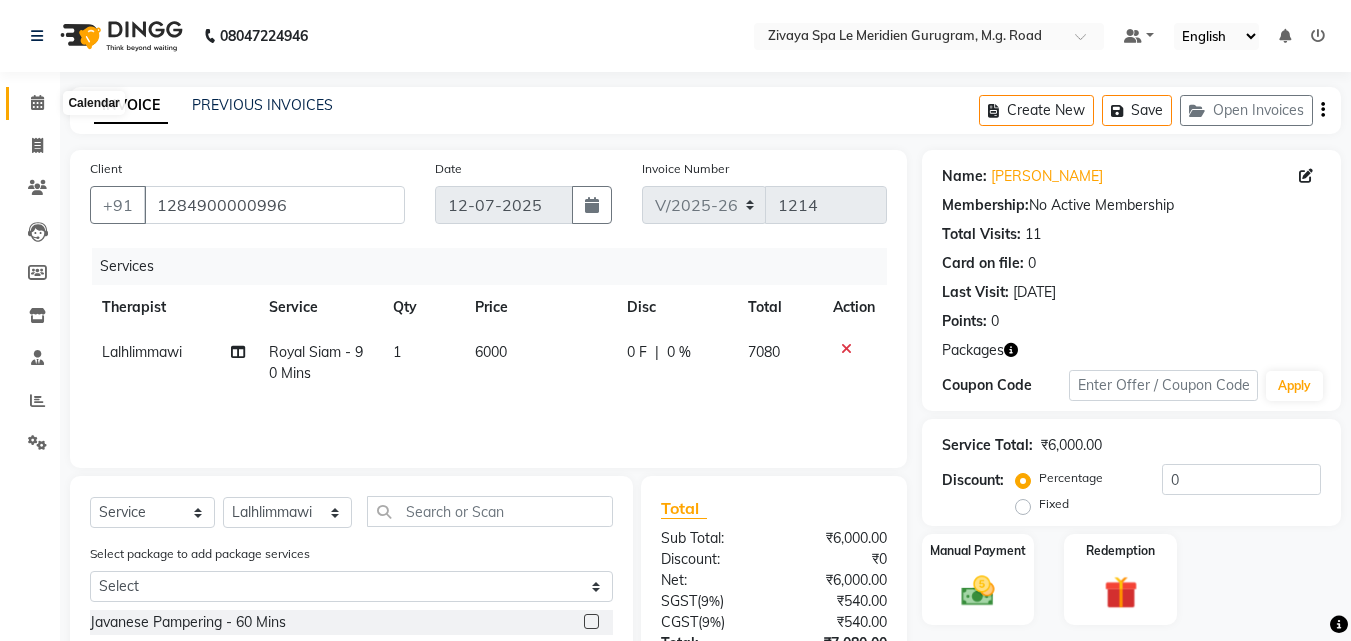 click 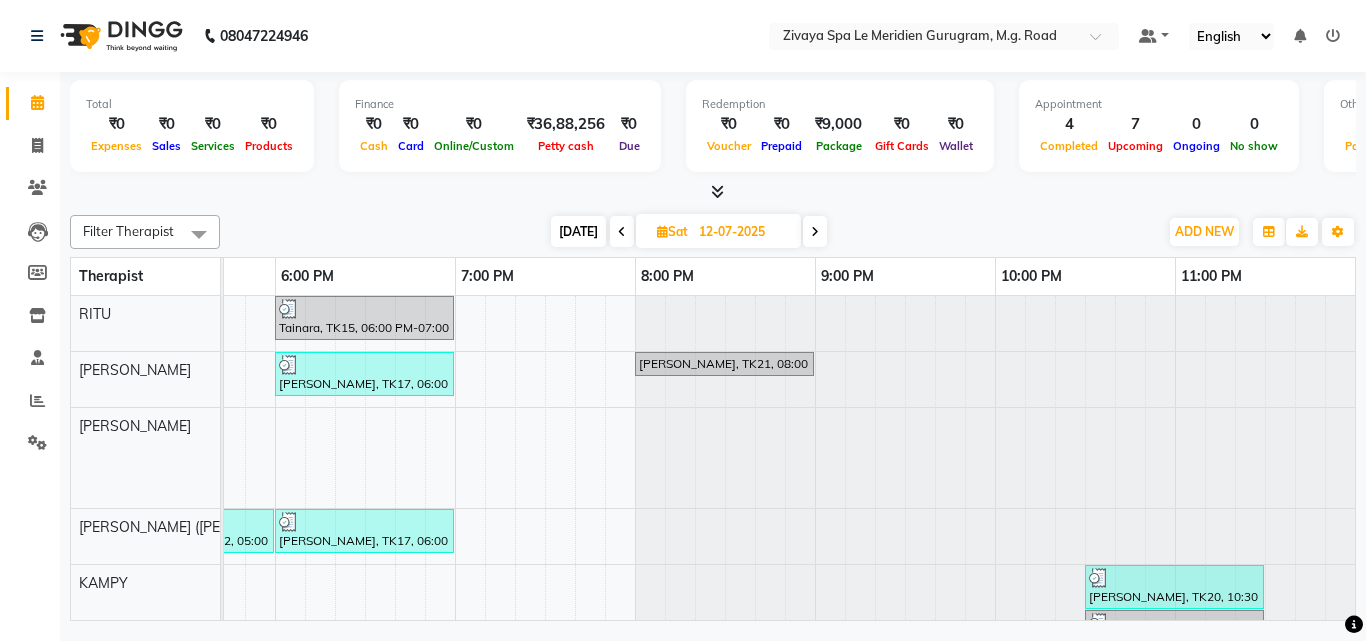 scroll, scrollTop: 109, scrollLeft: 3204, axis: both 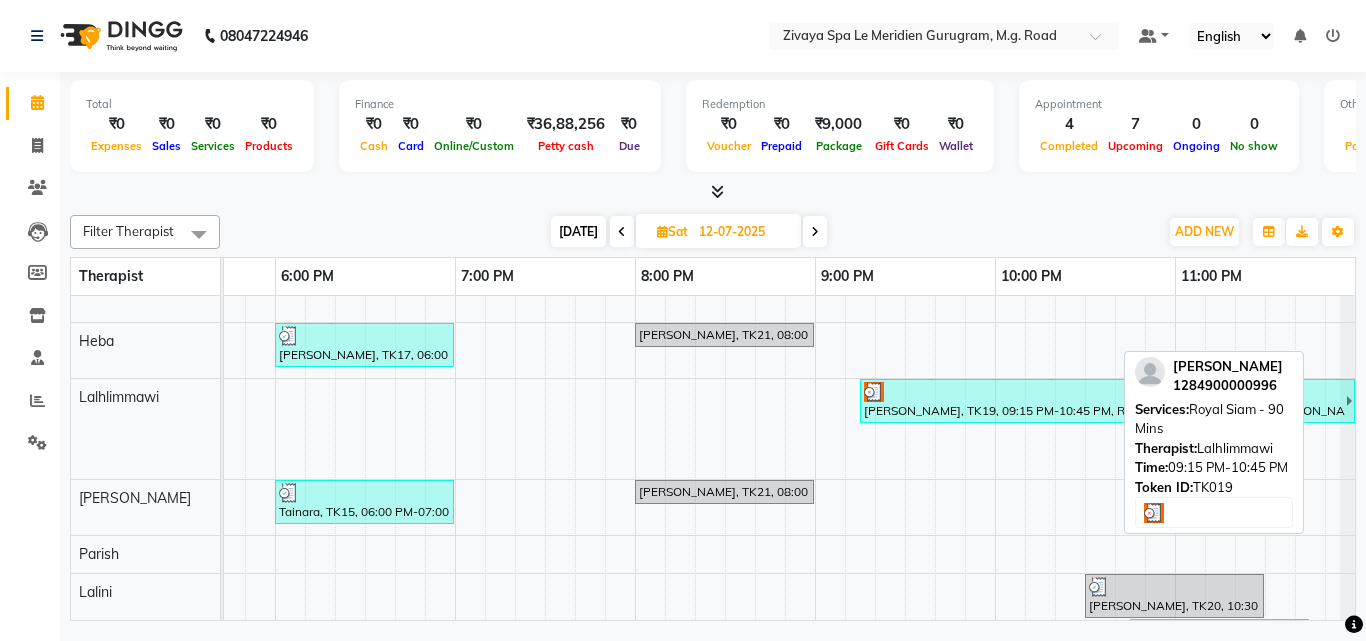 click on "[PERSON_NAME], TK19, 09:15 PM-10:45 PM, Royal Siam - 90 Mins" at bounding box center [994, 401] 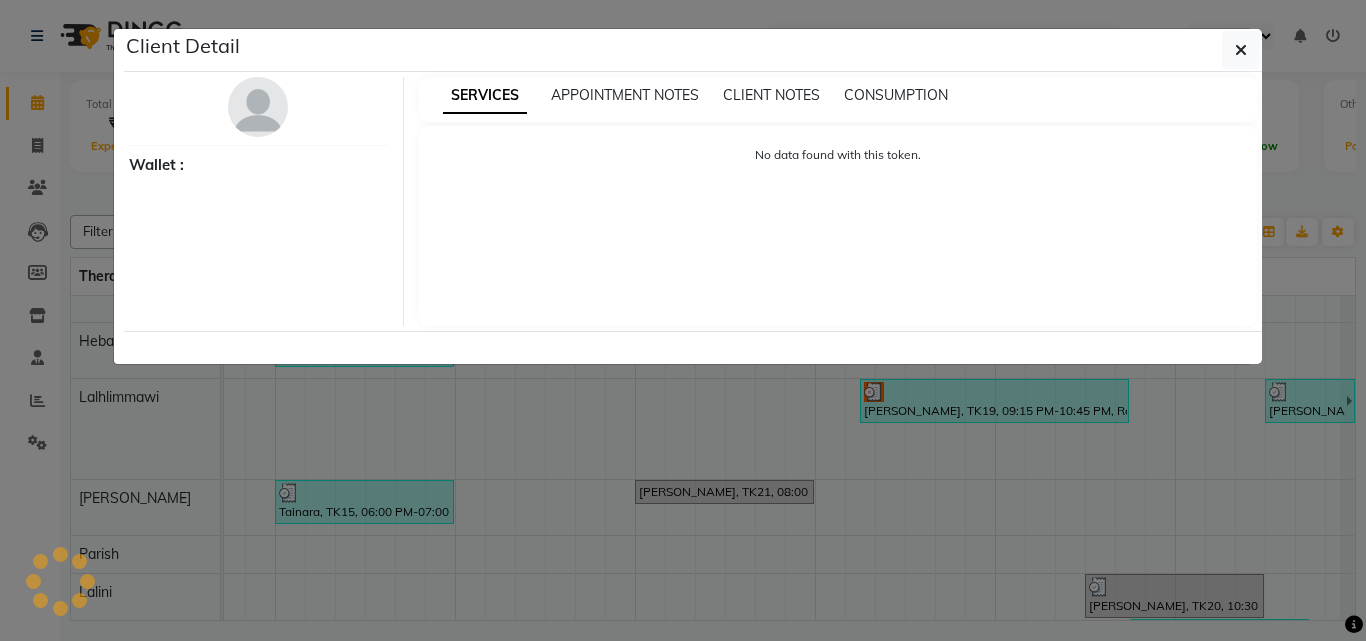 select on "3" 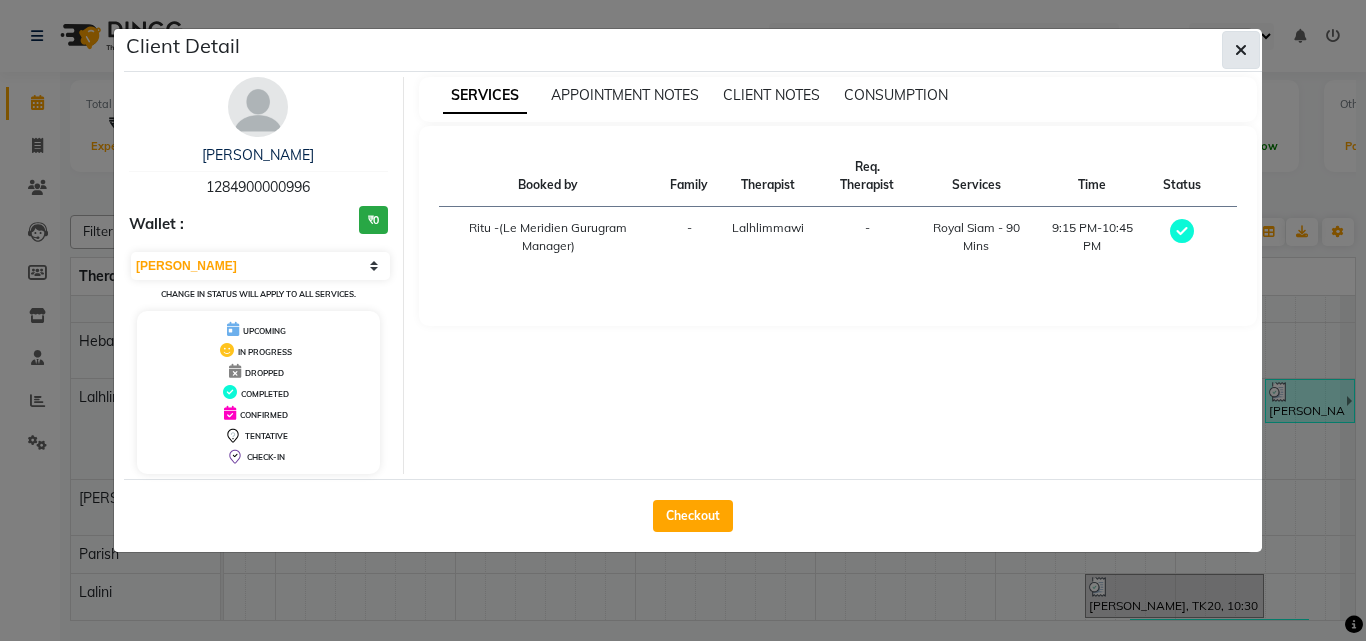 click 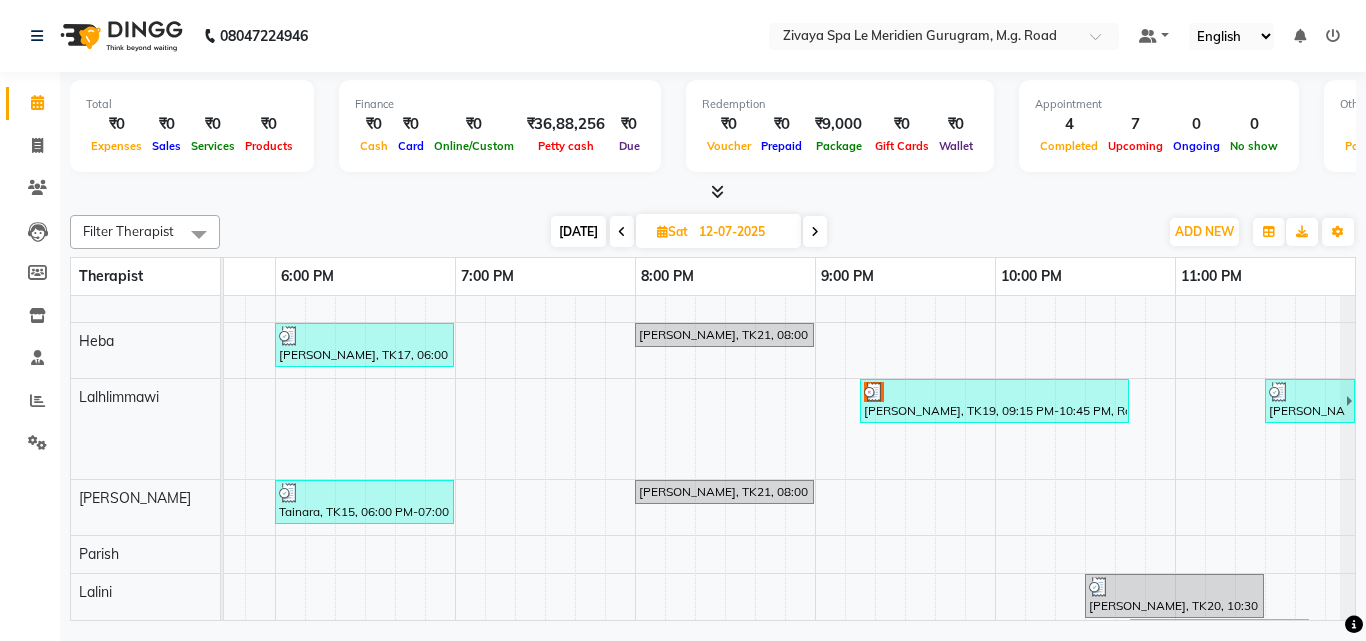 scroll, scrollTop: 500, scrollLeft: 0, axis: vertical 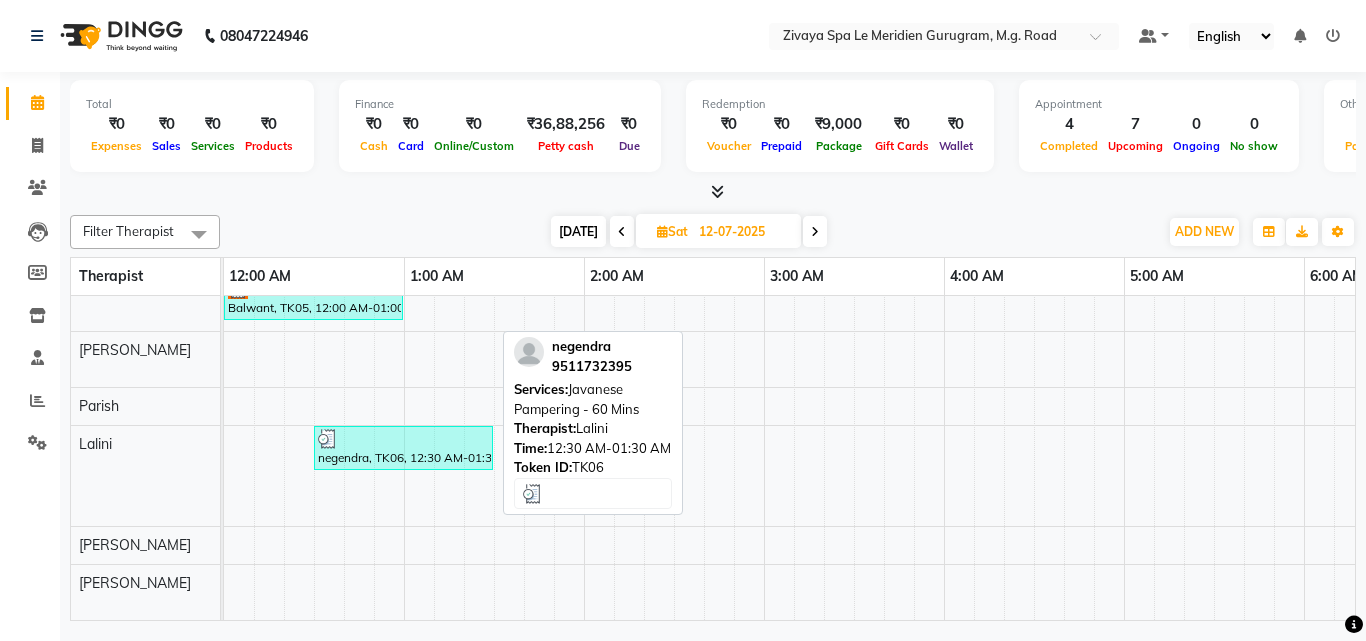 click on "negendra, TK06, 12:30 AM-01:30 AM, Javanese Pampering - 60 Mins" at bounding box center [403, 448] 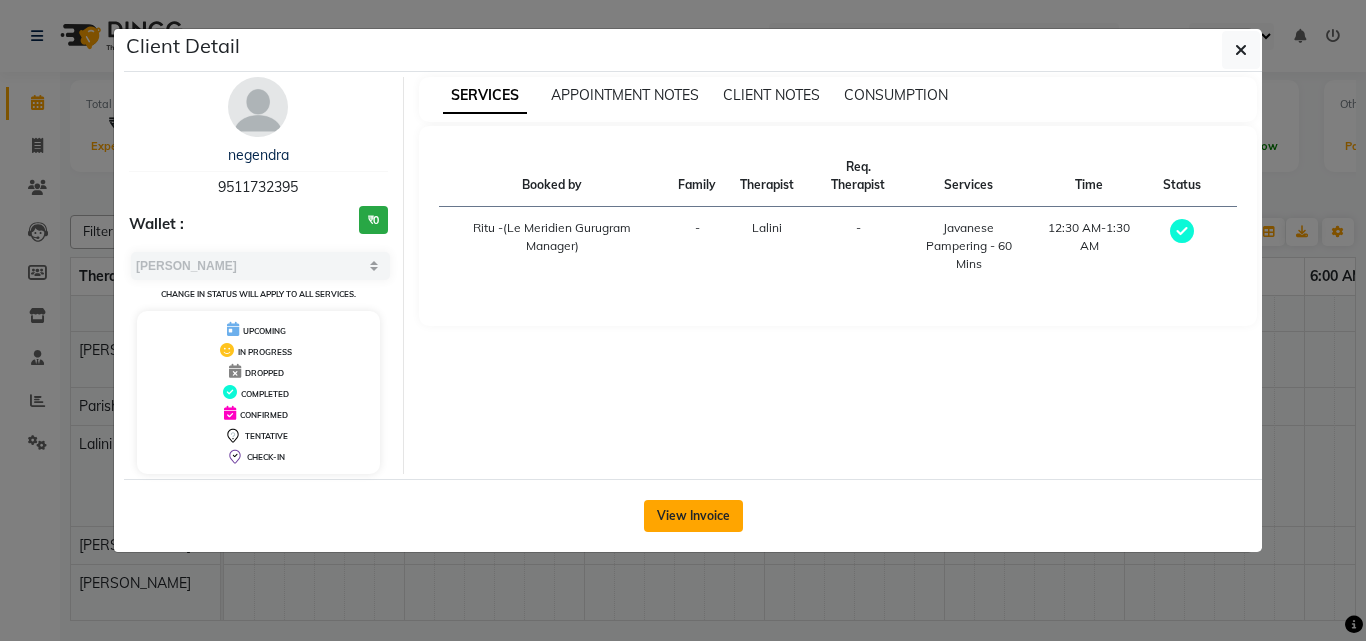 click on "View Invoice" 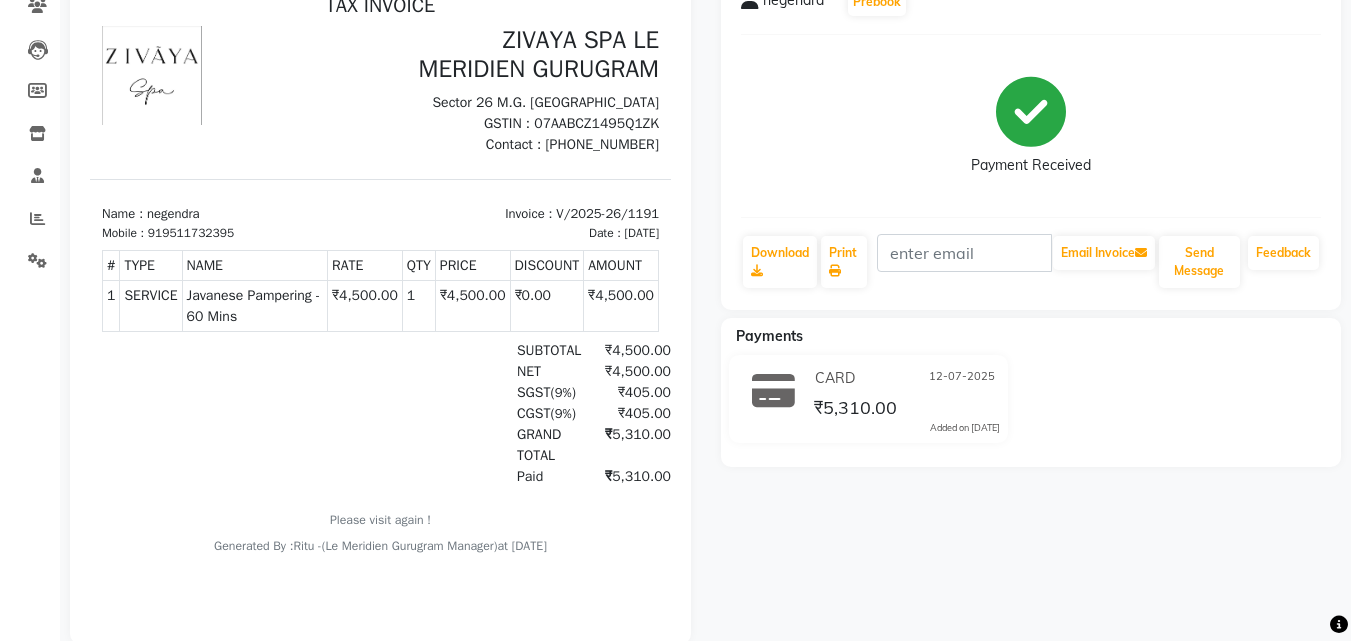 scroll, scrollTop: 230, scrollLeft: 0, axis: vertical 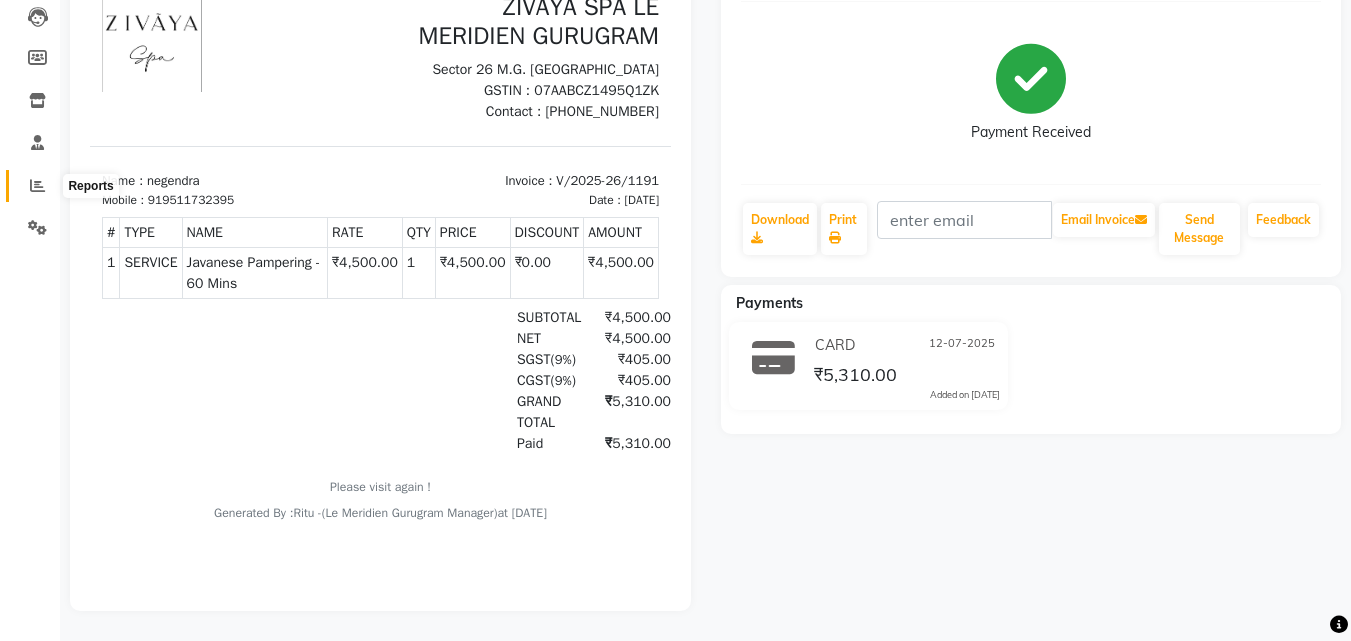 click 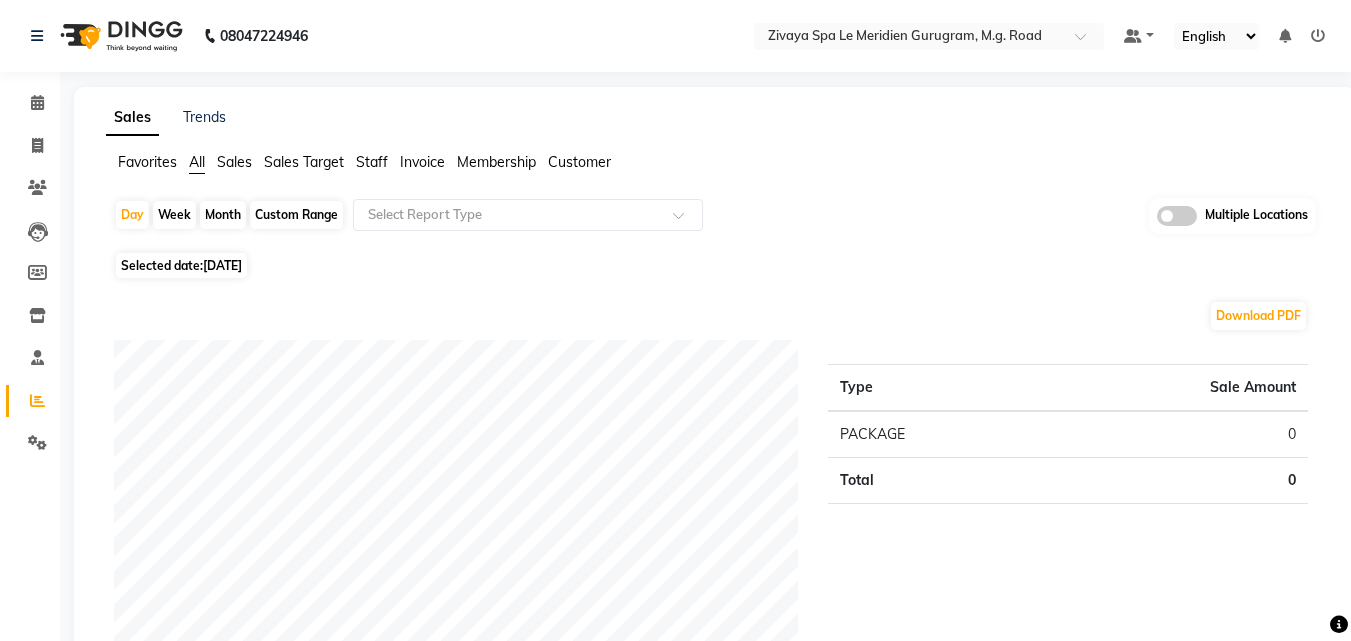 click on "[DATE]" 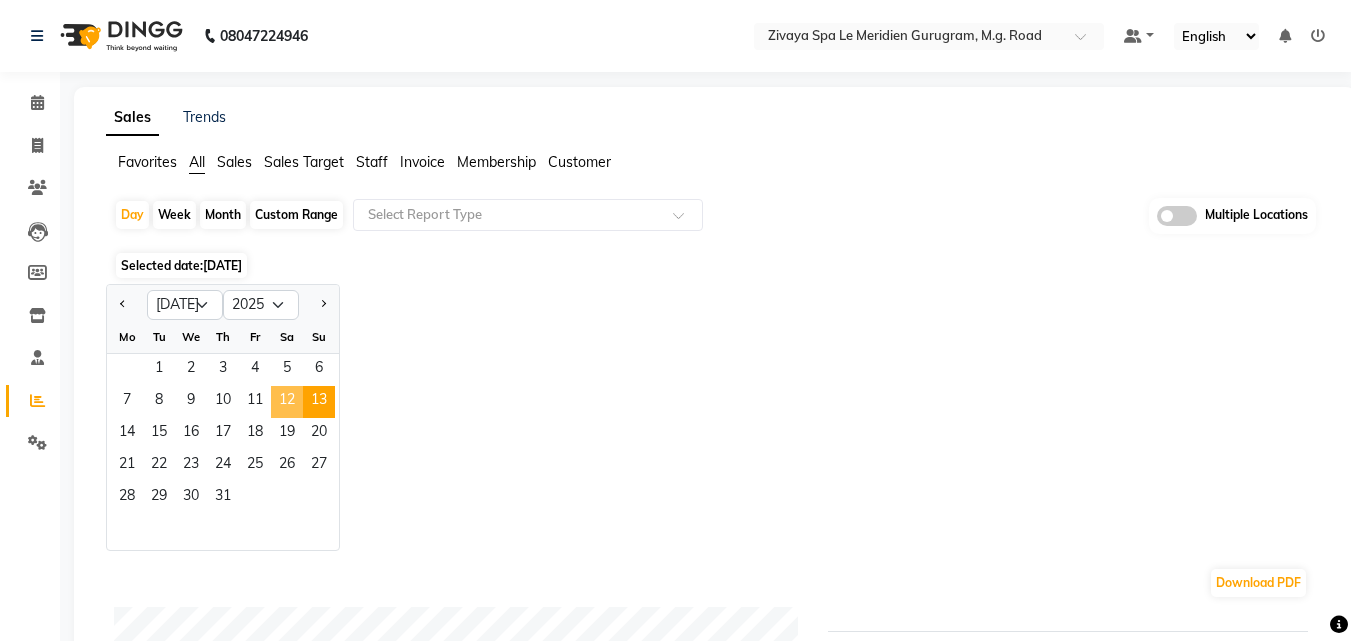 click on "12" 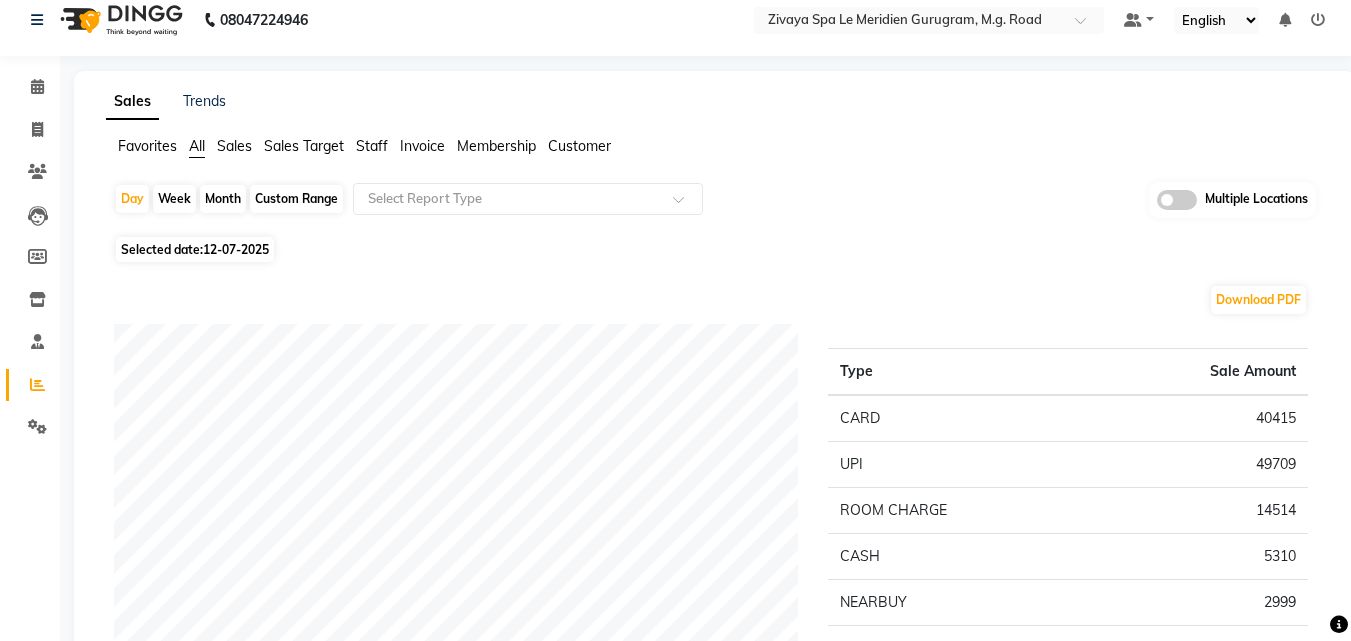 scroll, scrollTop: 23, scrollLeft: 0, axis: vertical 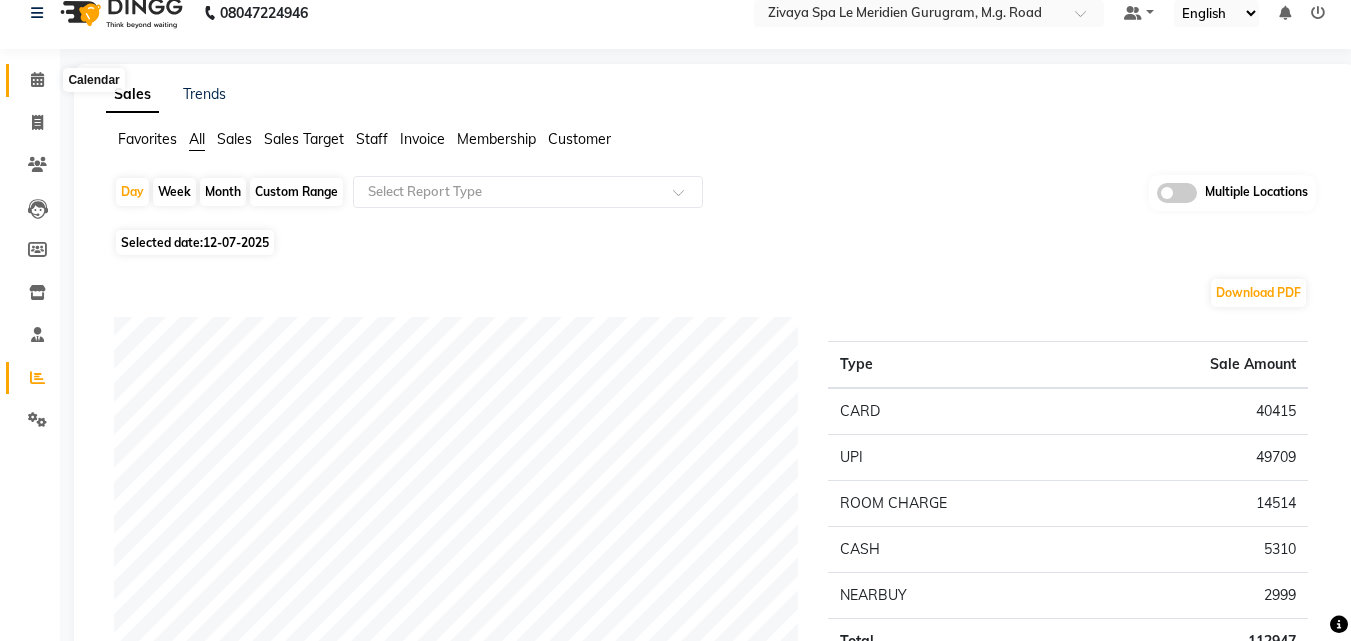 click 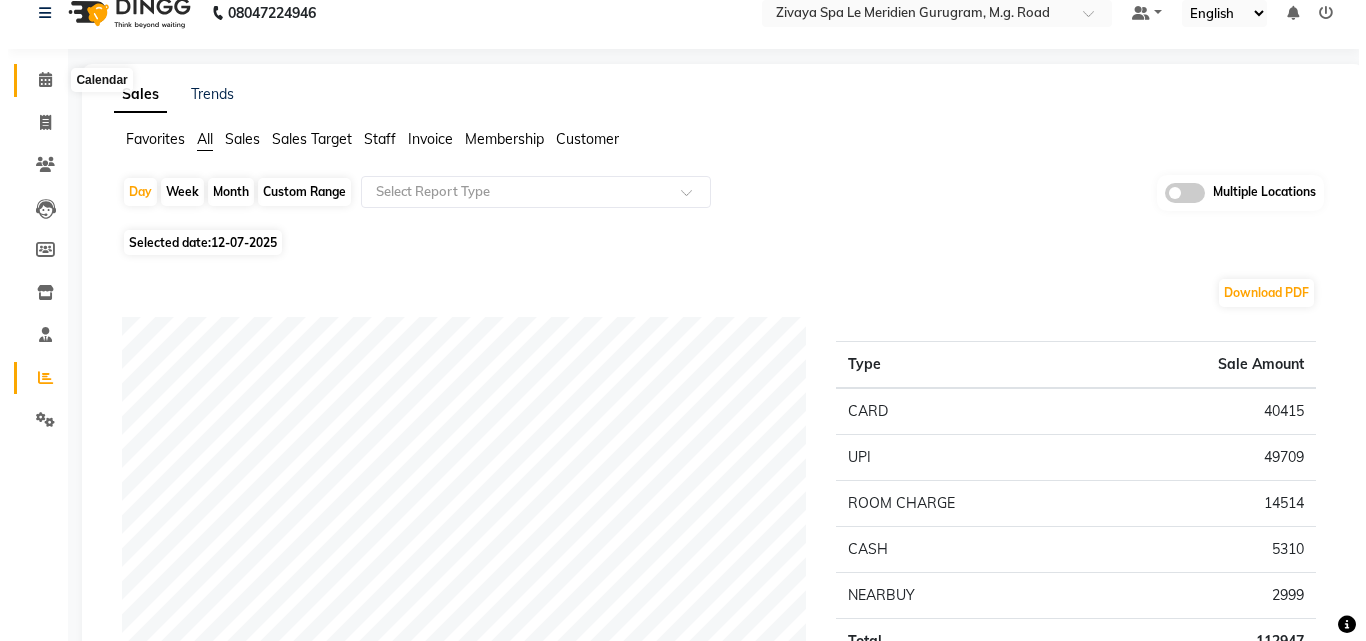 scroll, scrollTop: 0, scrollLeft: 0, axis: both 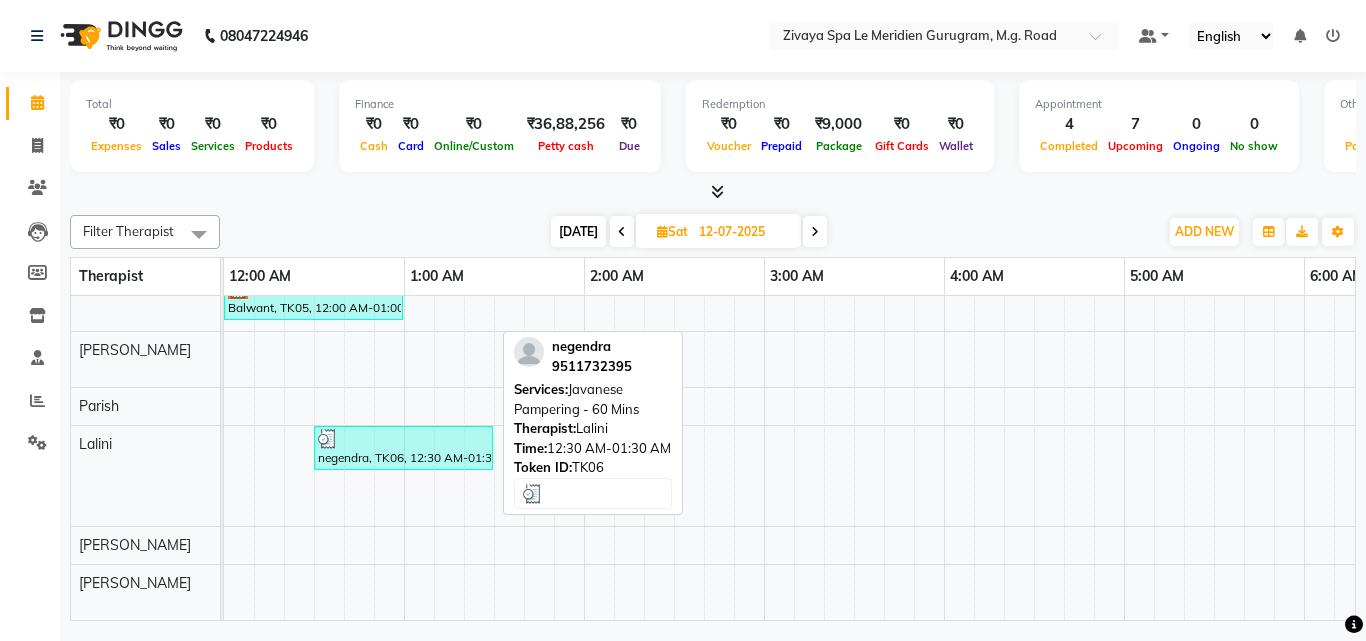 click on "negendra, TK06, 12:30 AM-01:30 AM, Javanese Pampering - 60 Mins" at bounding box center (403, 448) 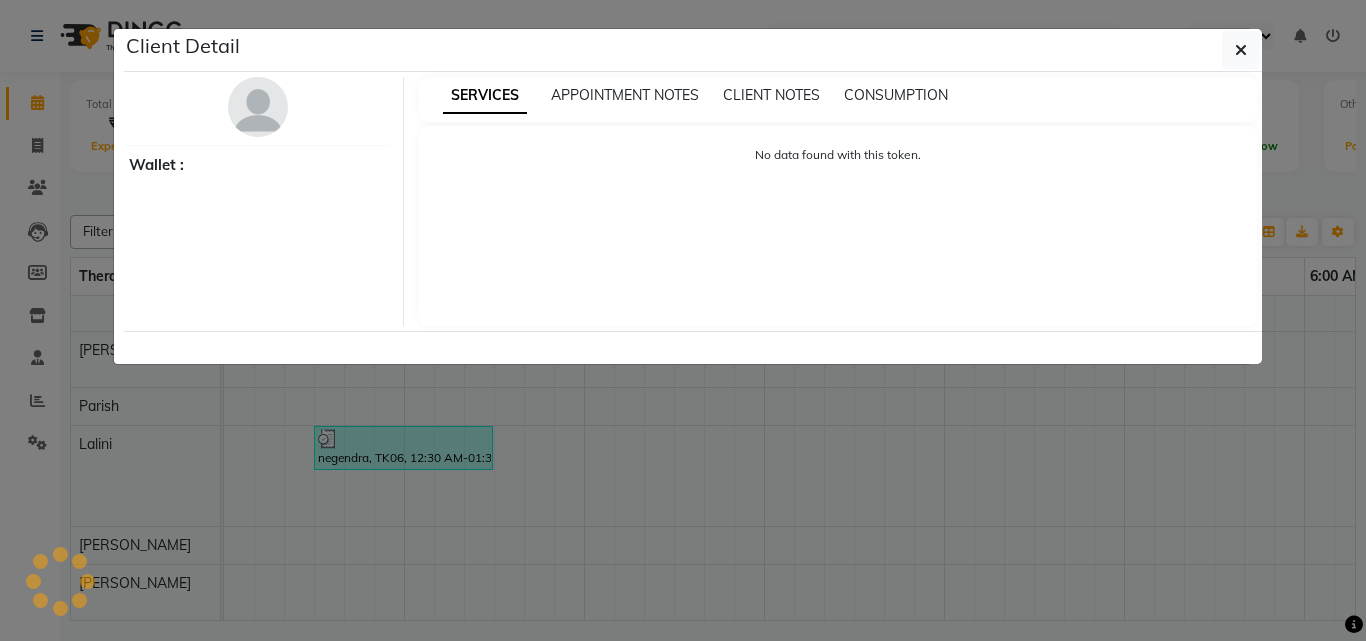 select on "3" 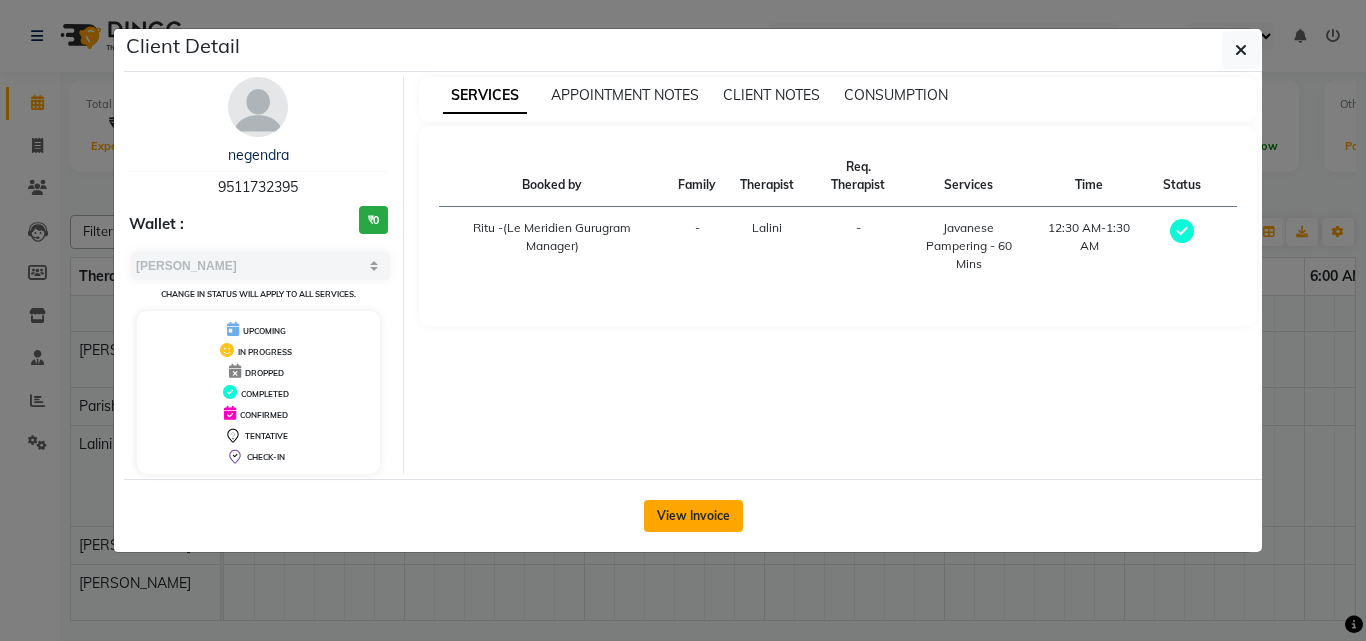 click on "View Invoice" 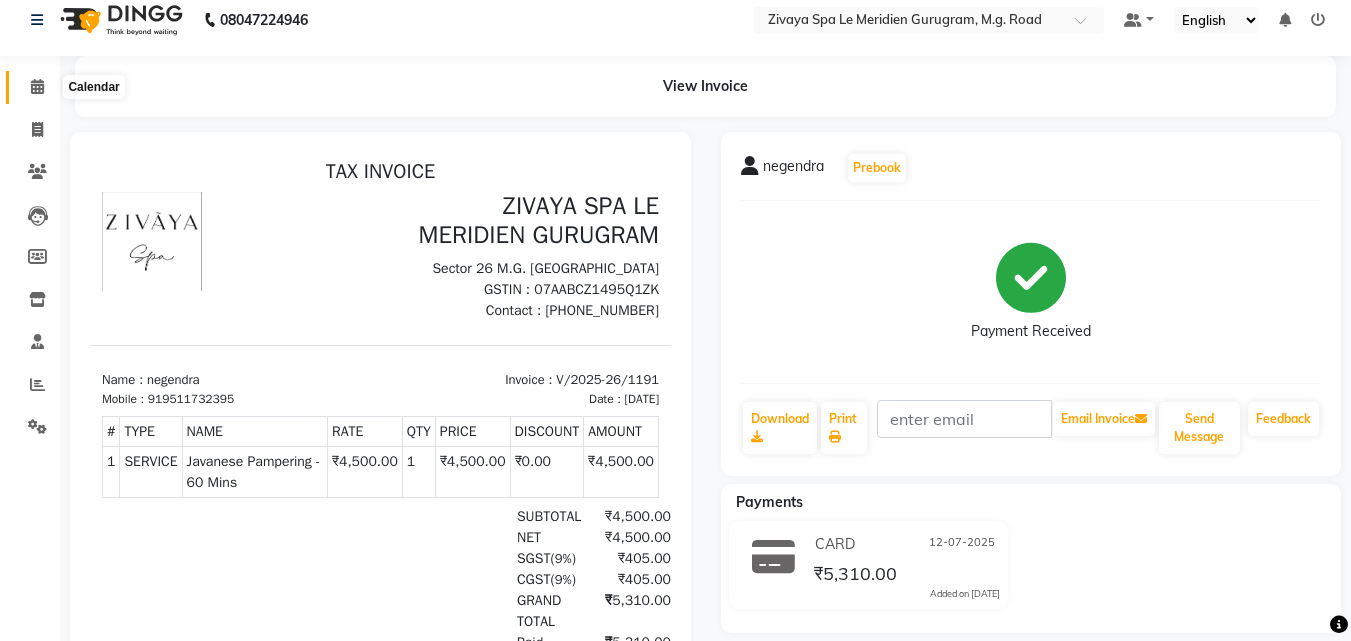 click 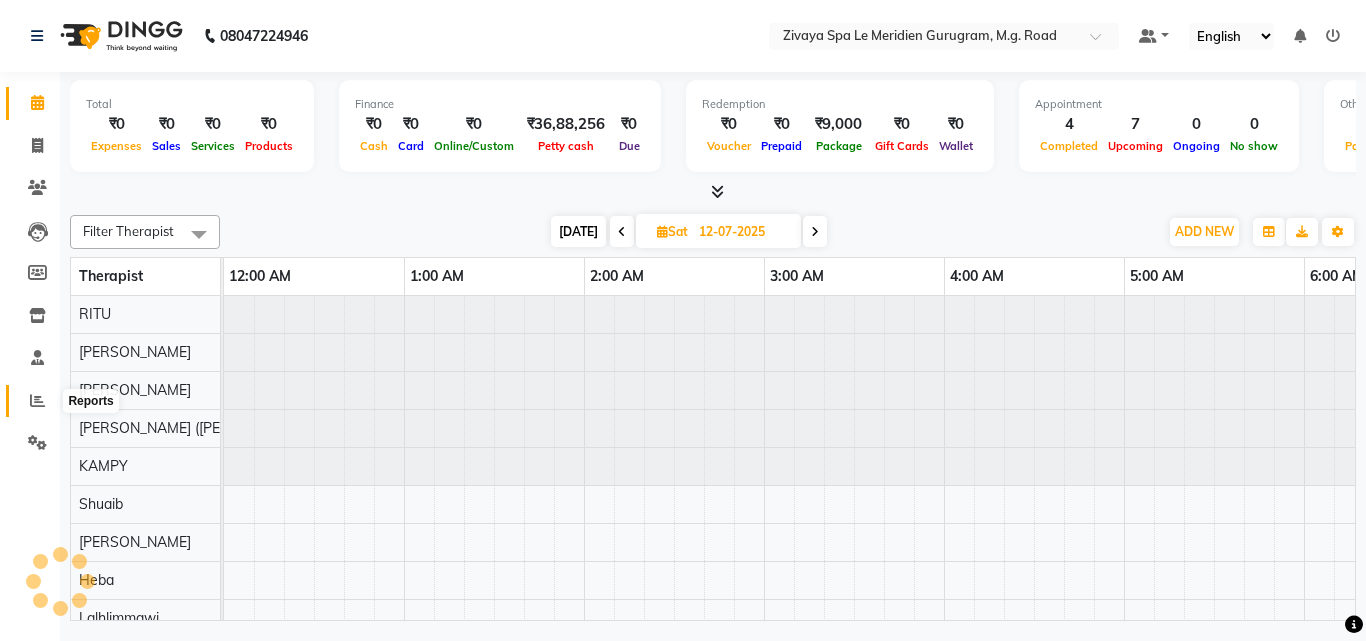 click 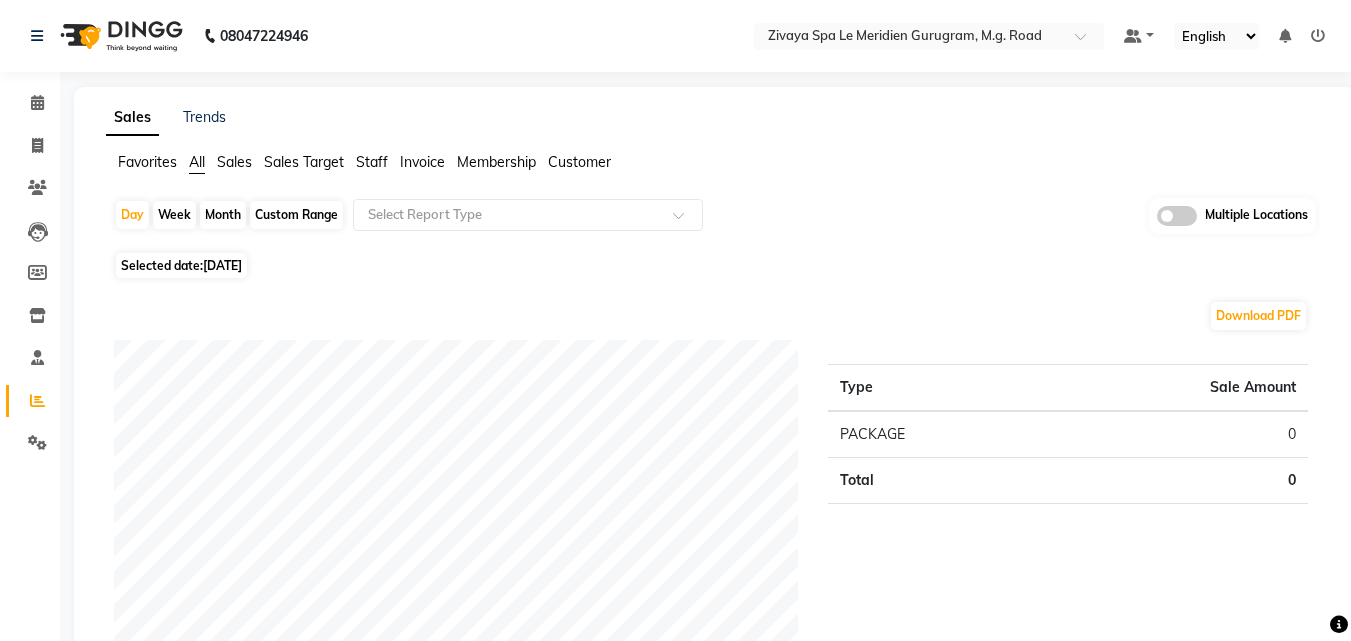 click on "[DATE]" 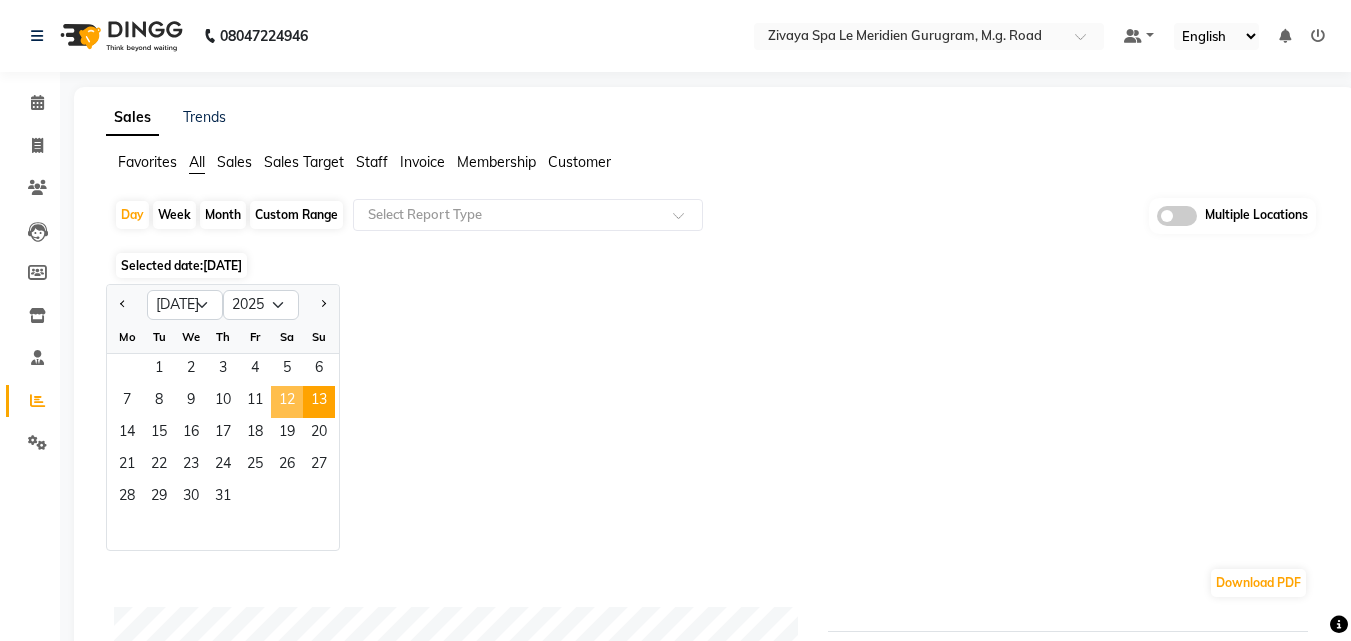 click on "12" 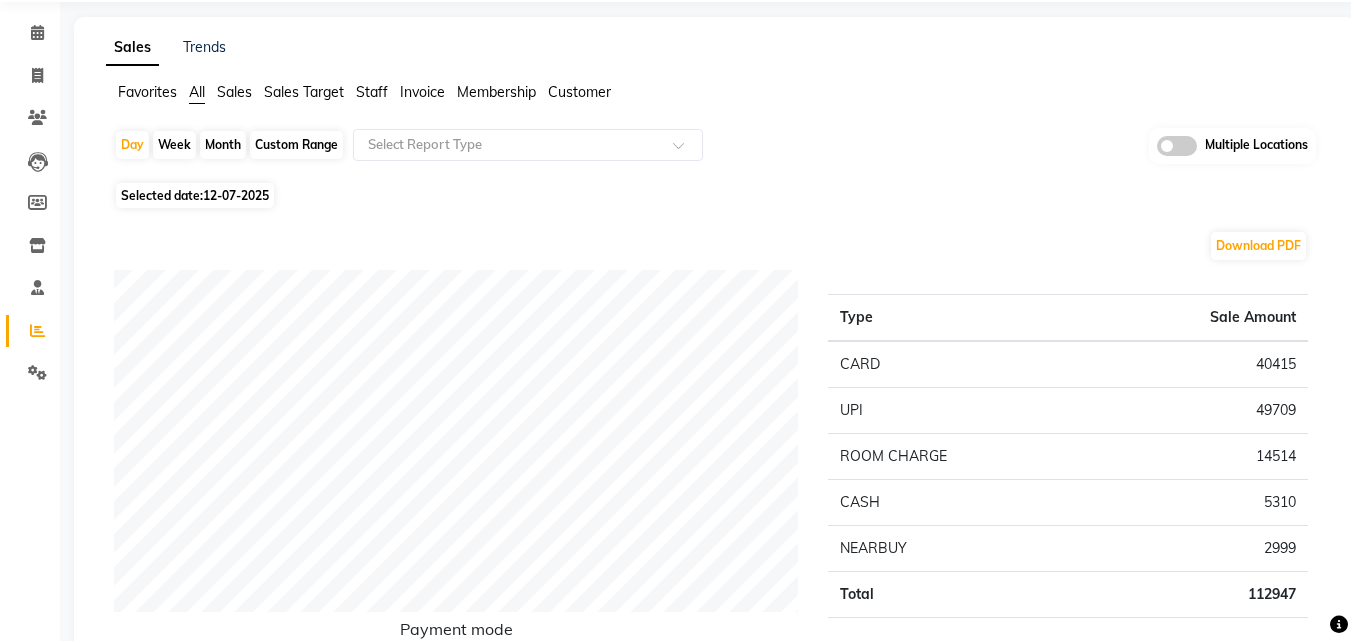 scroll, scrollTop: 78, scrollLeft: 0, axis: vertical 